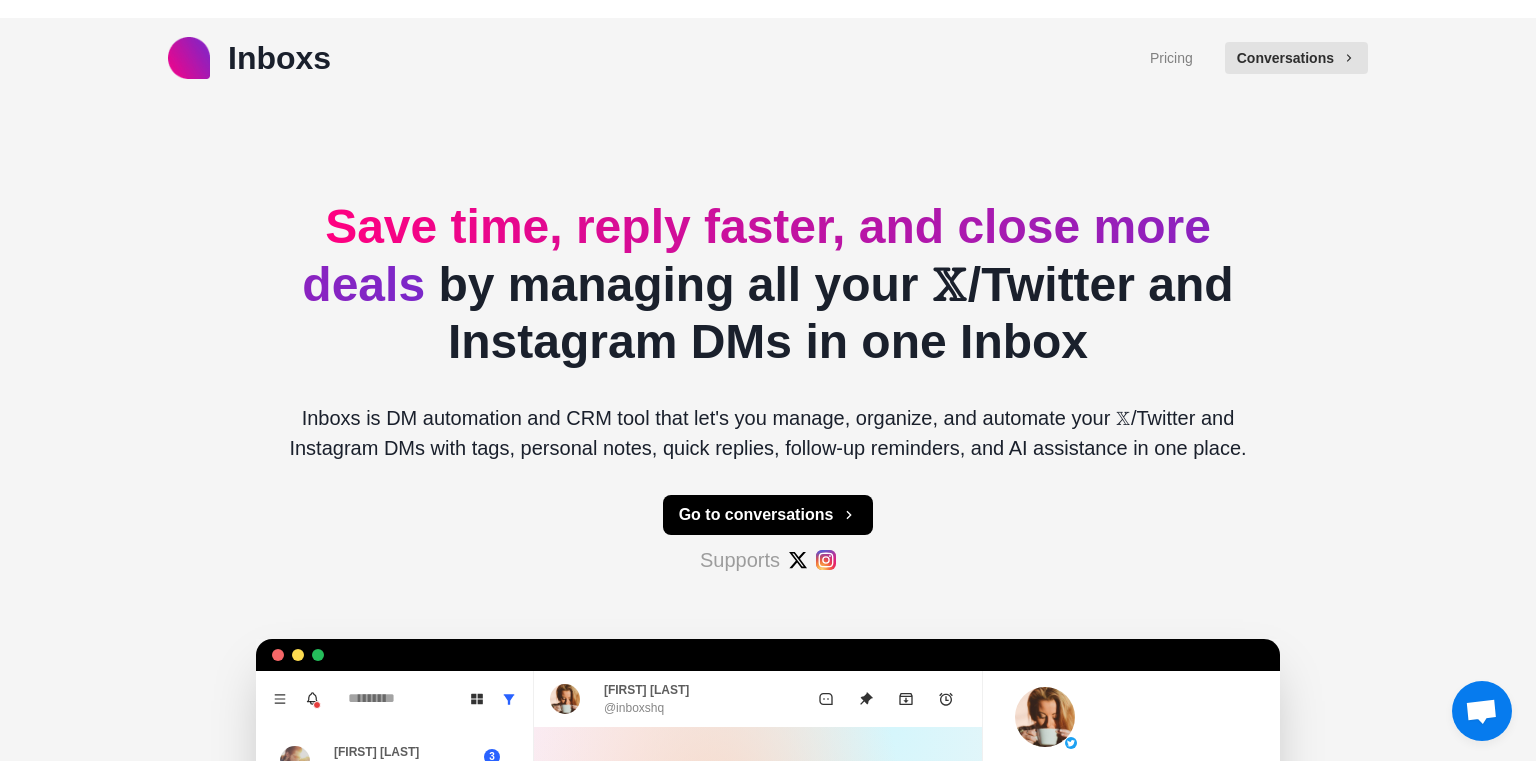 scroll, scrollTop: 0, scrollLeft: 0, axis: both 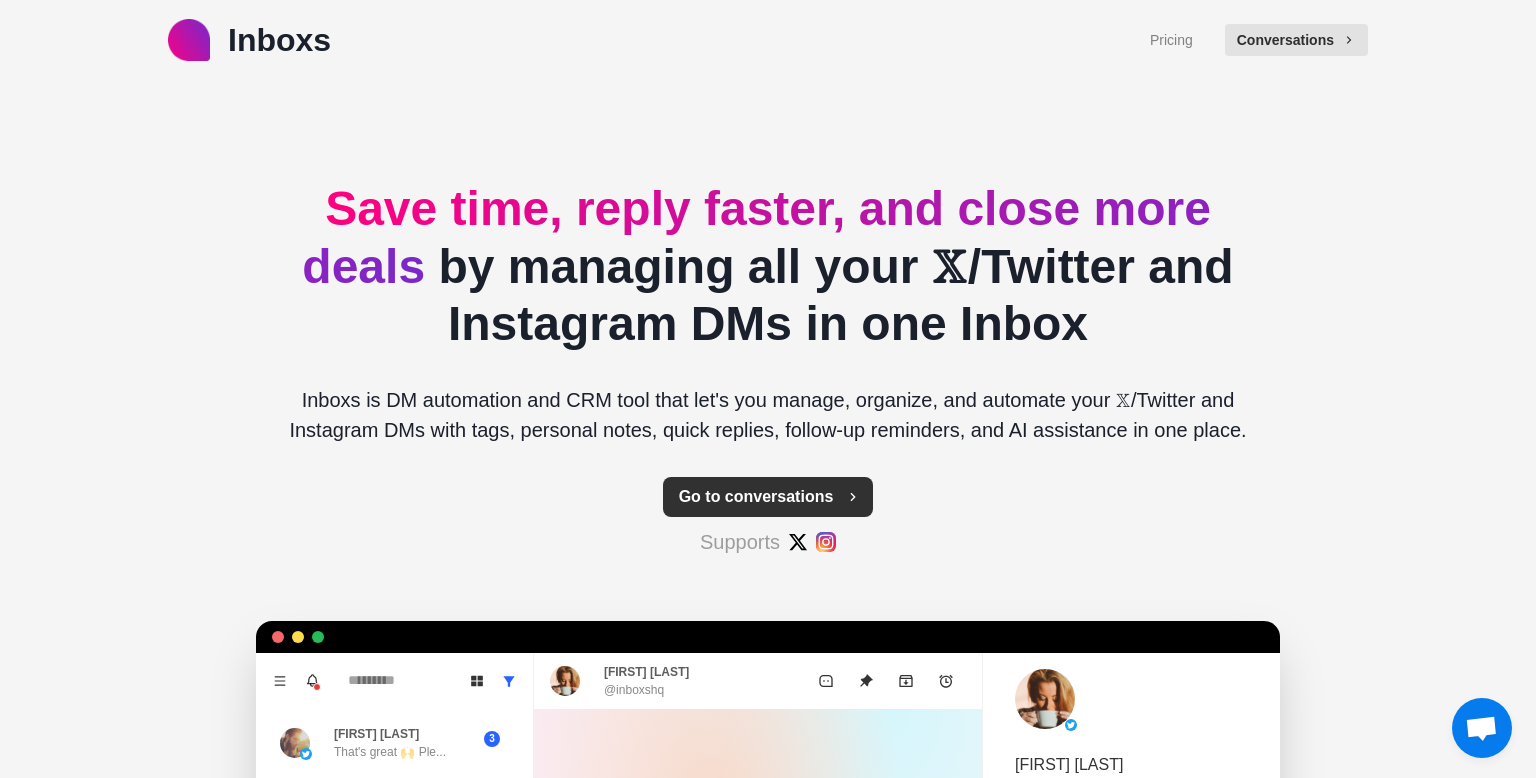 click on "Go to conversations" at bounding box center [768, 497] 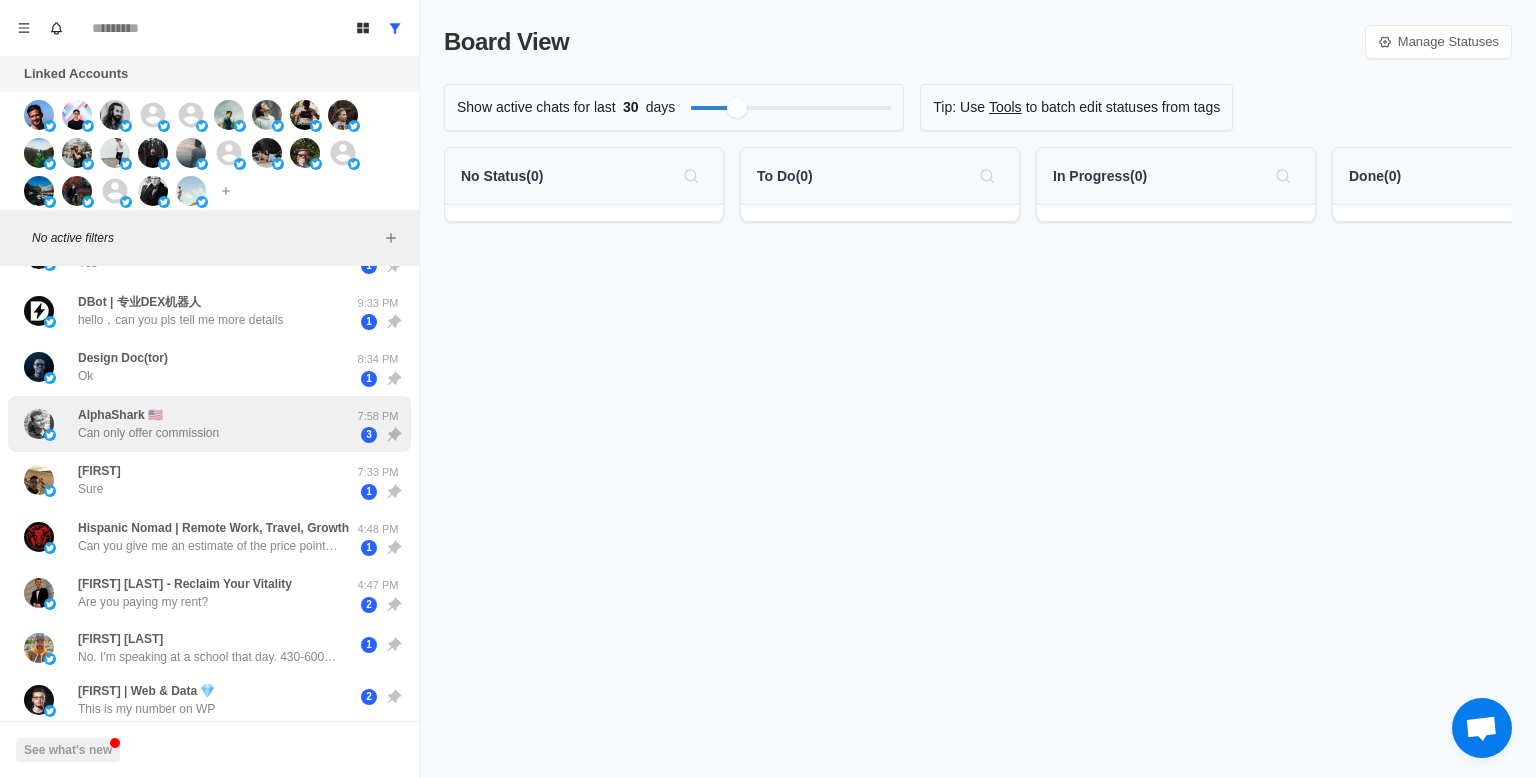 scroll, scrollTop: 164, scrollLeft: 0, axis: vertical 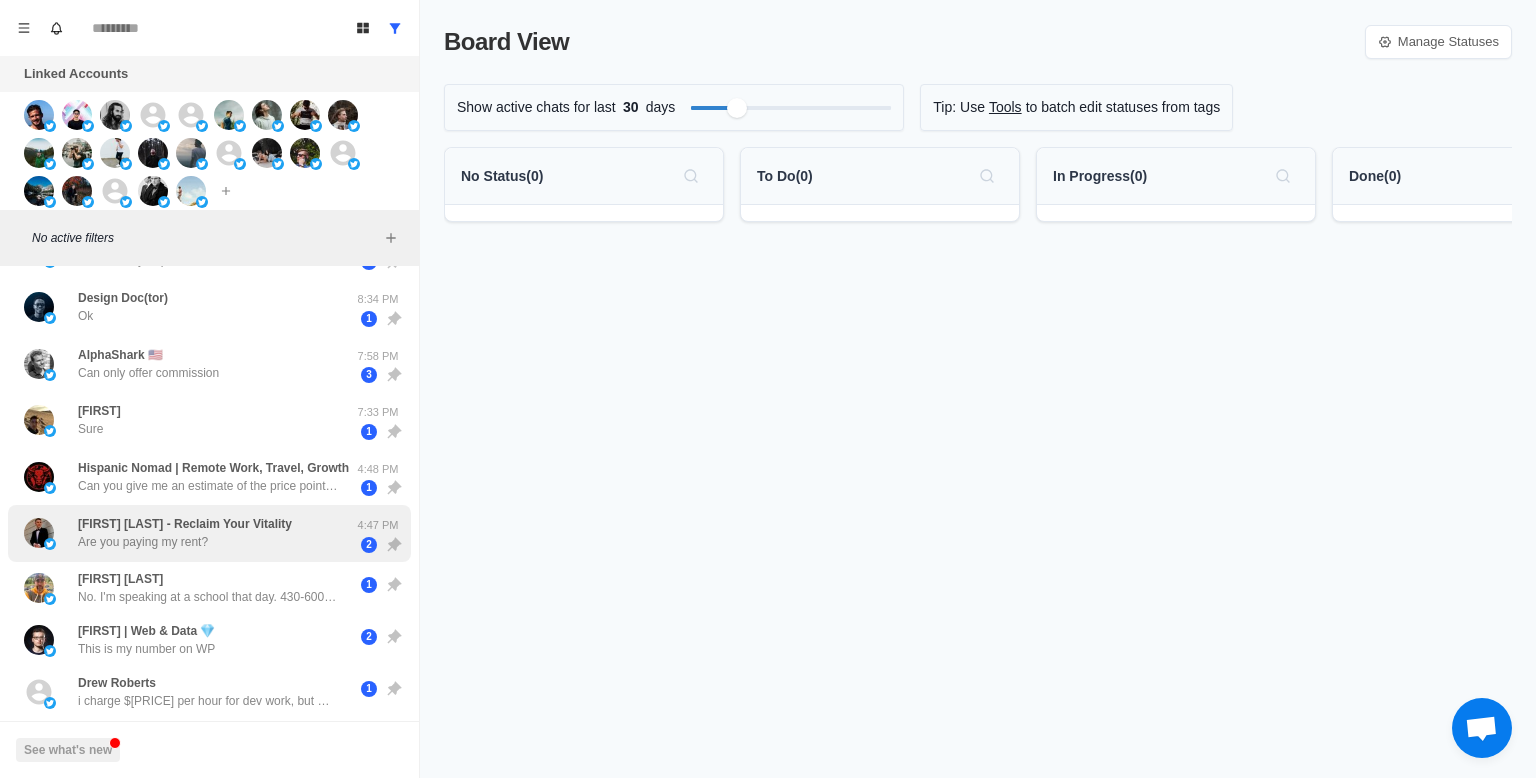 click on "[FIRST] [LAST] - Reclaim Your Vitality" at bounding box center (185, 524) 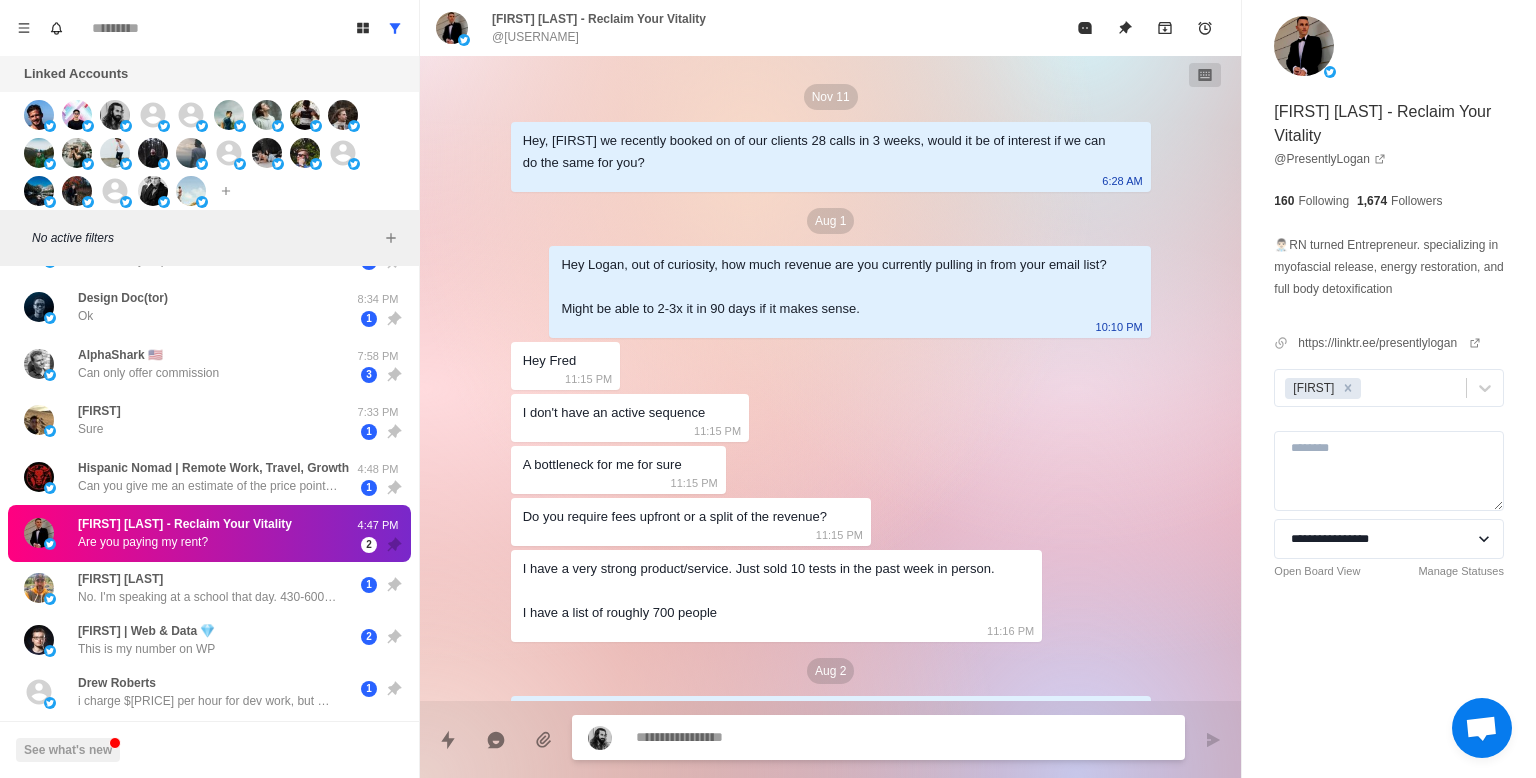 scroll, scrollTop: 849, scrollLeft: 0, axis: vertical 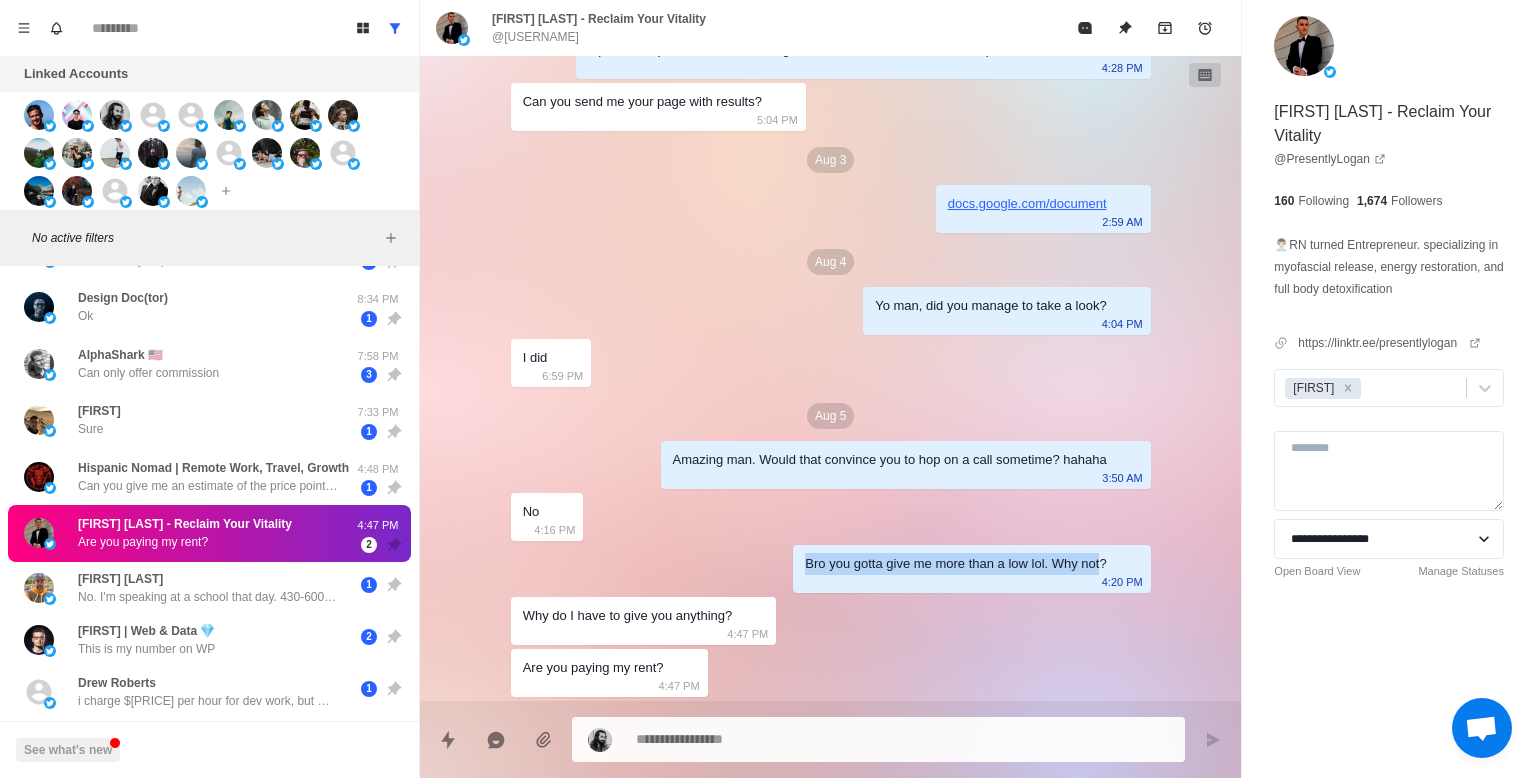 drag, startPoint x: 797, startPoint y: 557, endPoint x: 1097, endPoint y: 568, distance: 300.2016 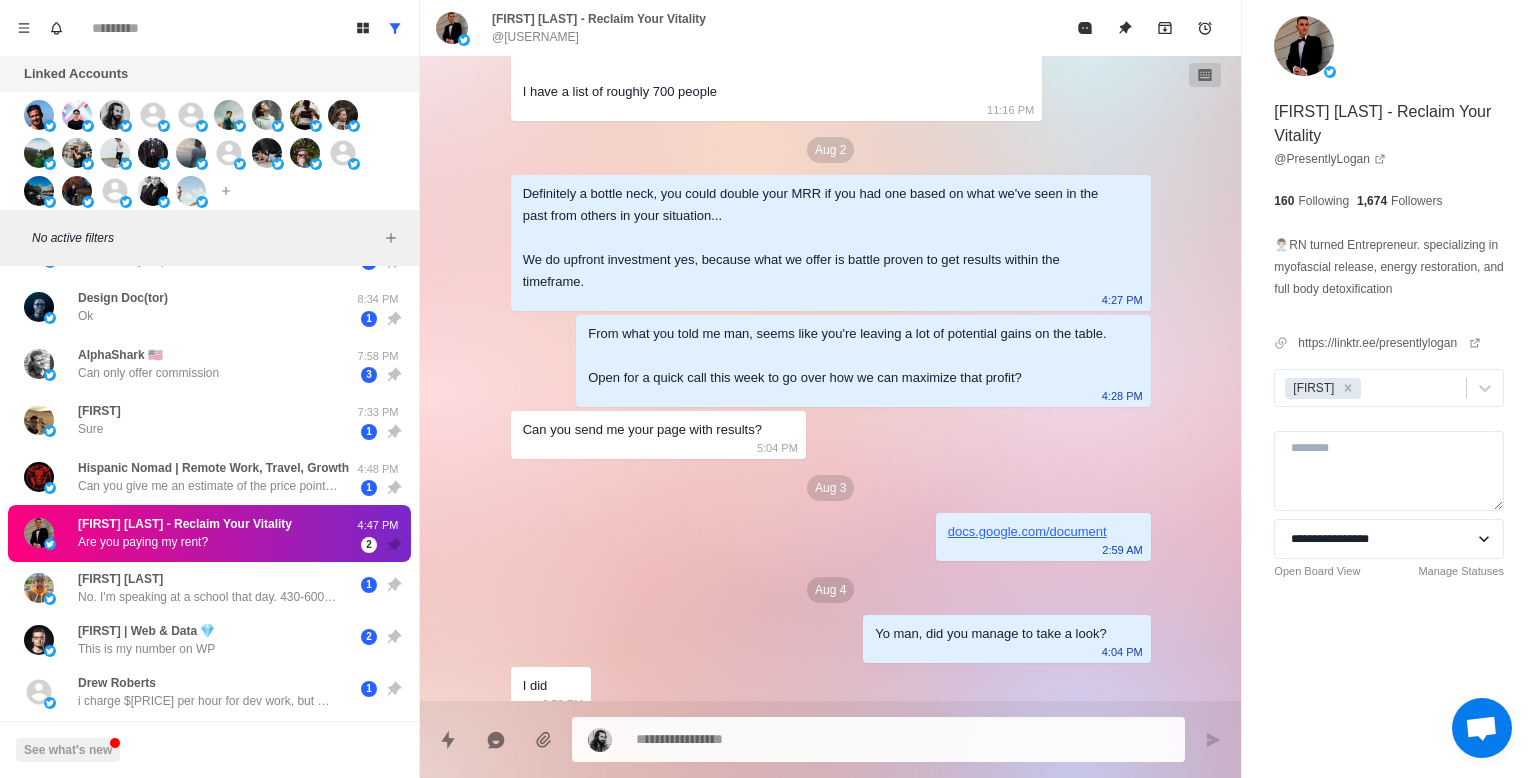 scroll, scrollTop: 685, scrollLeft: 0, axis: vertical 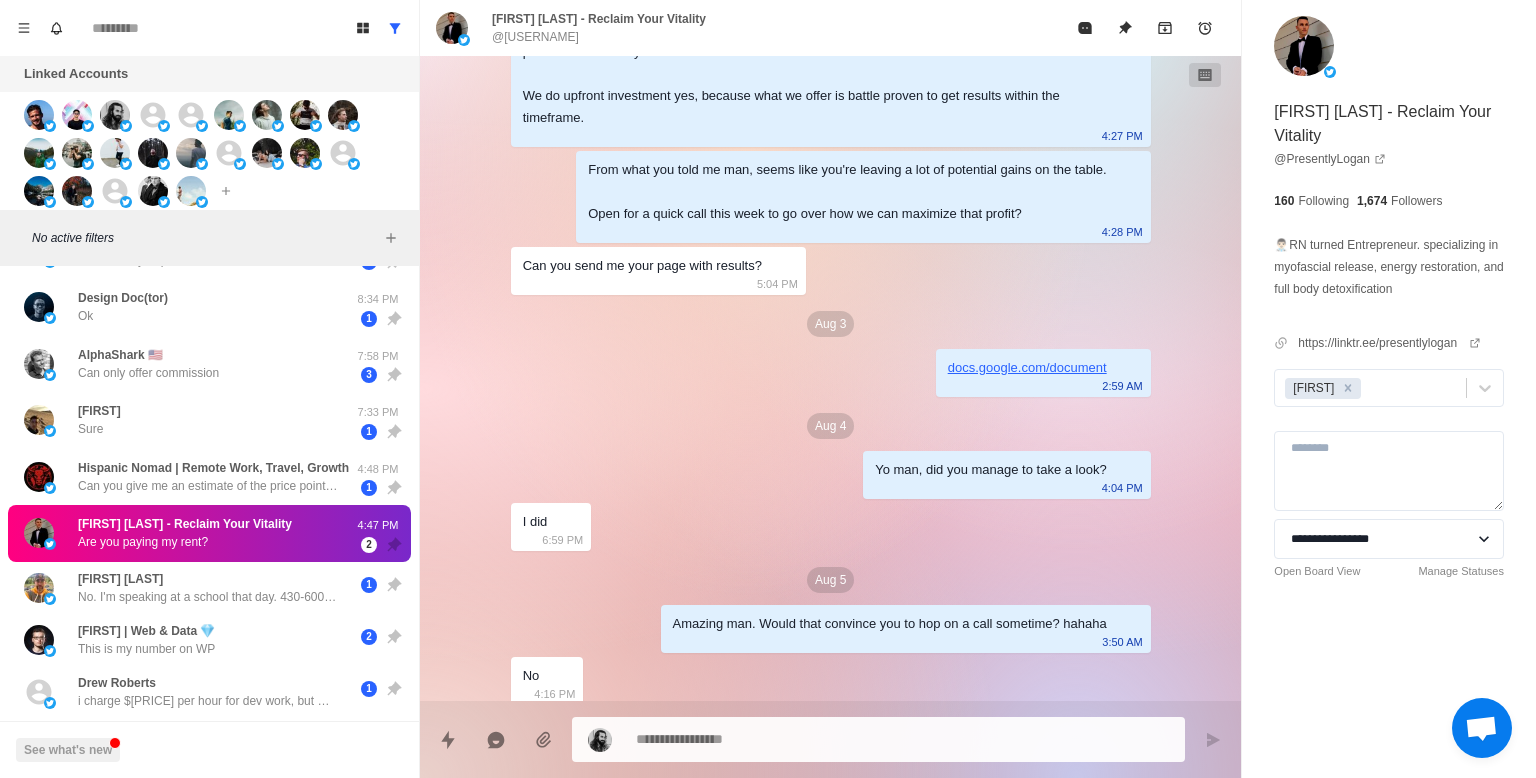 click on "Nov 11 Hey, [FIRST] we recently booked on of our clients 28 calls in 3 weeks, would it be of interest if we can do the same for you?ㅤ 6:28 AM Aug 1 Hey [FIRST], out of curiosity, how much revenue are you currently pulling in from your email list?
Might be able to 2-3x it in 90 days if it makes sense. 10:10 PM Hey [FIRST] 11:15 PM I don't have an active sequence 11:15 PM A bottleneck for me for sure 11:15 PM Do you require fees upfront or a split of the revenue? 11:15 PM I have a very strong product/service. Just sold 10 tests in the past week in person.
I have a list of roughly 700 people 11:16 PM Aug 2 Definitely a bottle neck, you could double your MRR if you had one based on what we've seen in the past from others in your situation...
We do upfront investment yes, because what we offer is battle proven to get results within the timeframe. 4:27 PM 4:28 PM Can you send me your page with results? 5:04 PM Aug 3 docs.google.com/document 2:59 AM Aug 4 Yo man, did you manage to take a look? 6:59 PM" at bounding box center (831, 118) 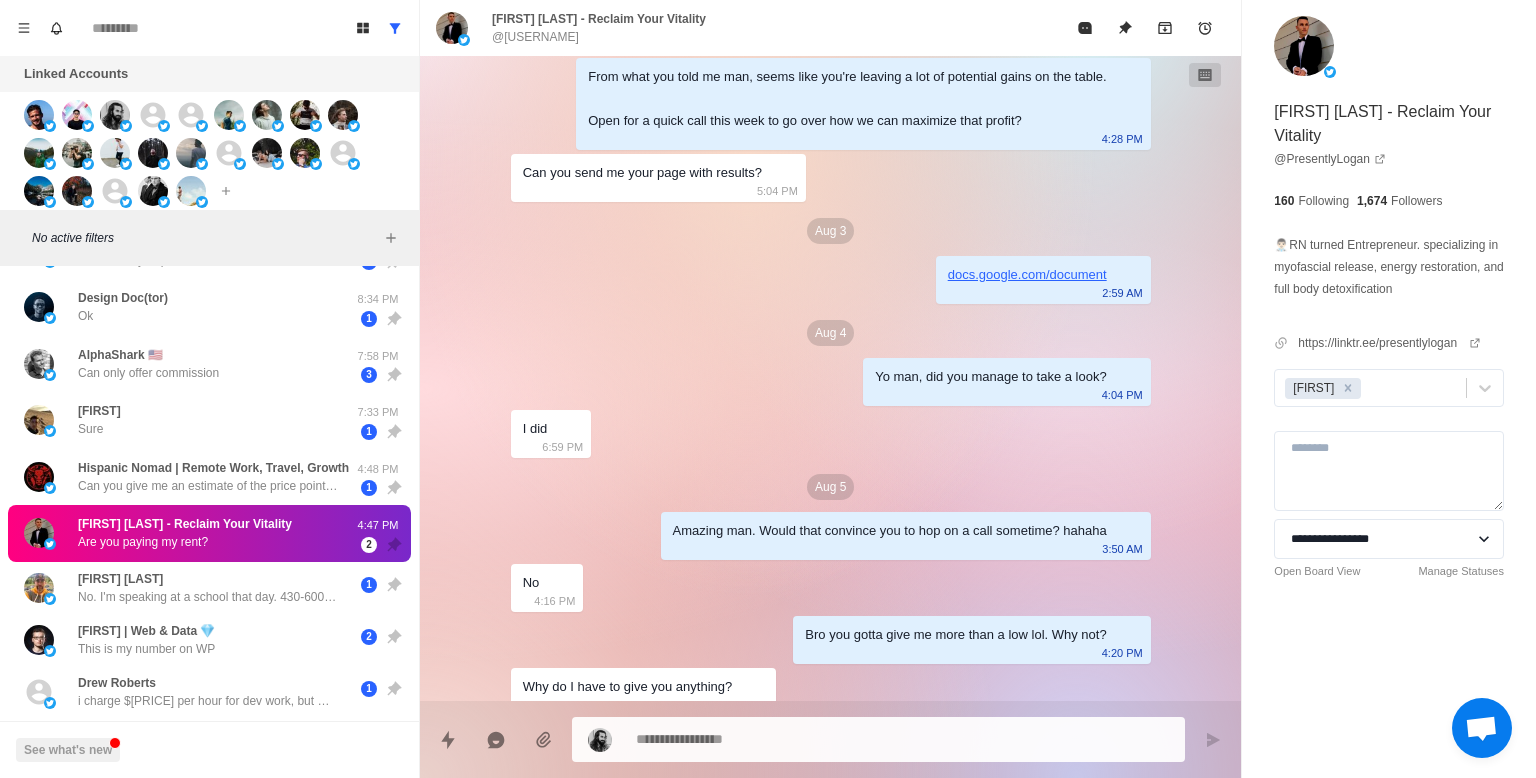 scroll, scrollTop: 849, scrollLeft: 0, axis: vertical 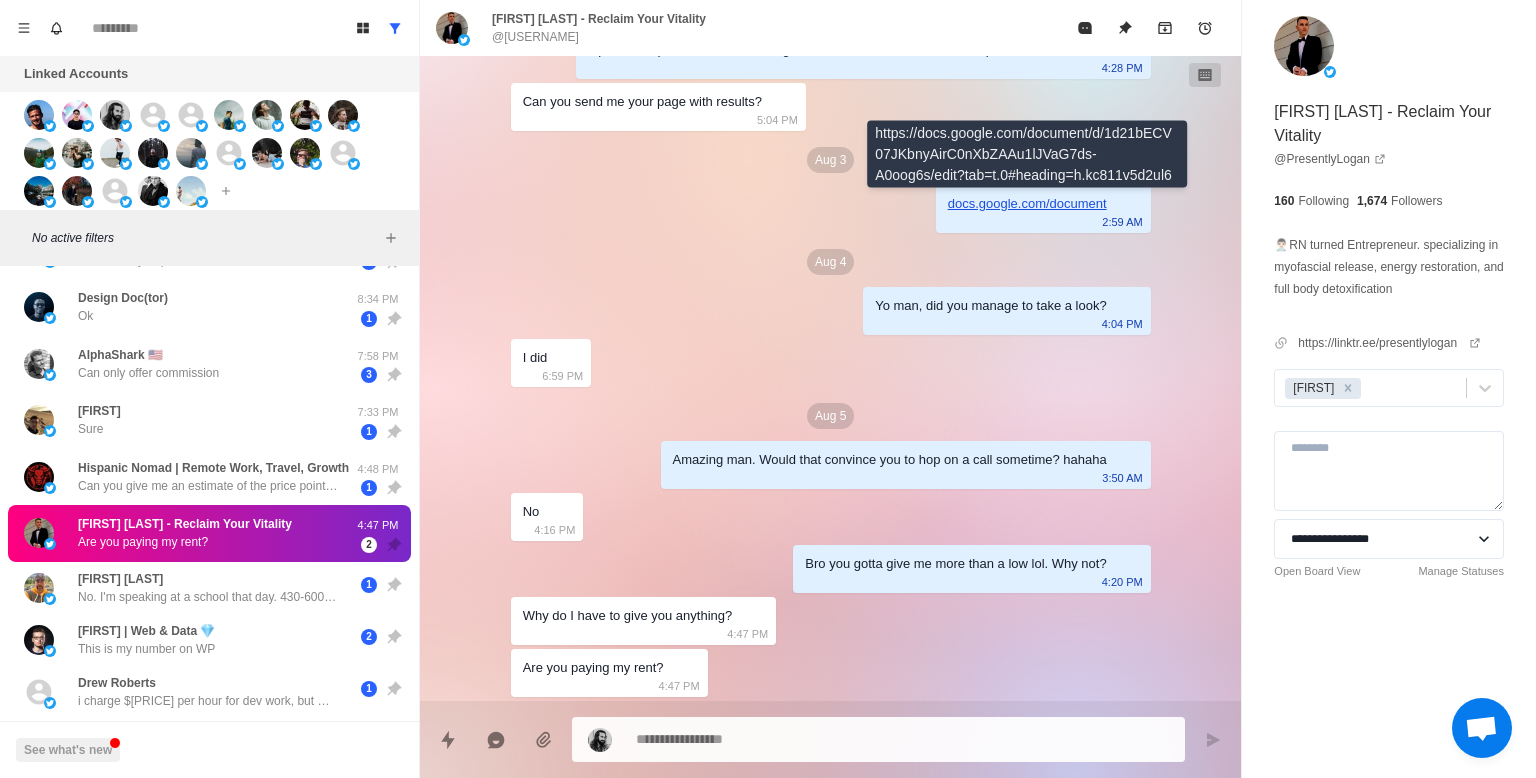 click on "docs.google.com/document" at bounding box center (1027, 203) 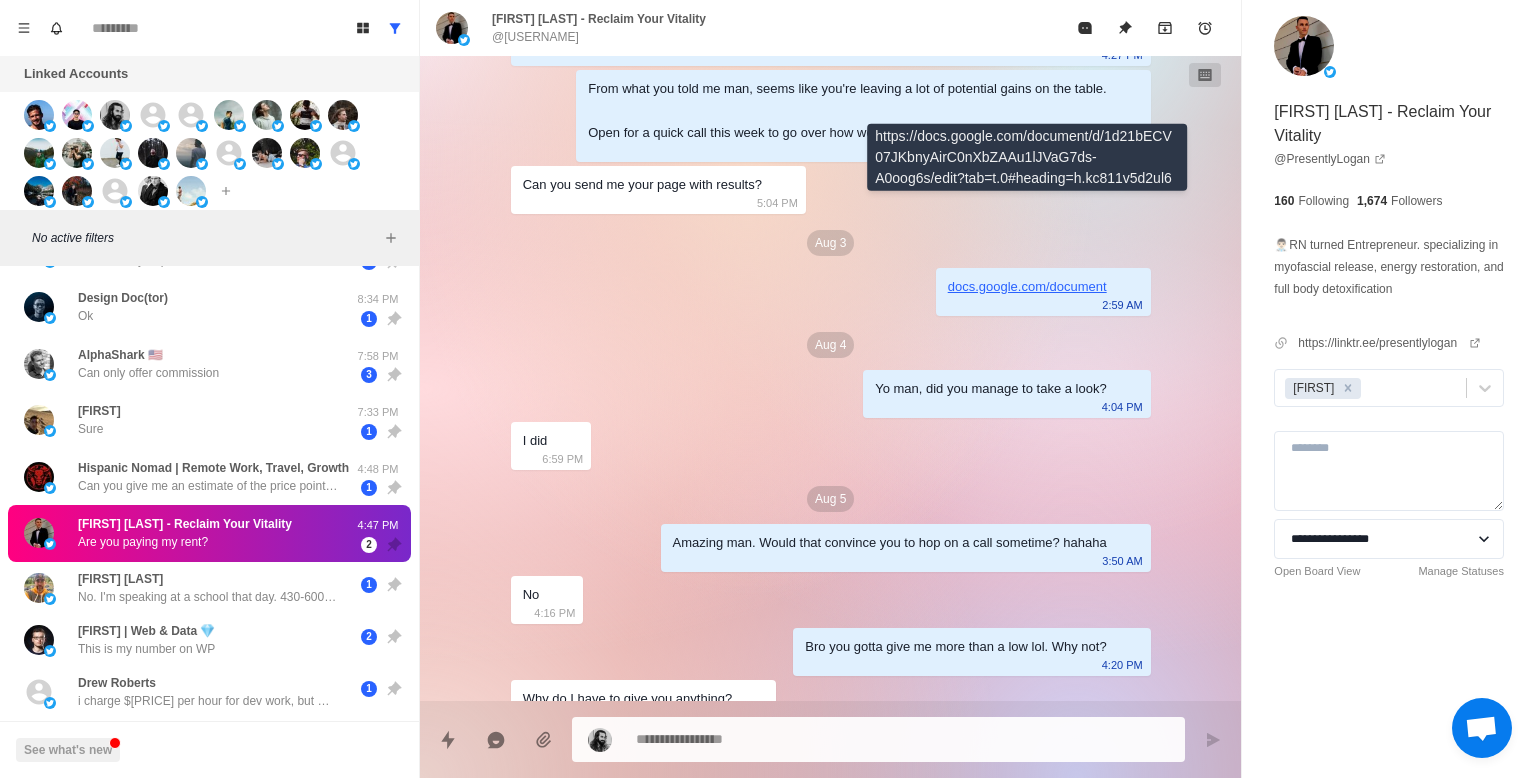 scroll, scrollTop: 521, scrollLeft: 0, axis: vertical 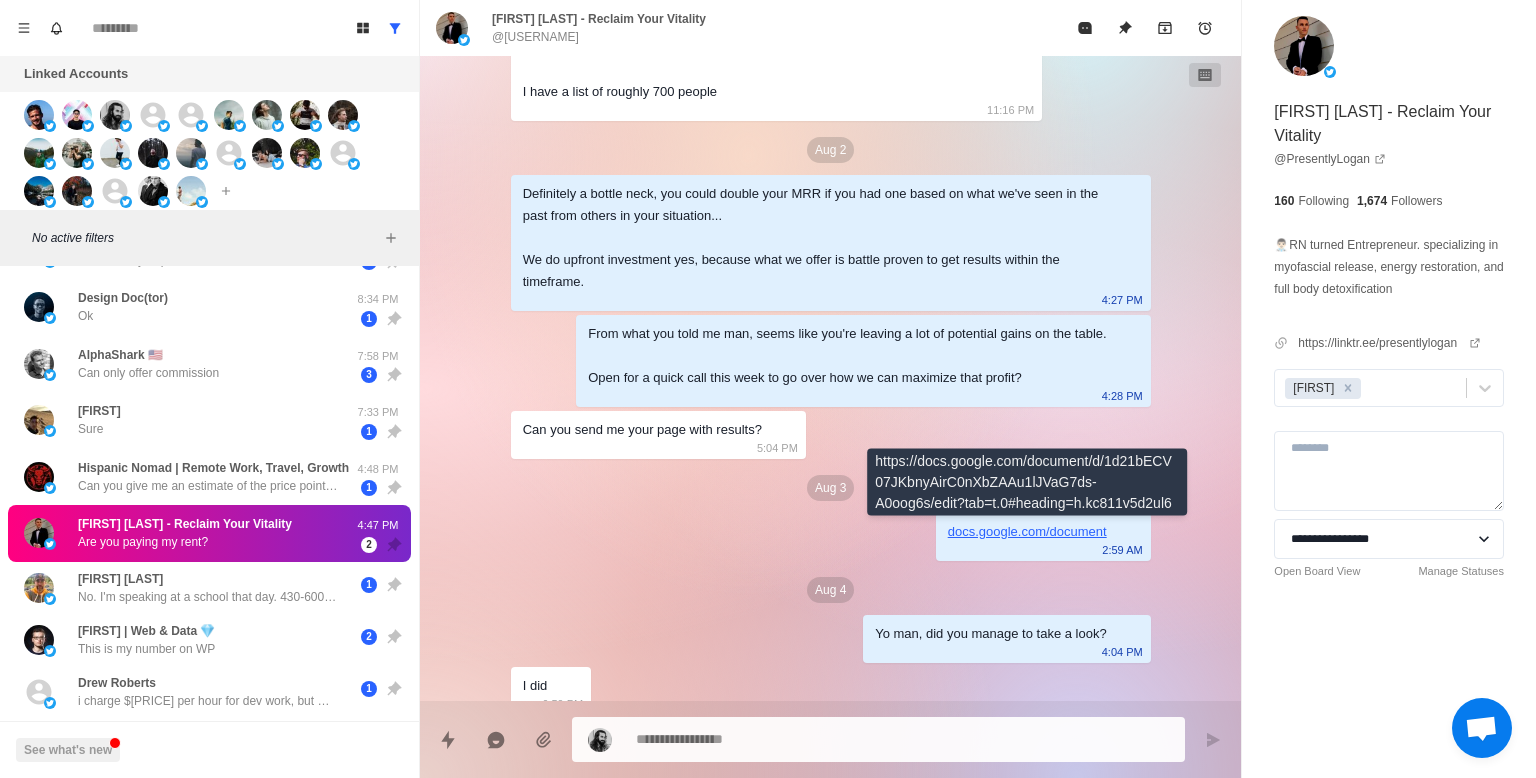 click on "Nov 11 Hey, [FIRST] we recently booked on of our clients 28 calls in 3 weeks, would it be of interest if we can do the same for you?ㅤ 6:28 AM Aug 1 Hey [FIRST], out of curiosity, how much revenue are you currently pulling in from your email list?
Might be able to 2-3x it in 90 days if it makes sense. 10:10 PM Hey [FIRST] 11:15 PM I don't have an active sequence 11:15 PM A bottleneck for me for sure 11:15 PM Do you require fees upfront or a split of the revenue? 11:15 PM I have a very strong product/service. Just sold 10 tests in the past week in person.
I have a list of roughly 700 people 11:16 PM Aug 2 Definitely a bottle neck, you could double your MRR if you had one based on what we've seen in the past from others in your situation...
We do upfront investment yes, because what we offer is battle proven to get results within the timeframe. 4:27 PM 4:28 PM Can you send me your page with results? 5:04 PM Aug 3 docs.google.com/document 2:59 AM Aug 4 Yo man, did you manage to take a look? 6:59 PM" at bounding box center (831, 282) 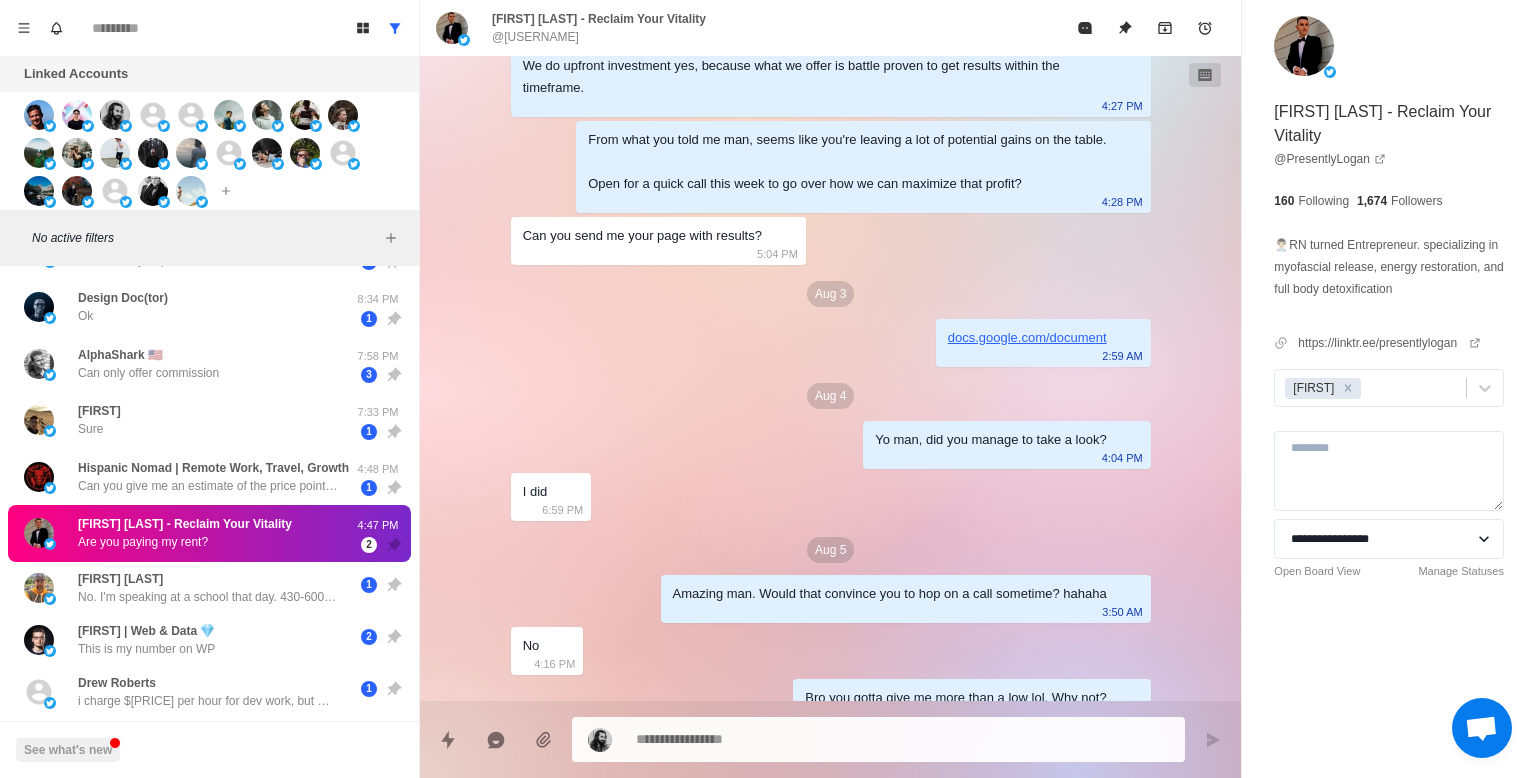 scroll, scrollTop: 849, scrollLeft: 0, axis: vertical 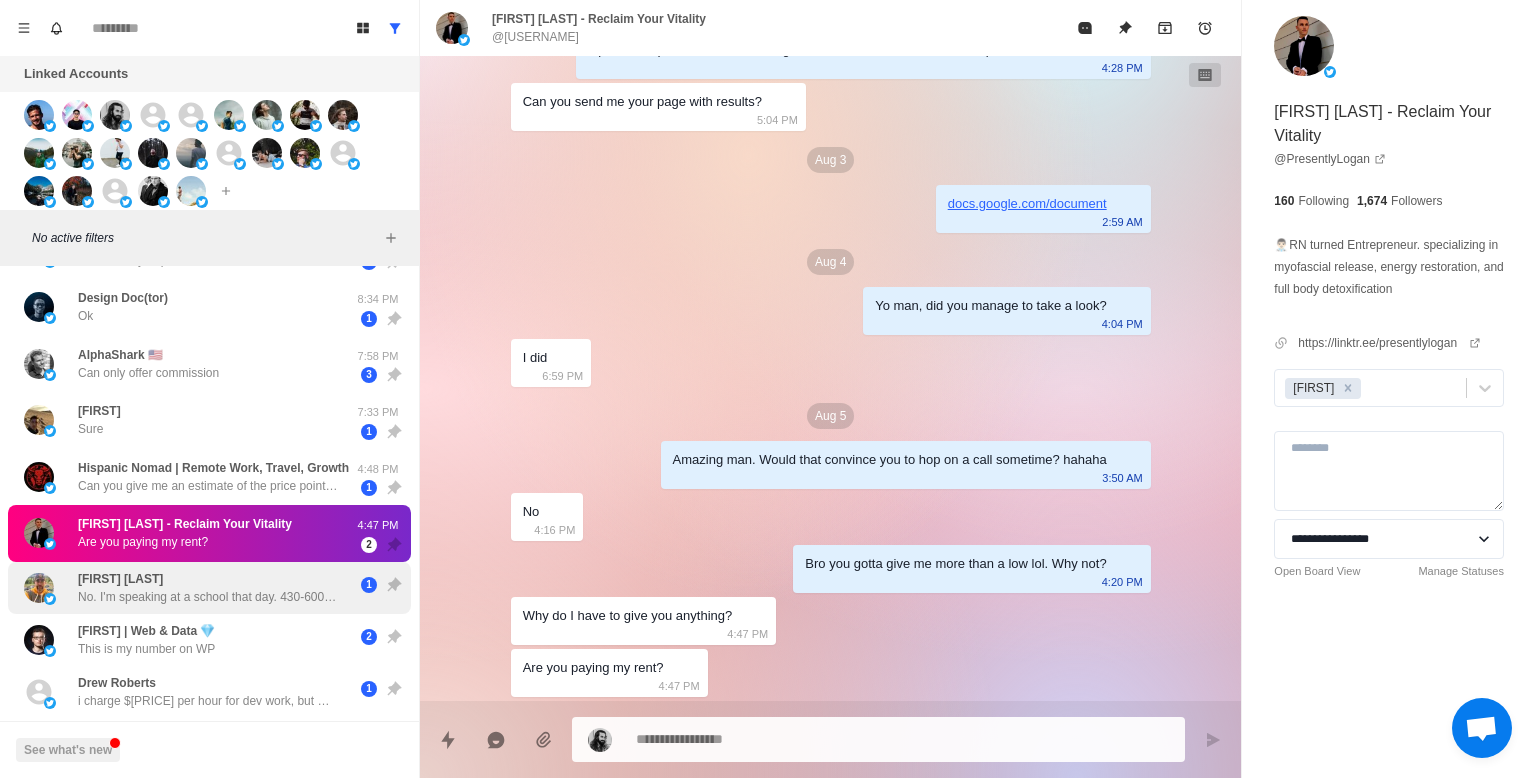click on "No. I'm speaking at a school that day. 430-600 pm" at bounding box center [208, 597] 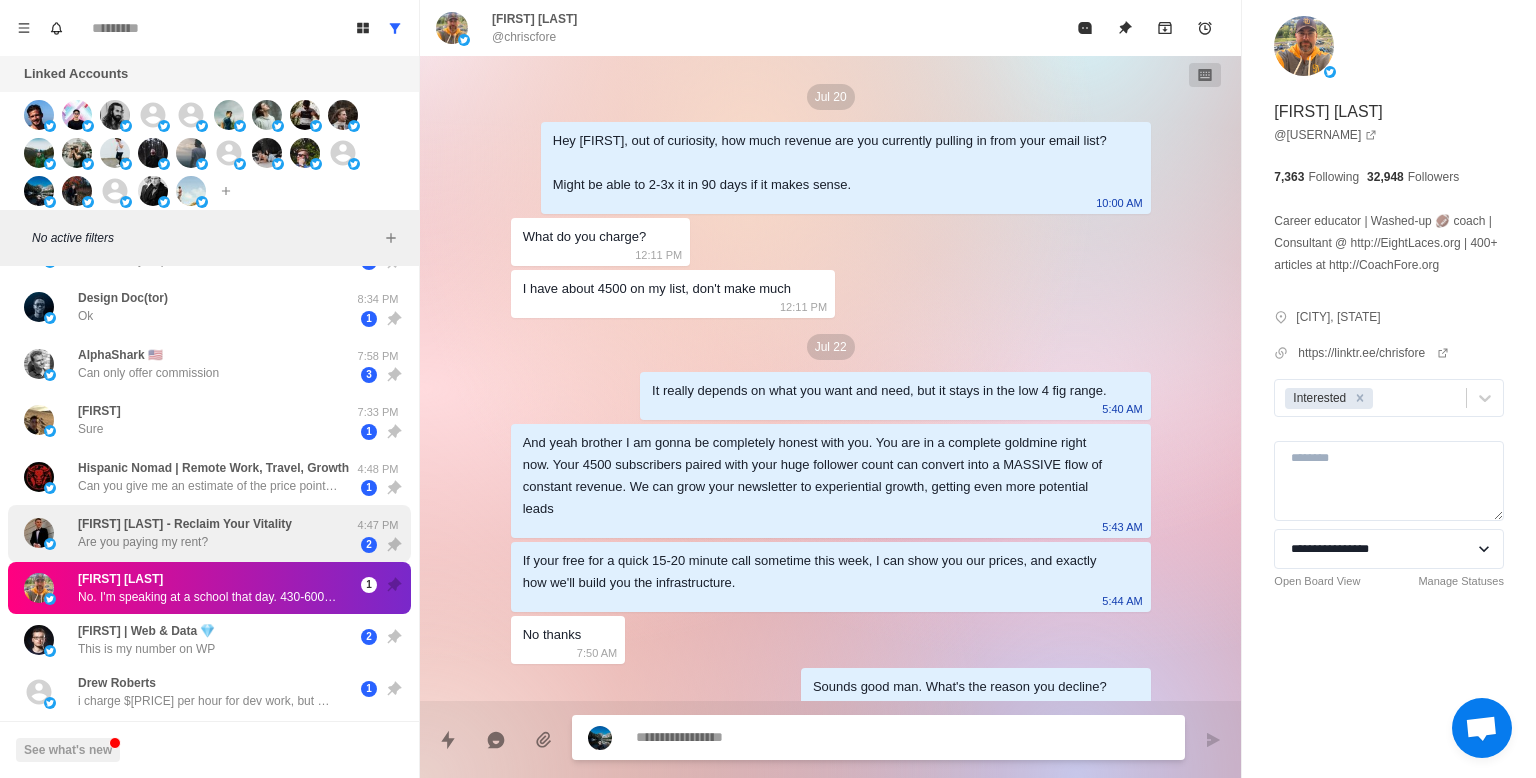 scroll, scrollTop: 1285, scrollLeft: 0, axis: vertical 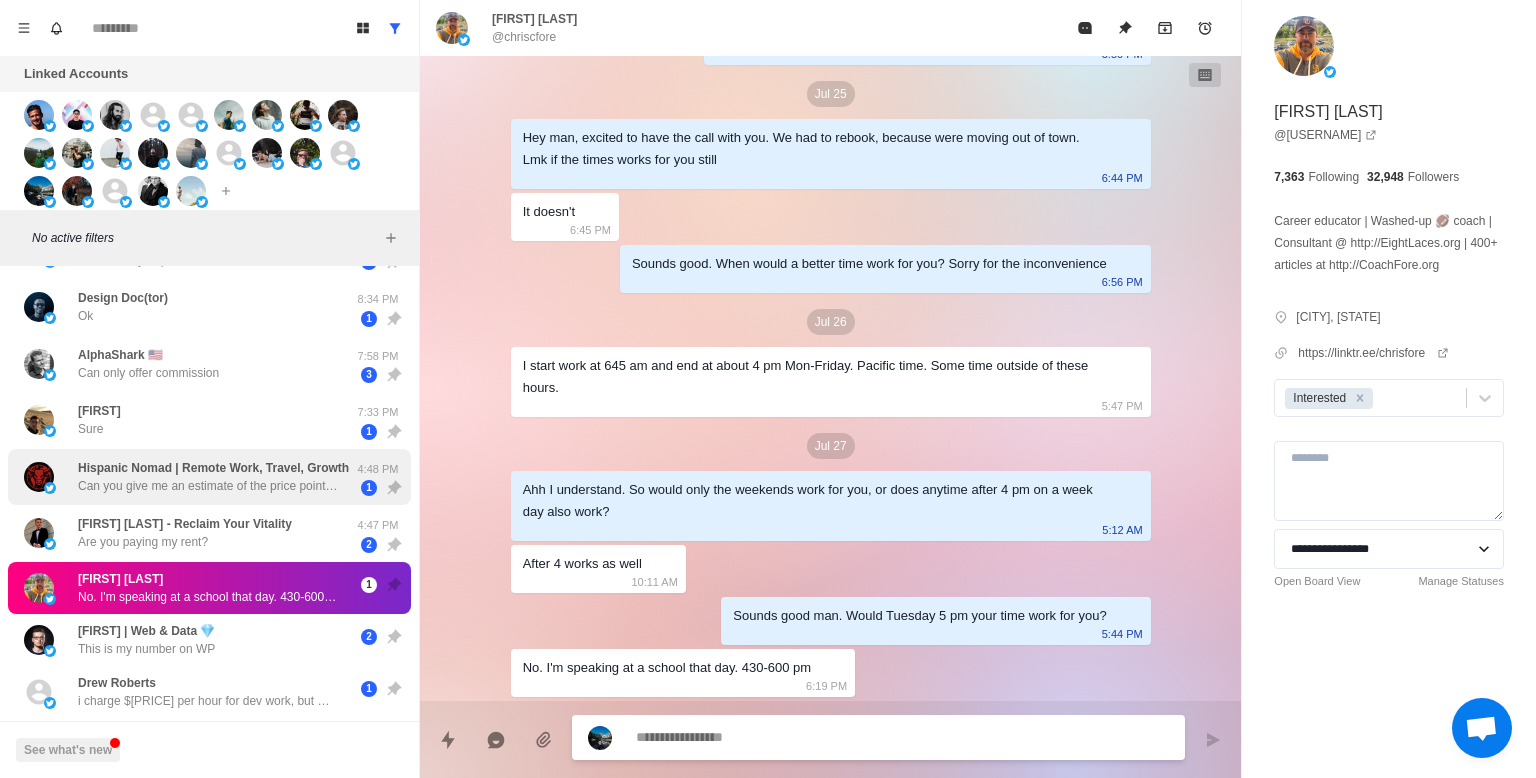 click on "Hispanic Nomad | Remote Work, Travel, Growth" at bounding box center [213, 468] 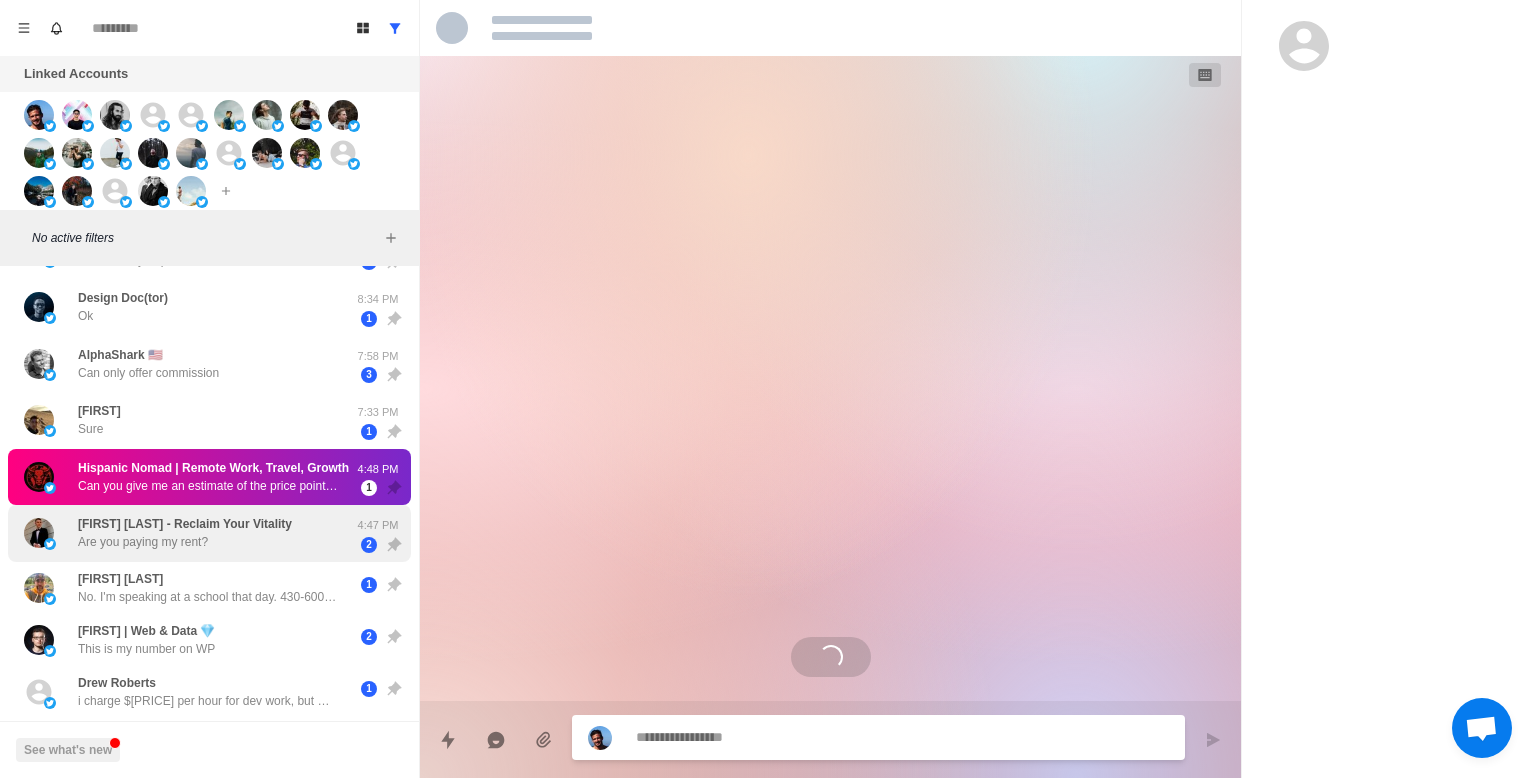 scroll, scrollTop: 0, scrollLeft: 0, axis: both 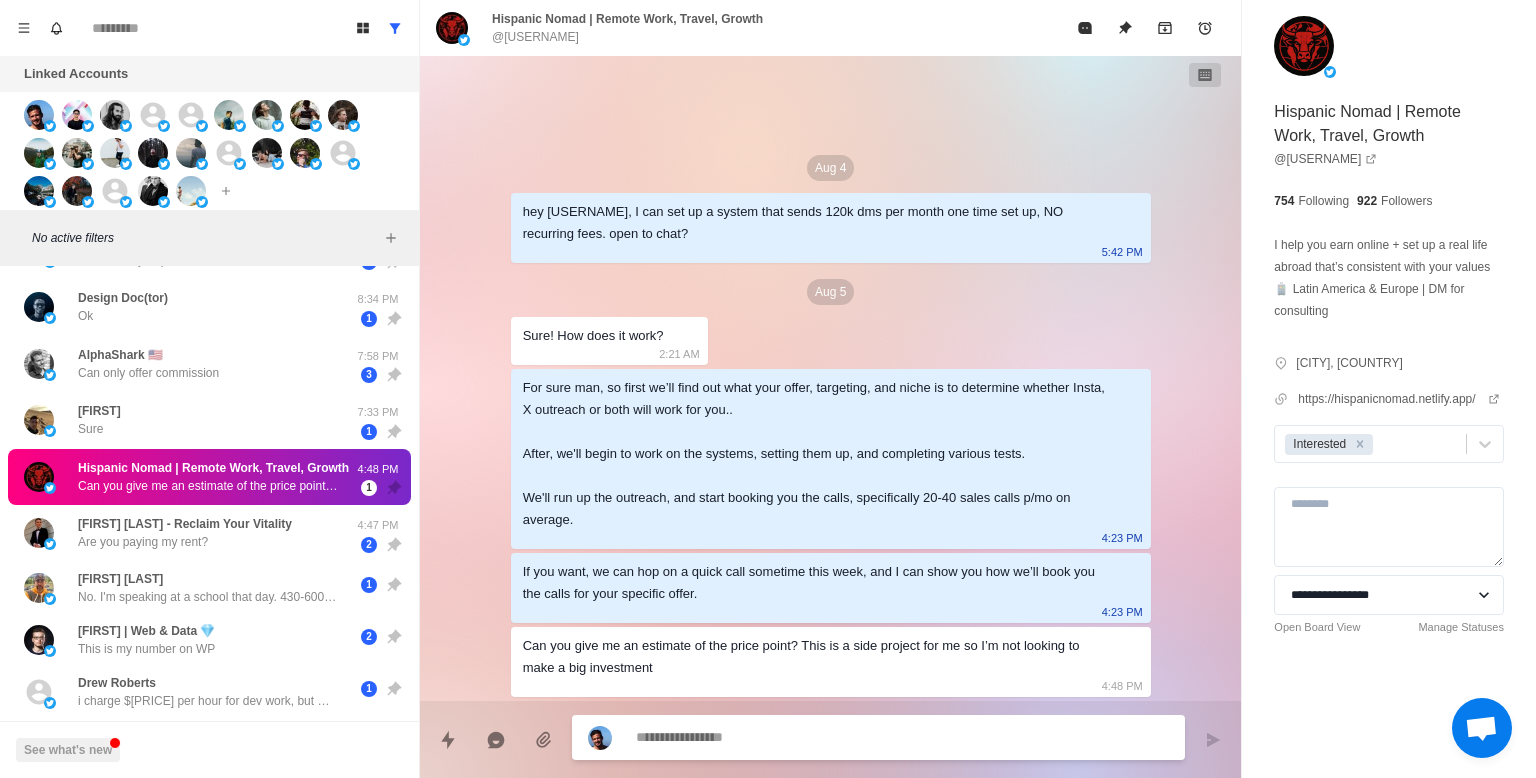 click at bounding box center (902, 737) 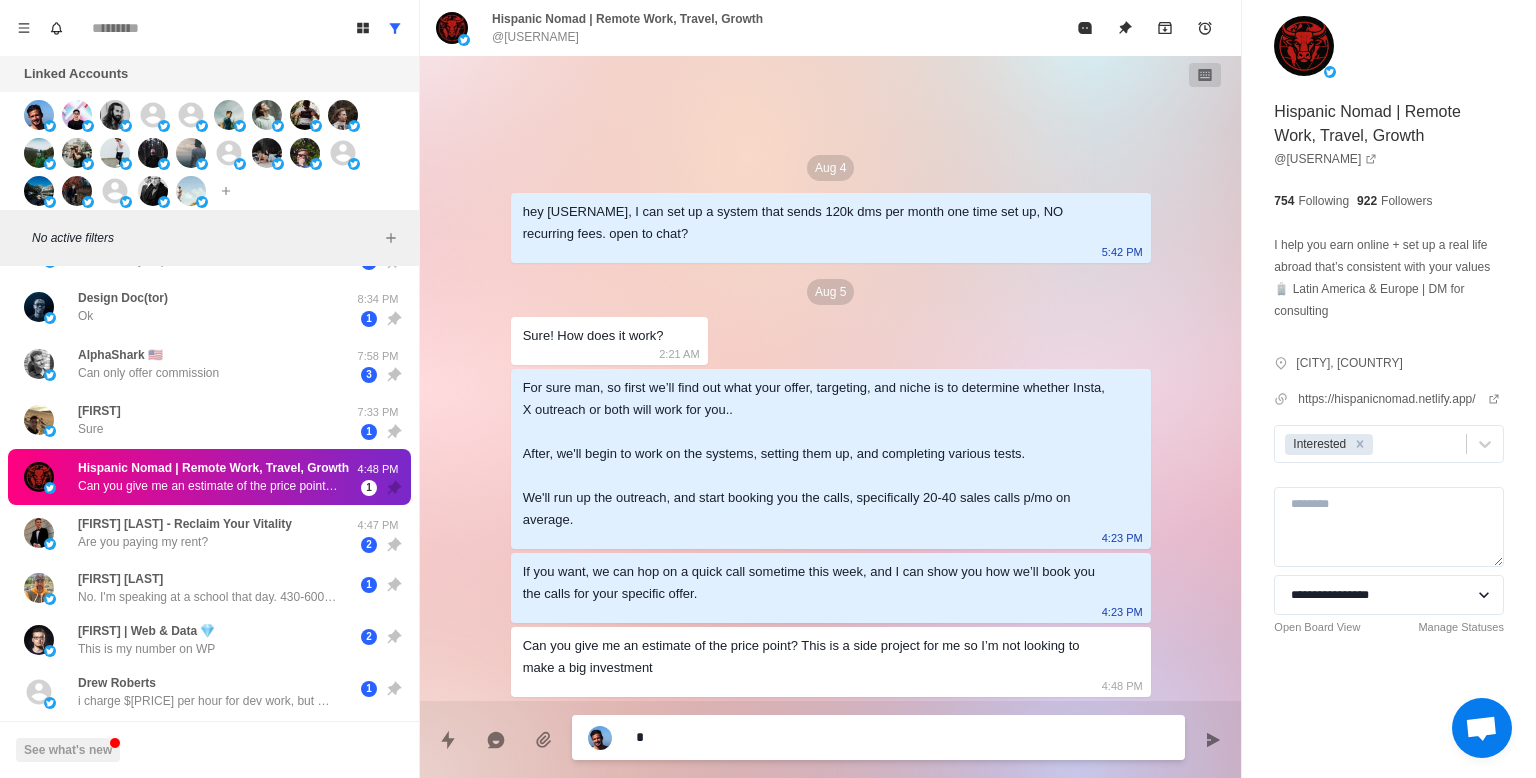 type on "*" 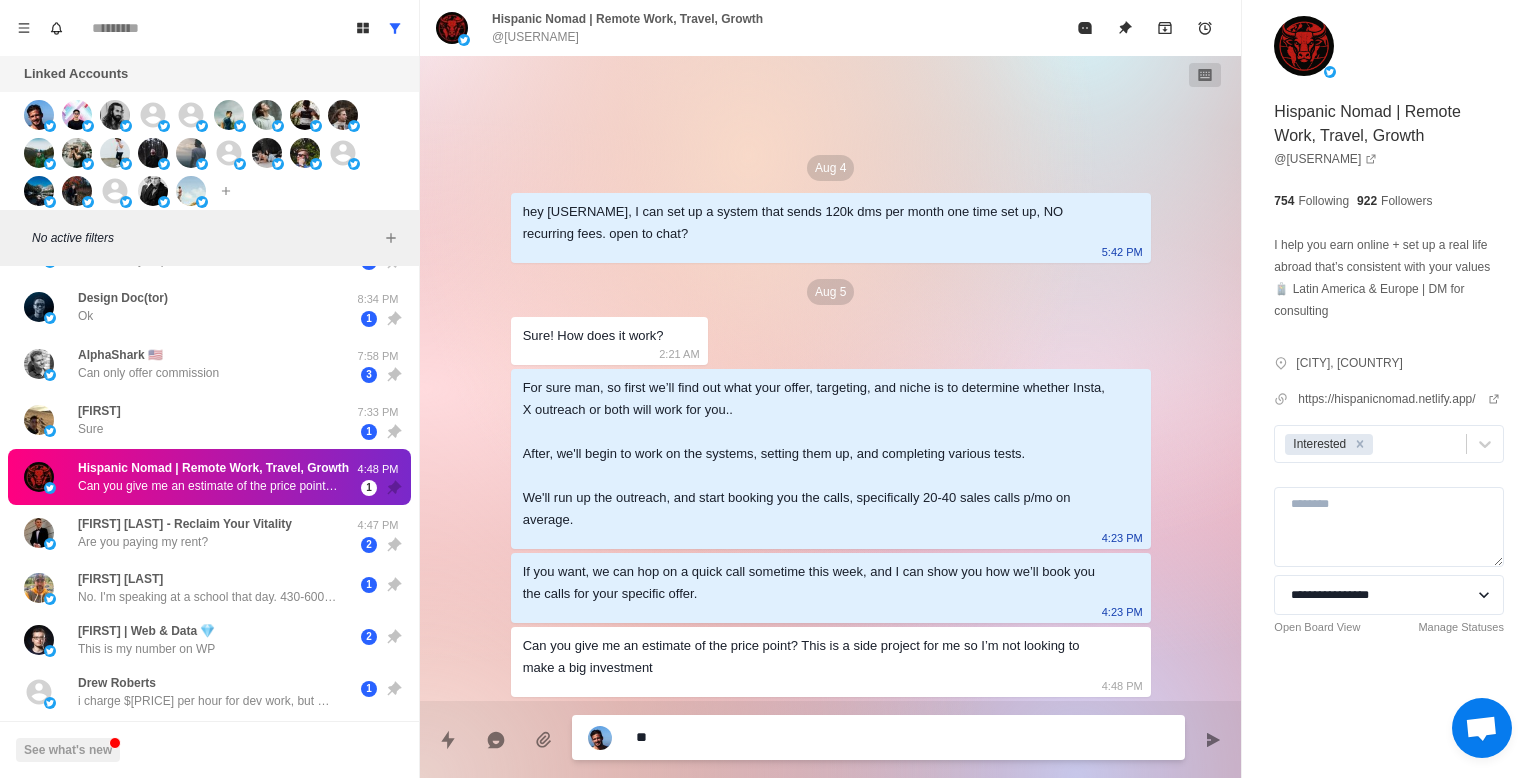 type on "*" 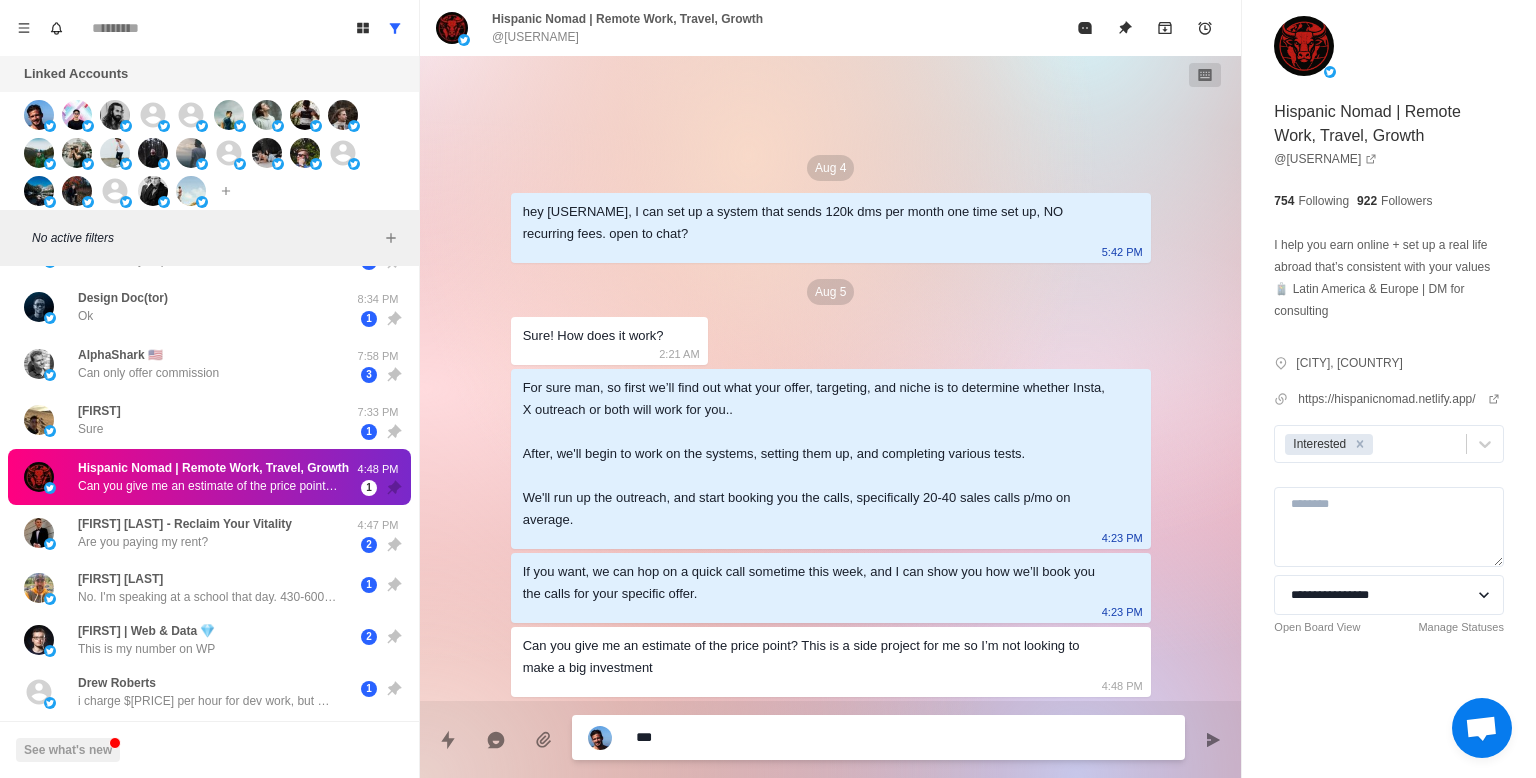 type on "*" 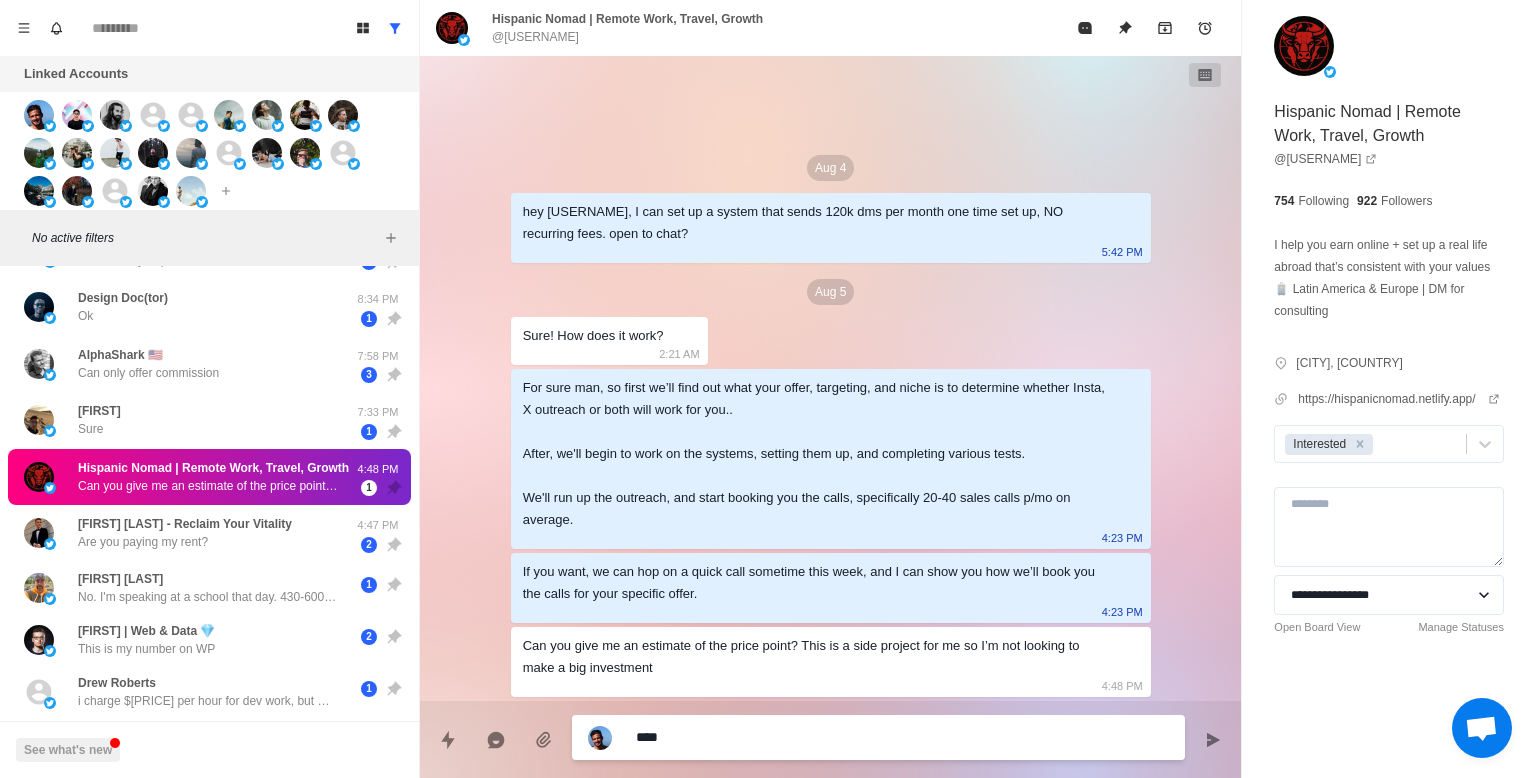 type on "*" 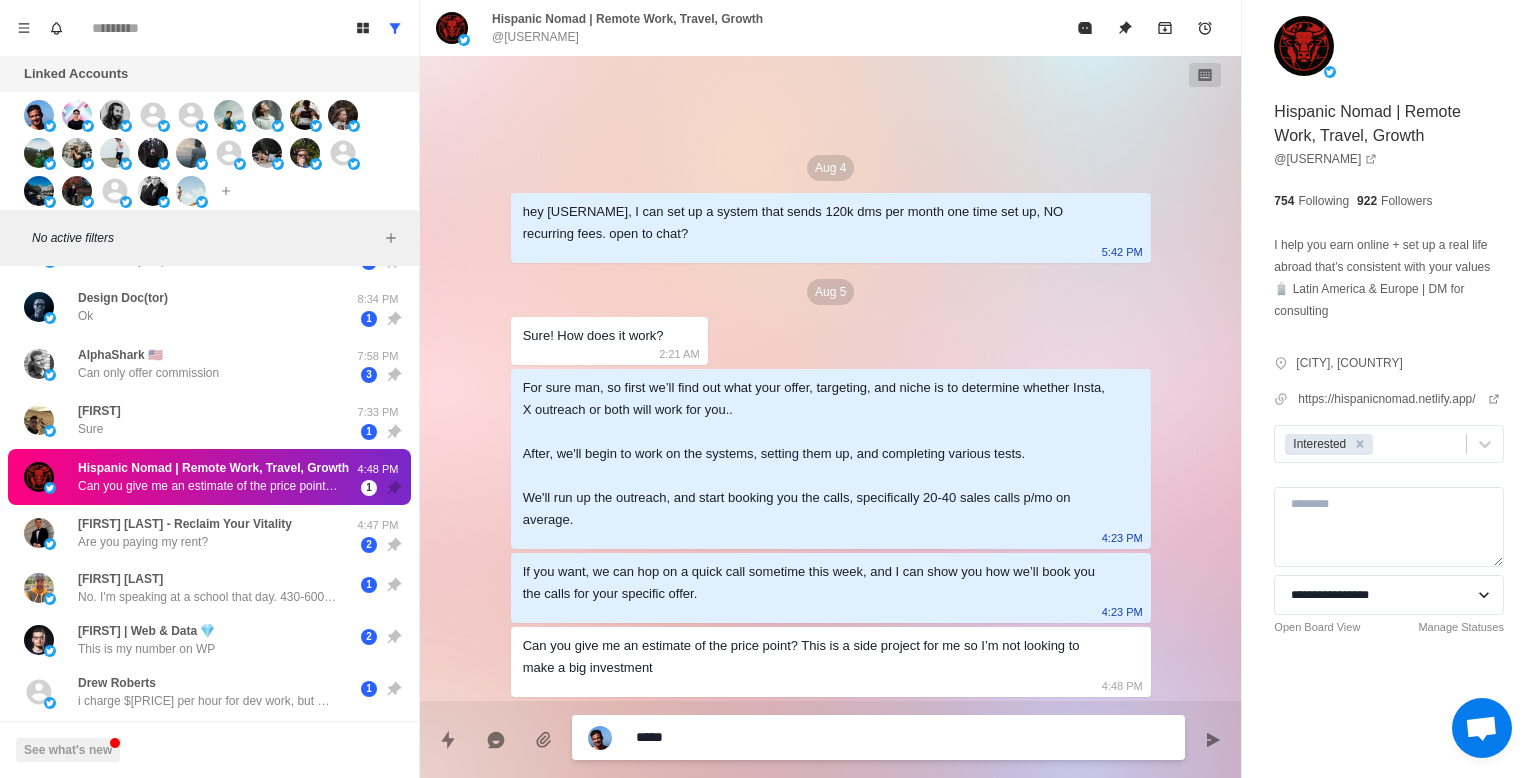 type on "*" 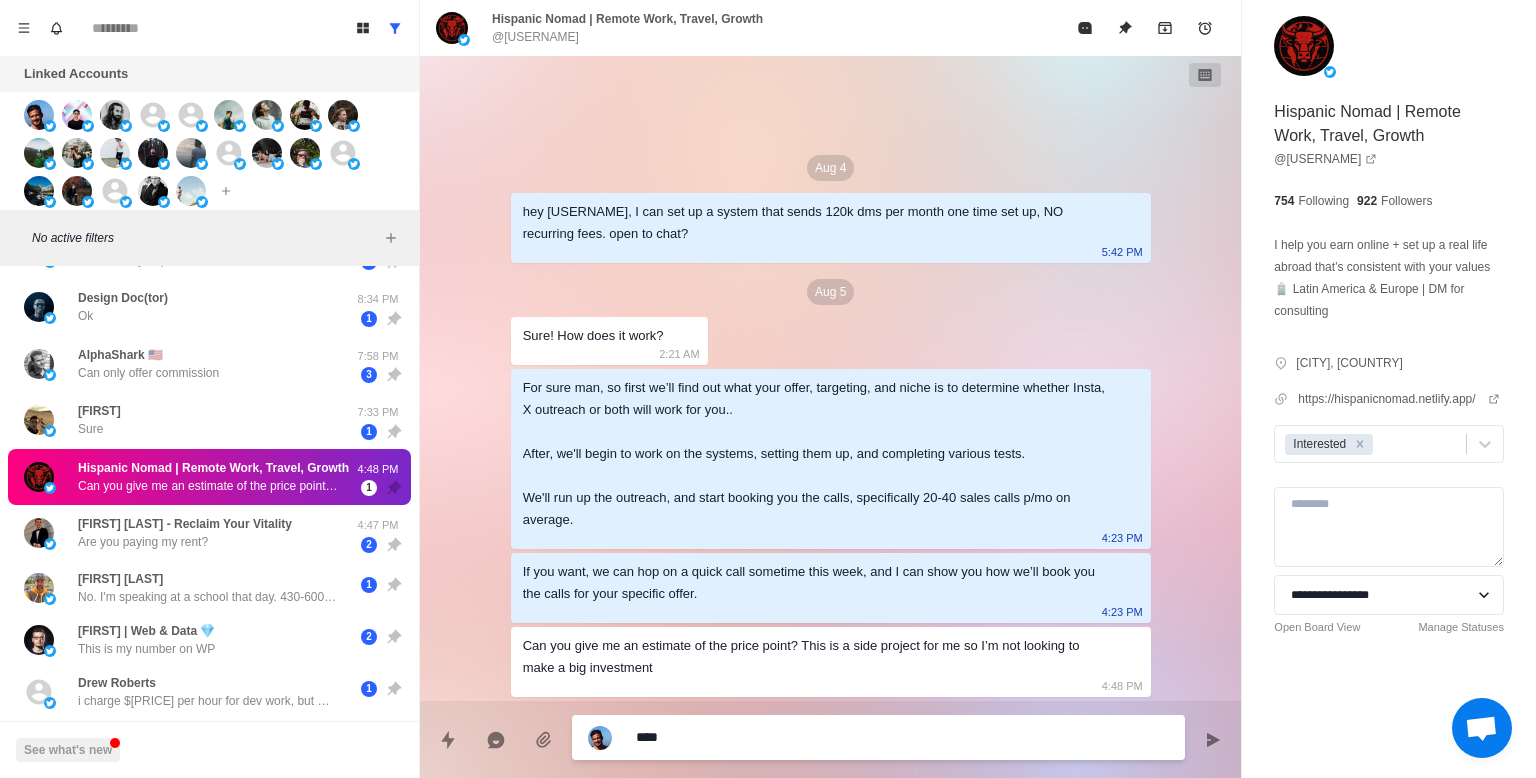 type on "*" 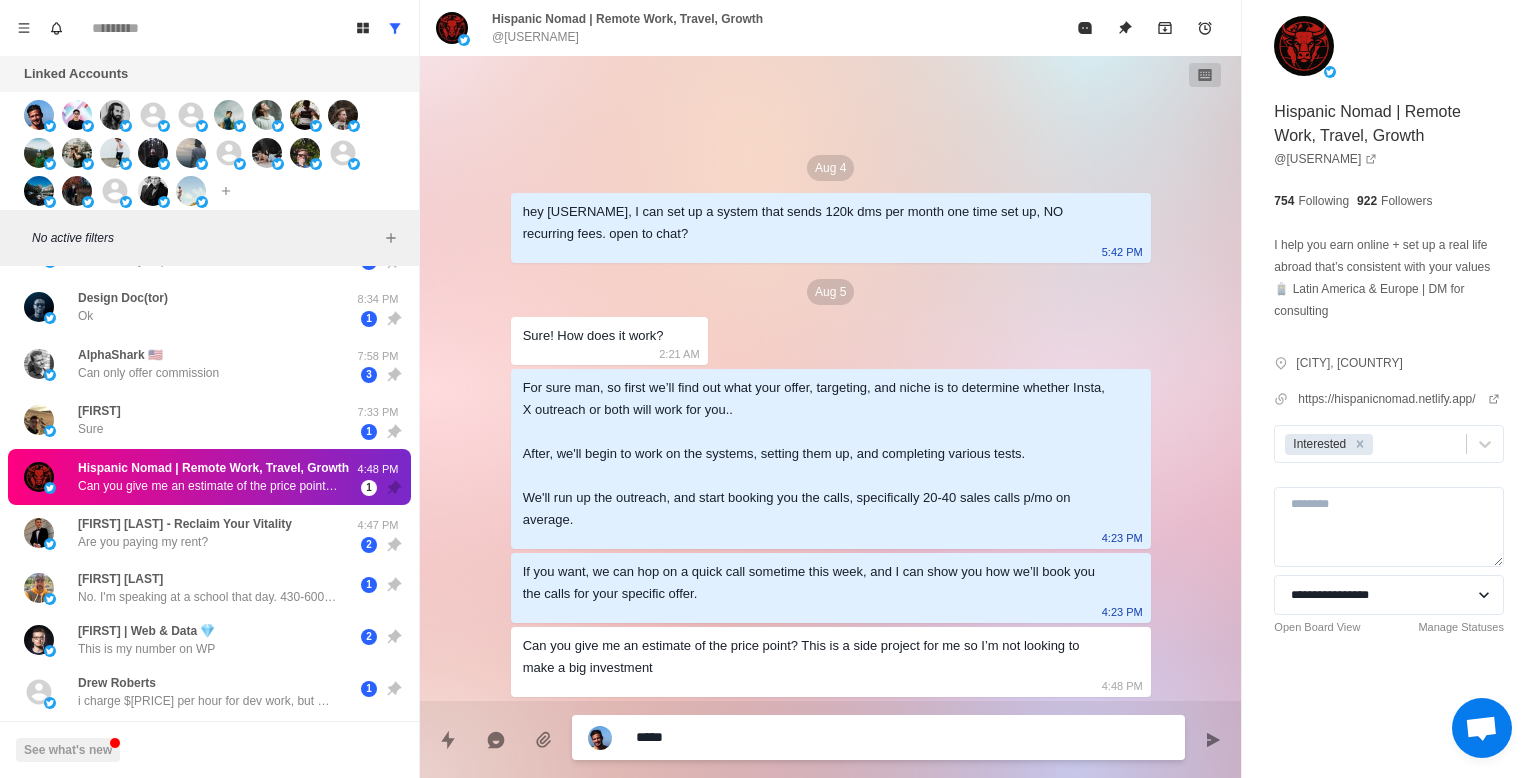 type on "*" 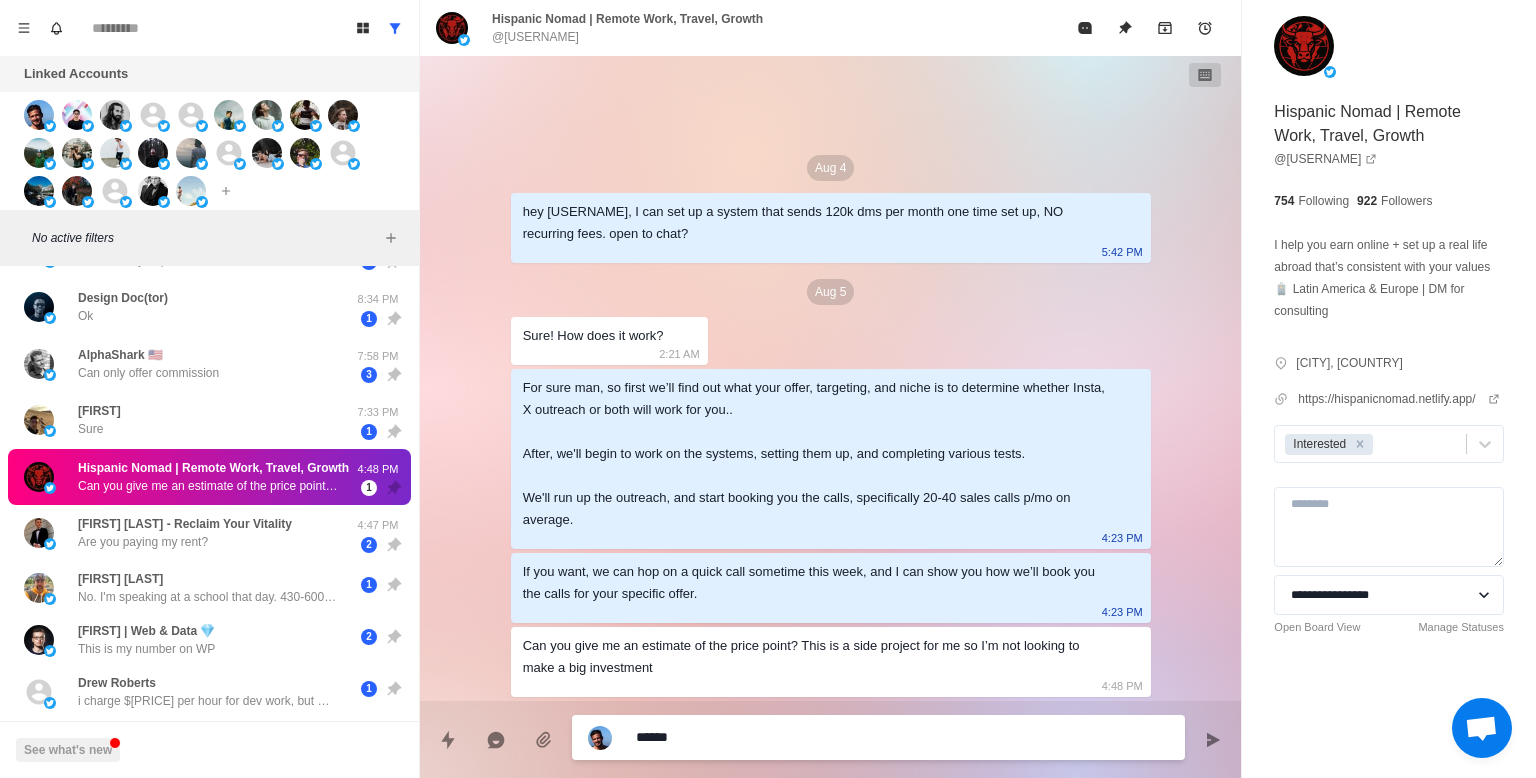 type on "*" 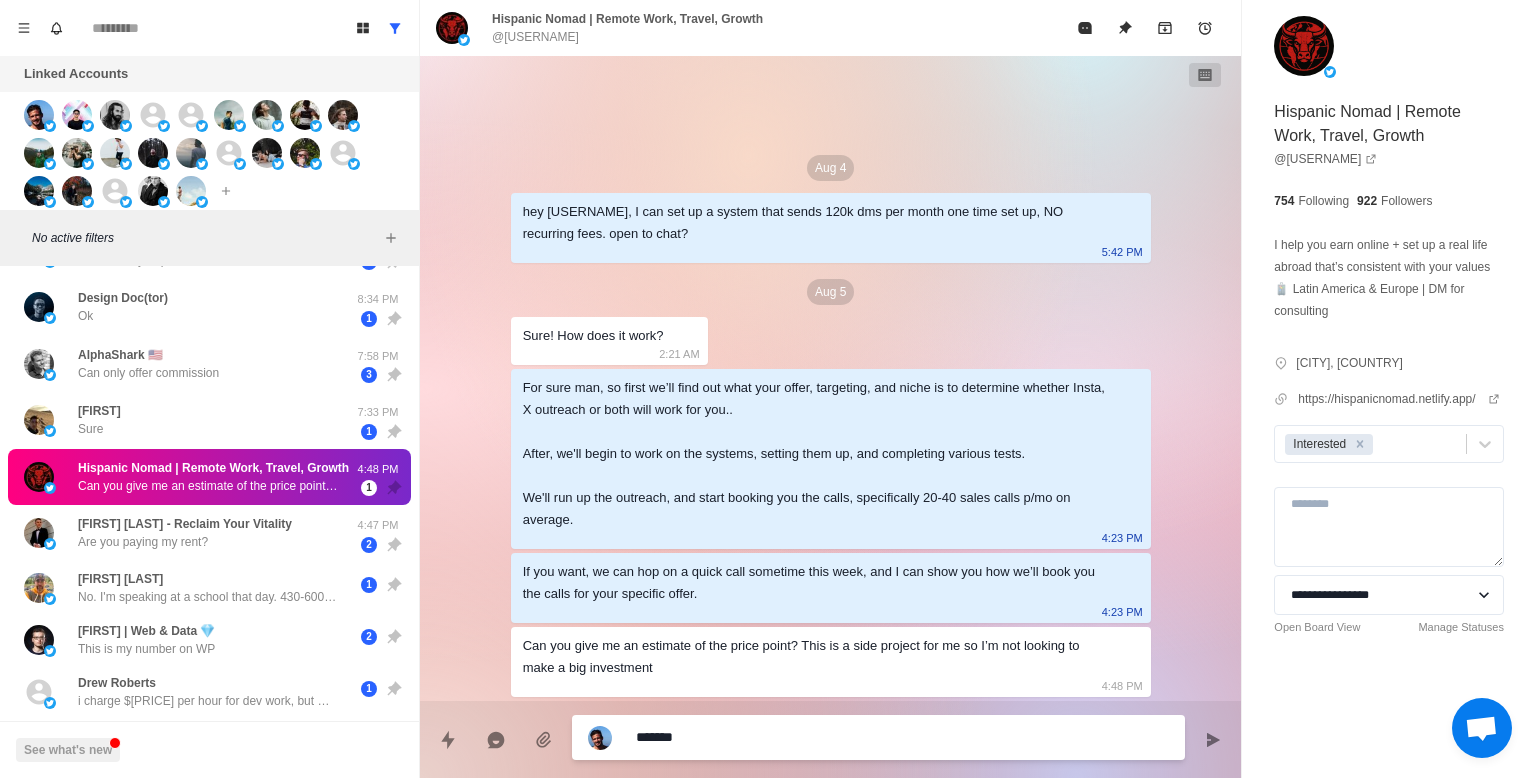 type on "*" 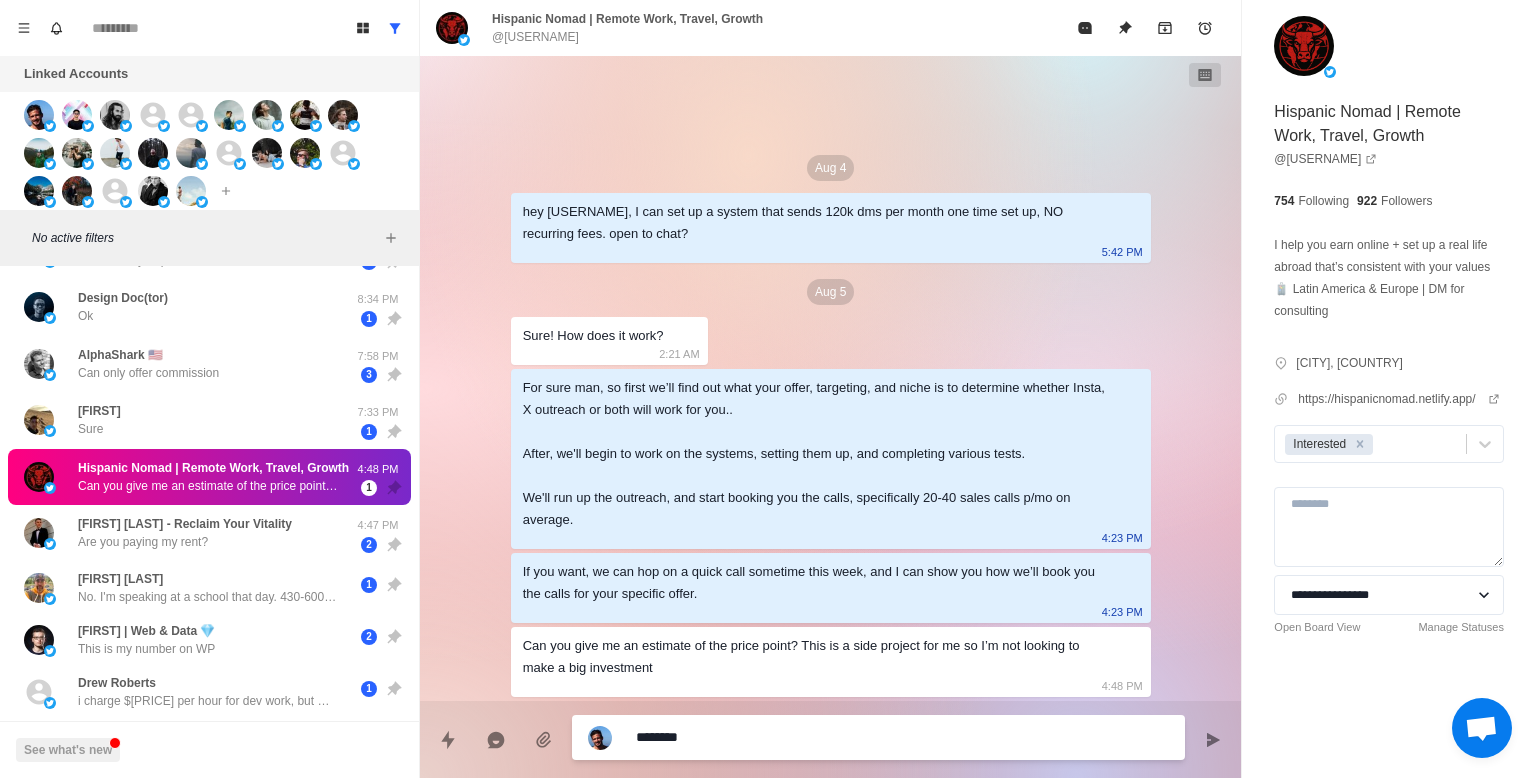 type on "*" 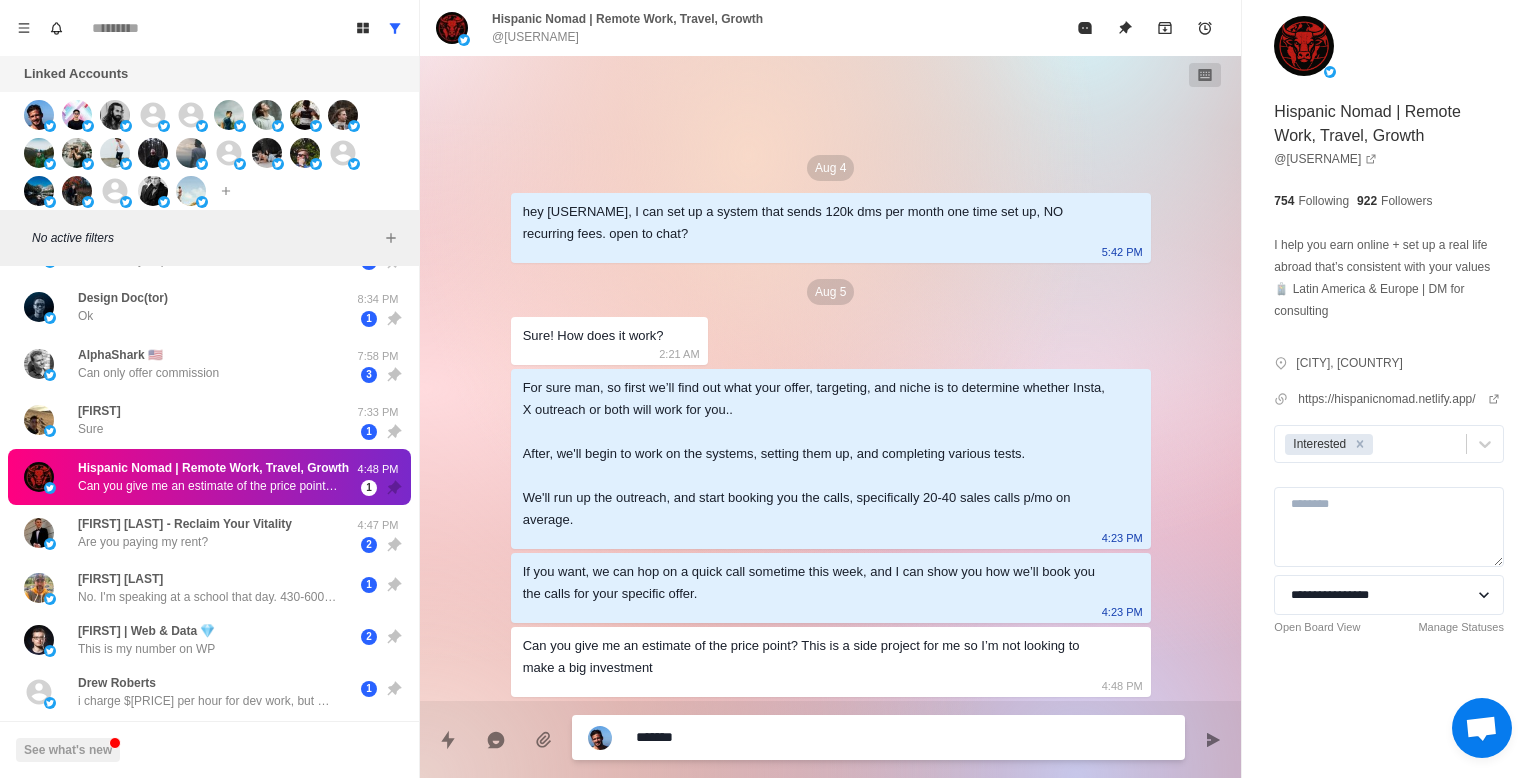 type on "*" 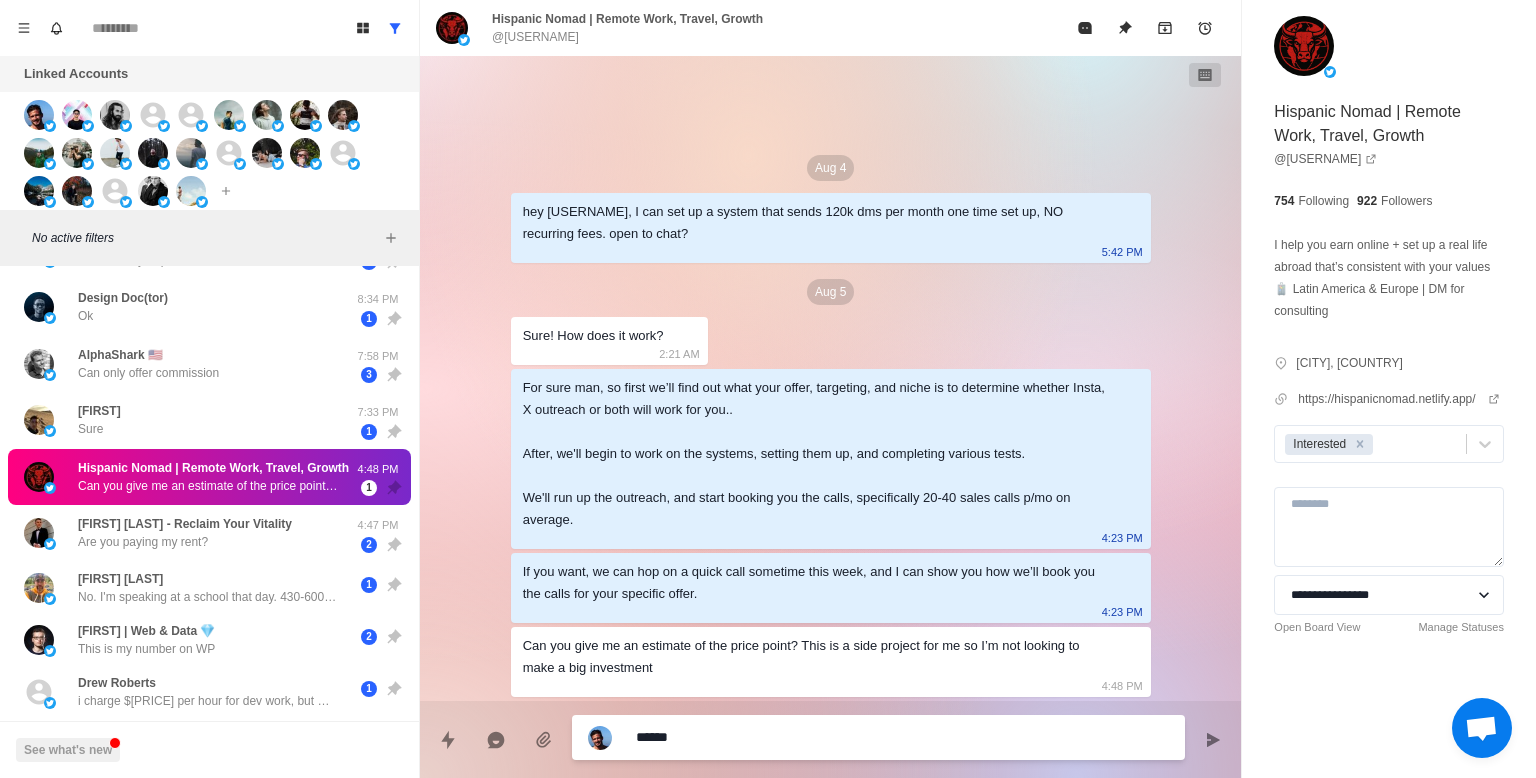 type on "*" 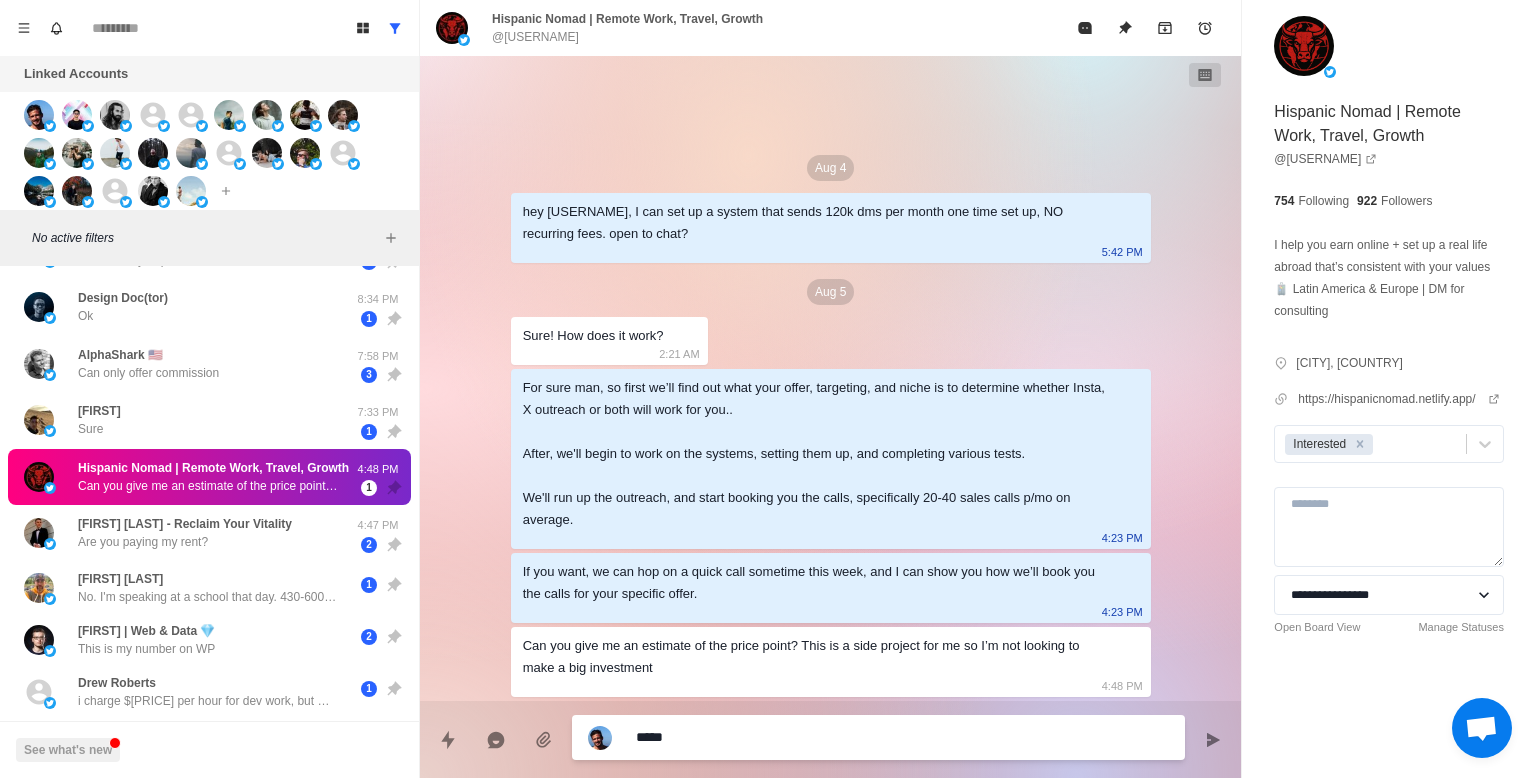 type on "*" 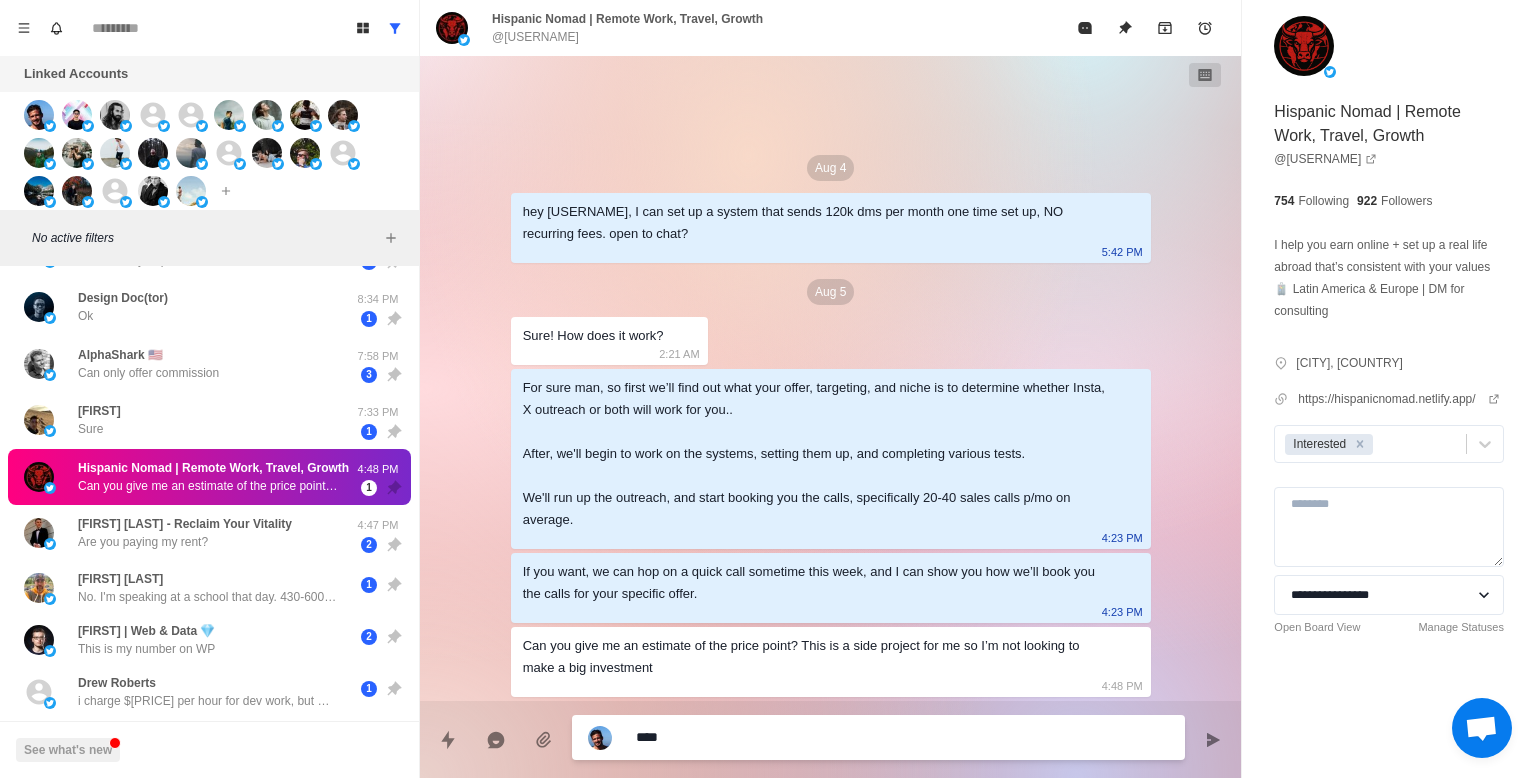 type on "*" 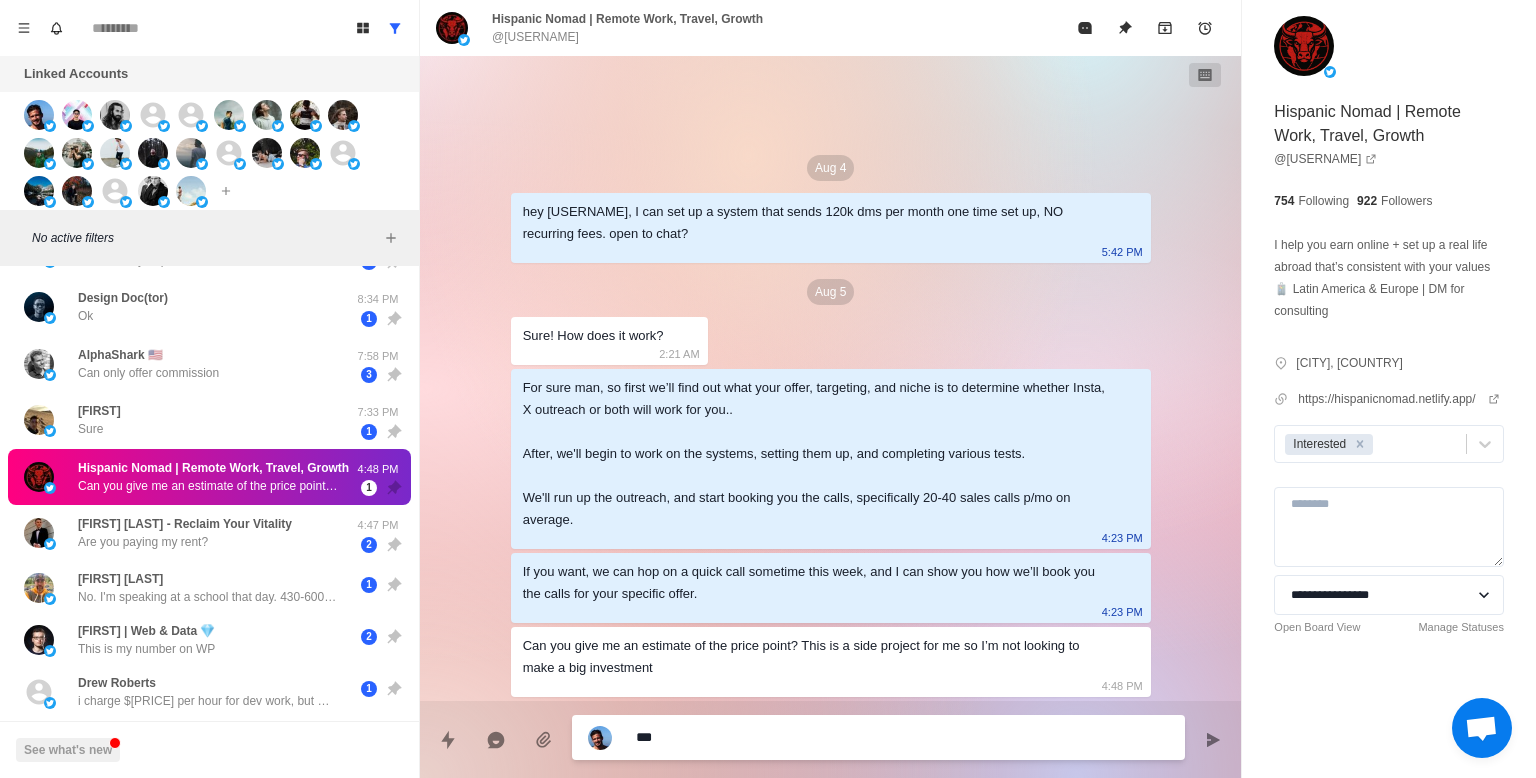 type on "*" 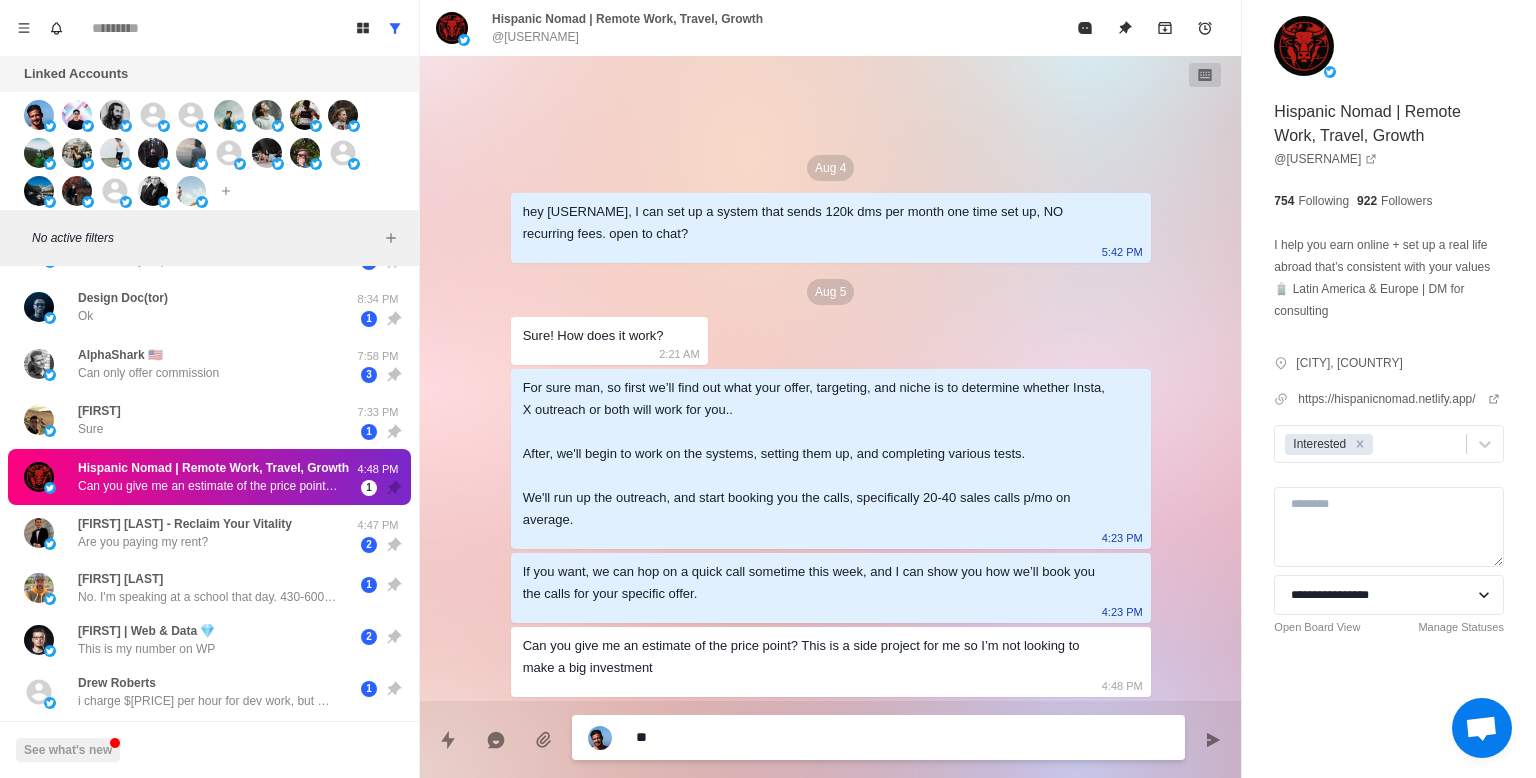 type on "*" 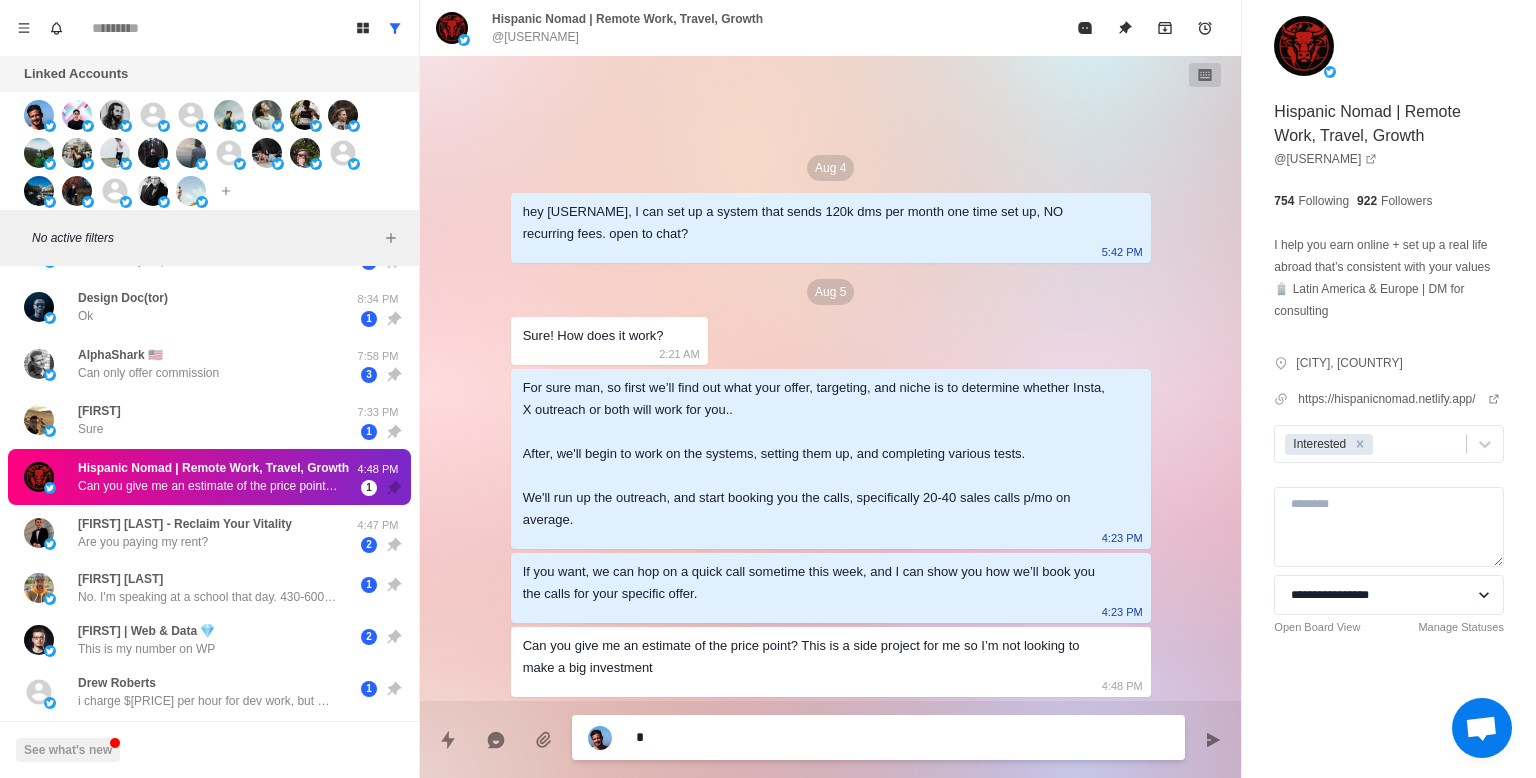 type on "*" 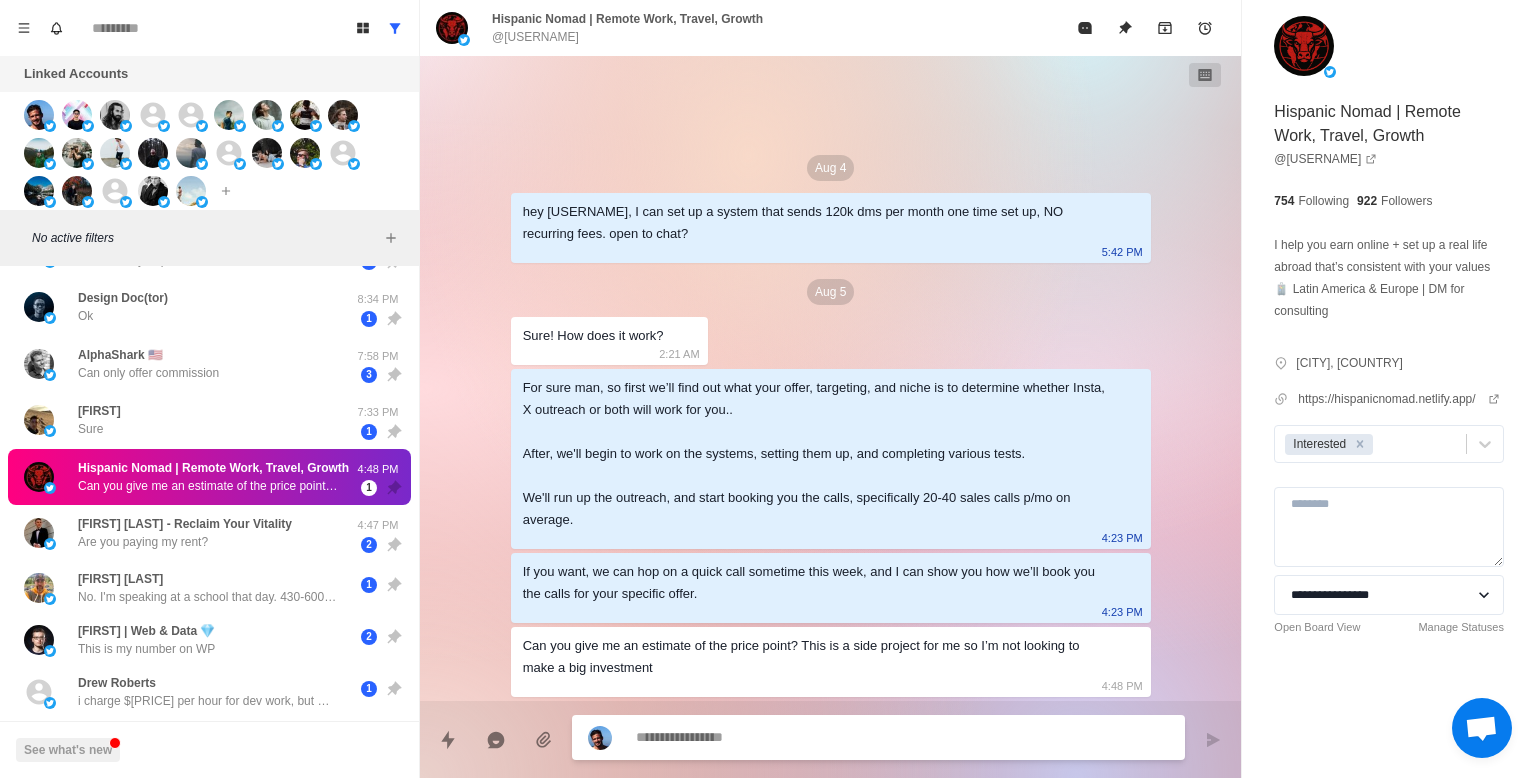 type on "*" 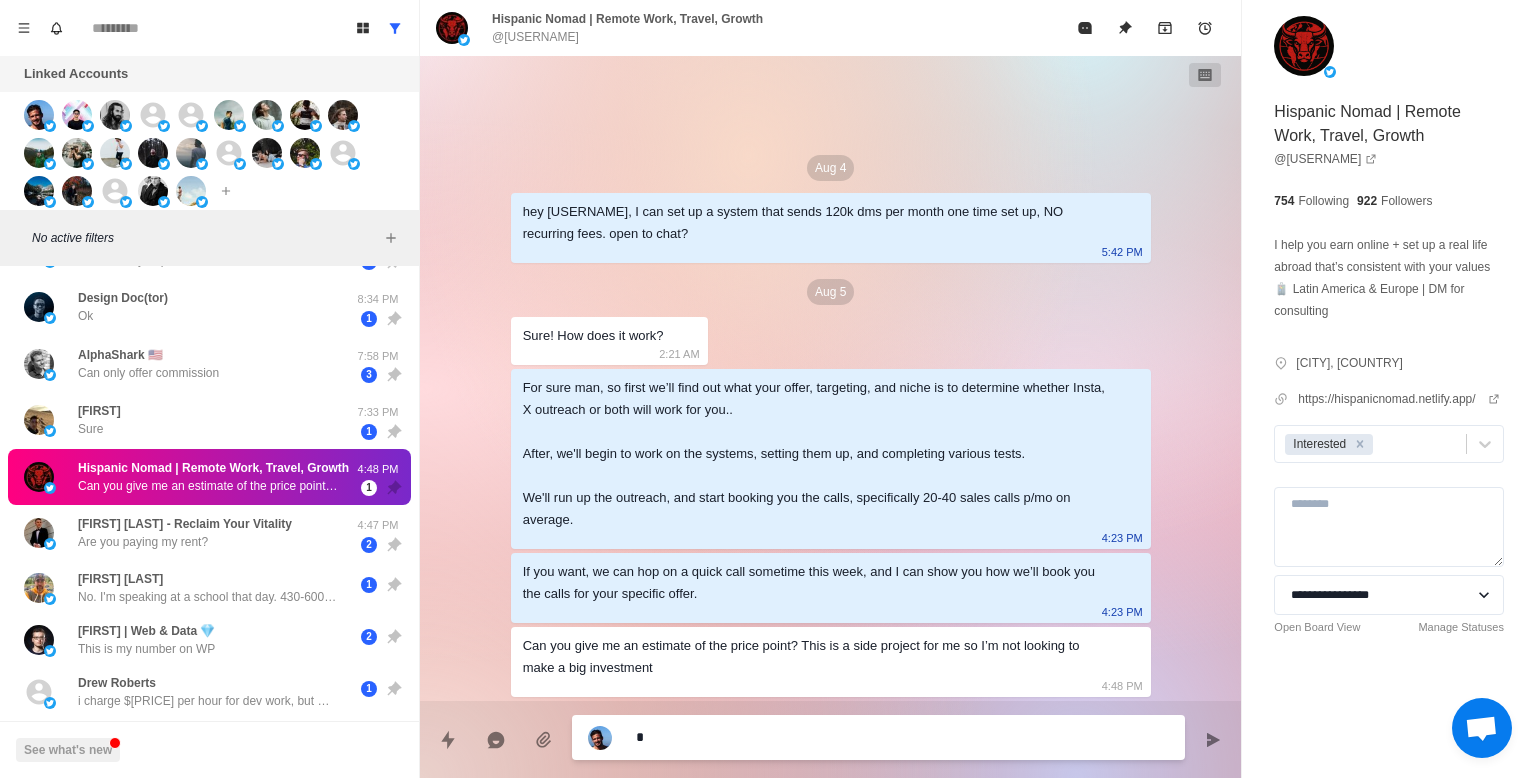 type on "*" 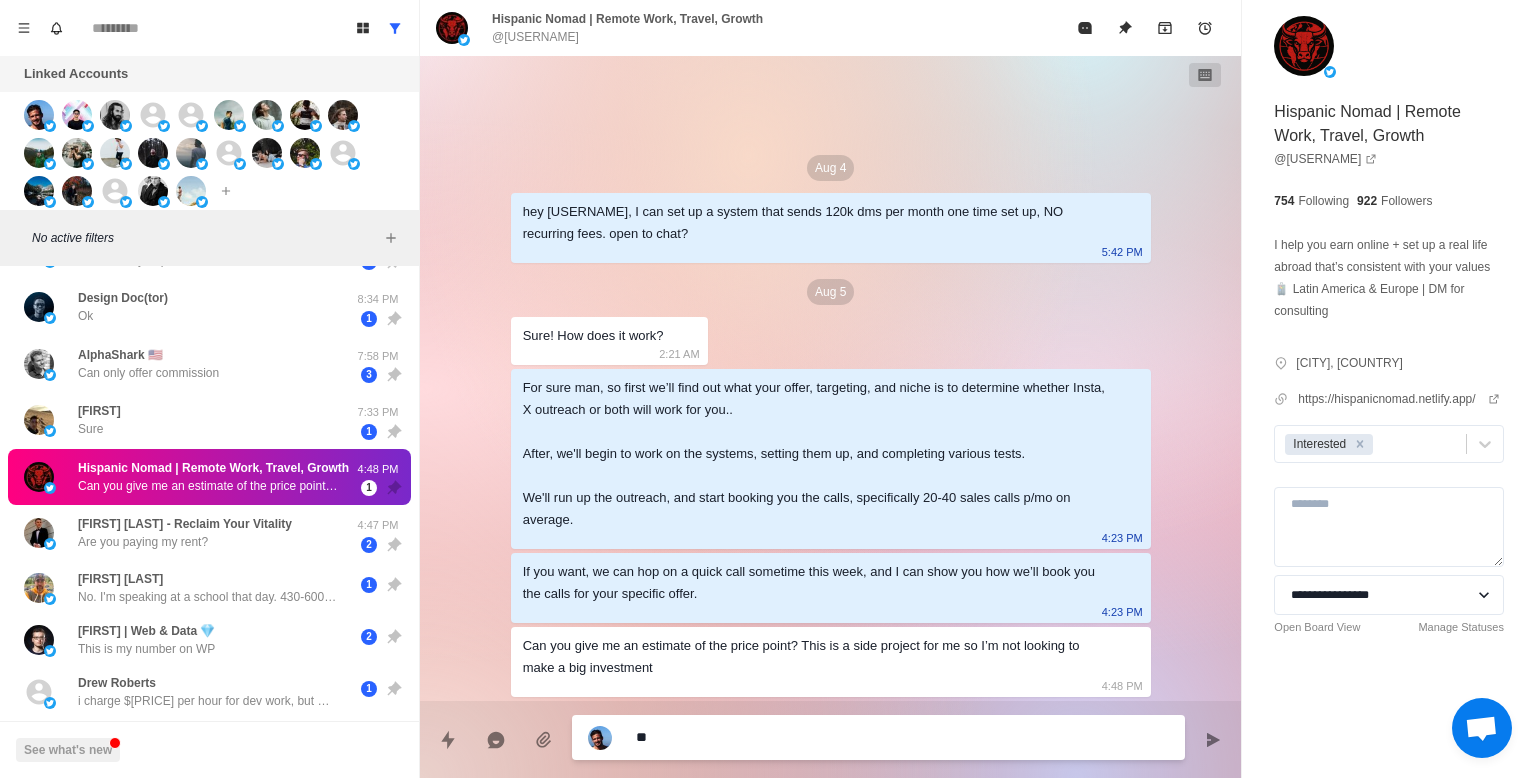 type on "*" 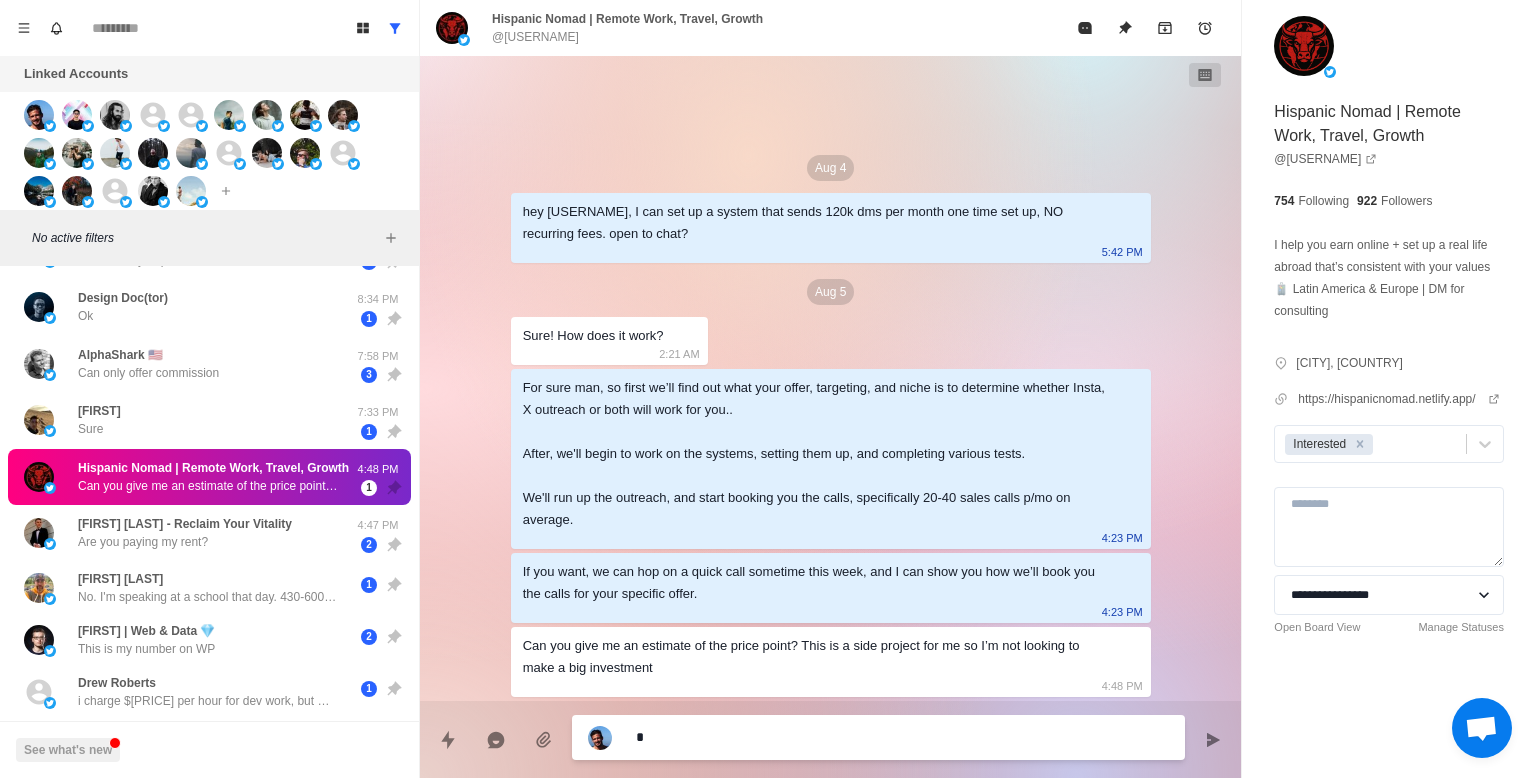type on "*" 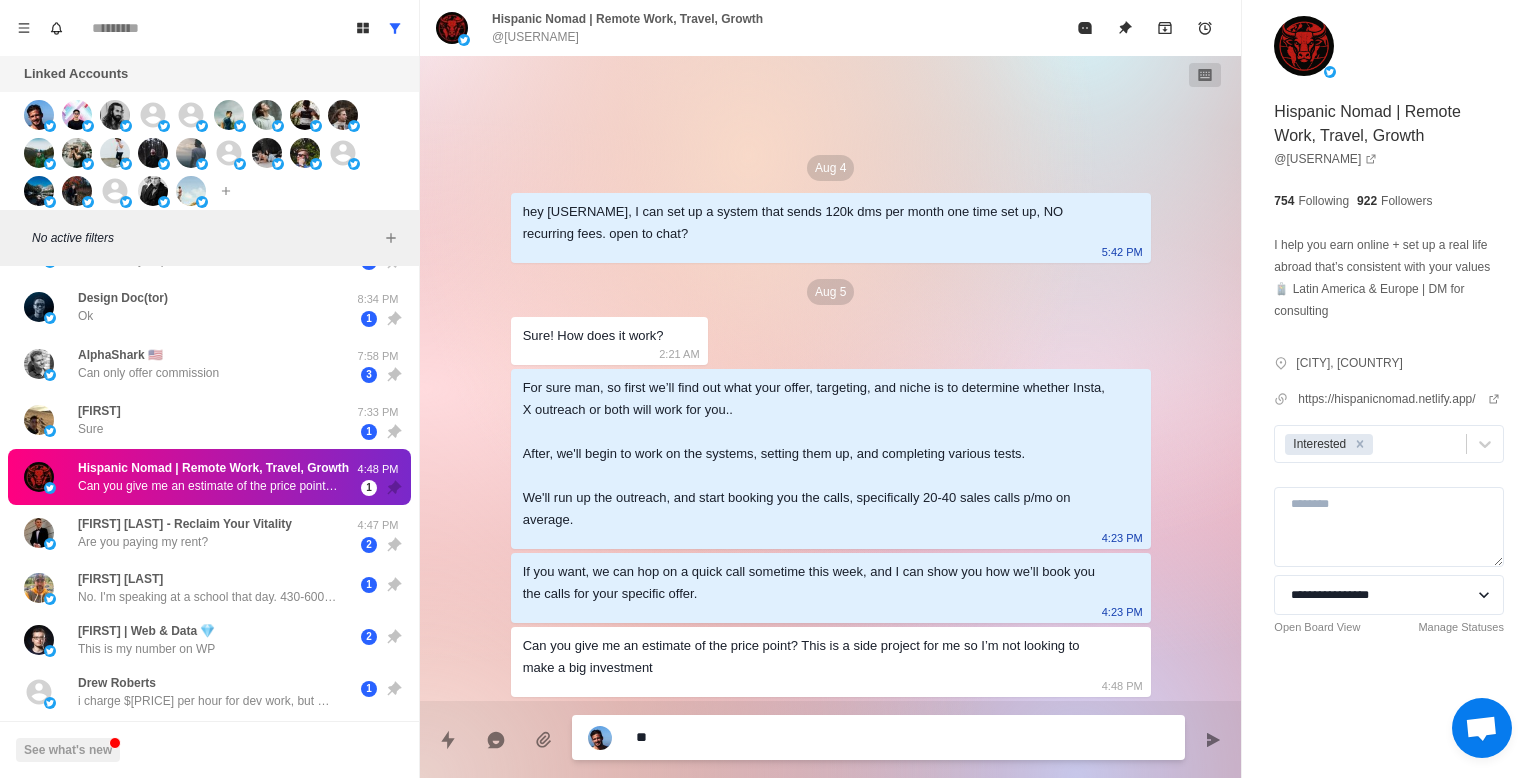 type on "*" 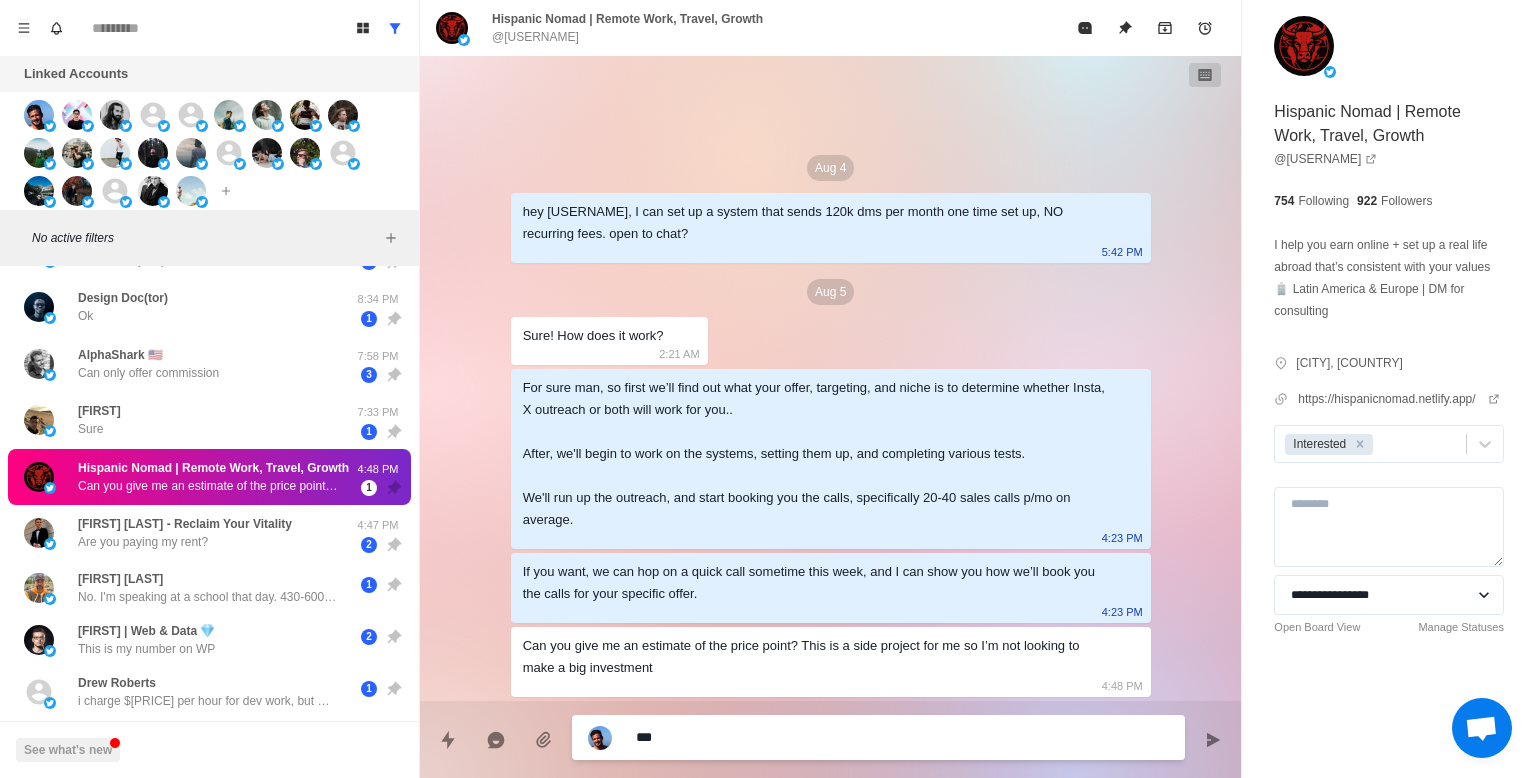 type on "*" 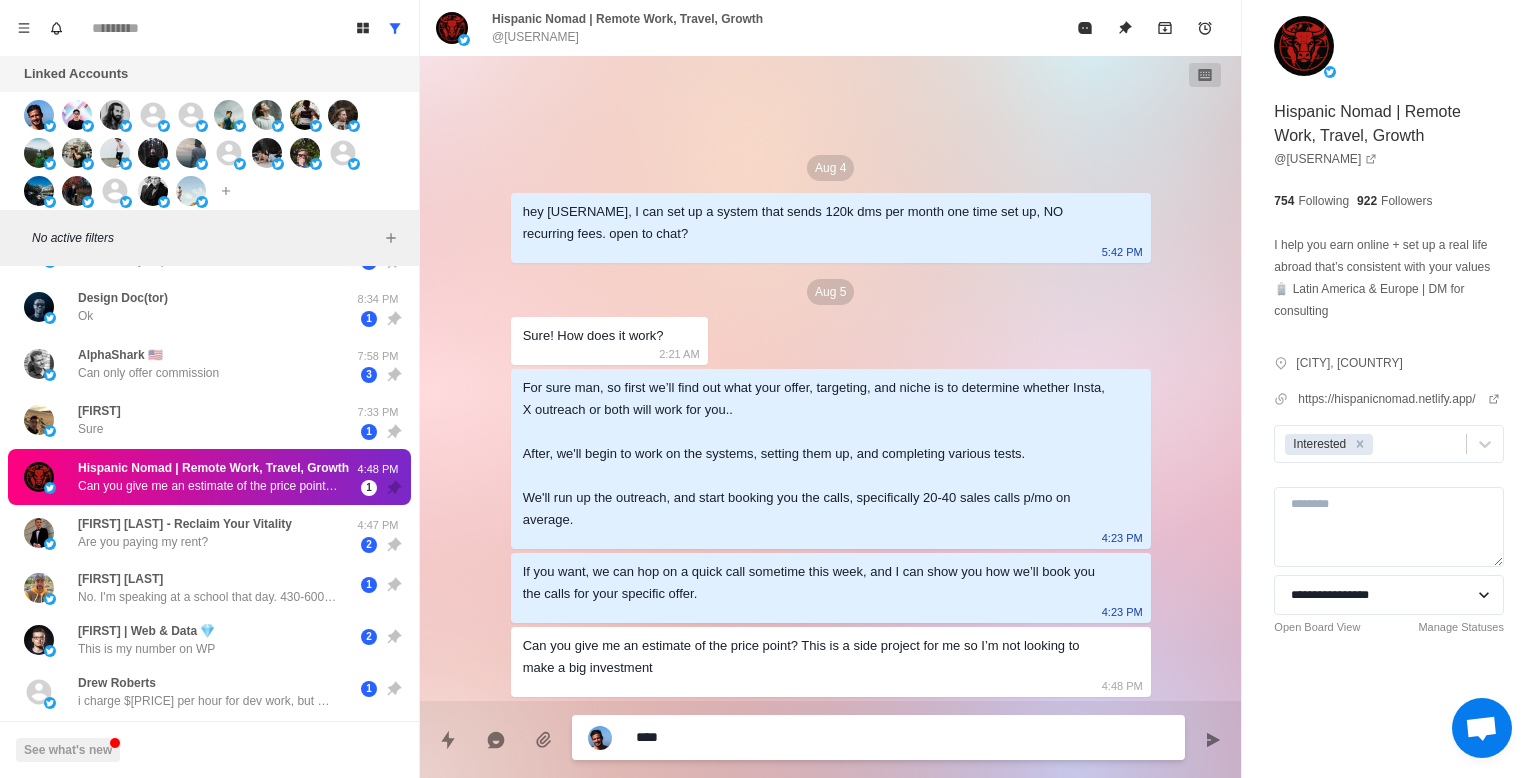 type on "*" 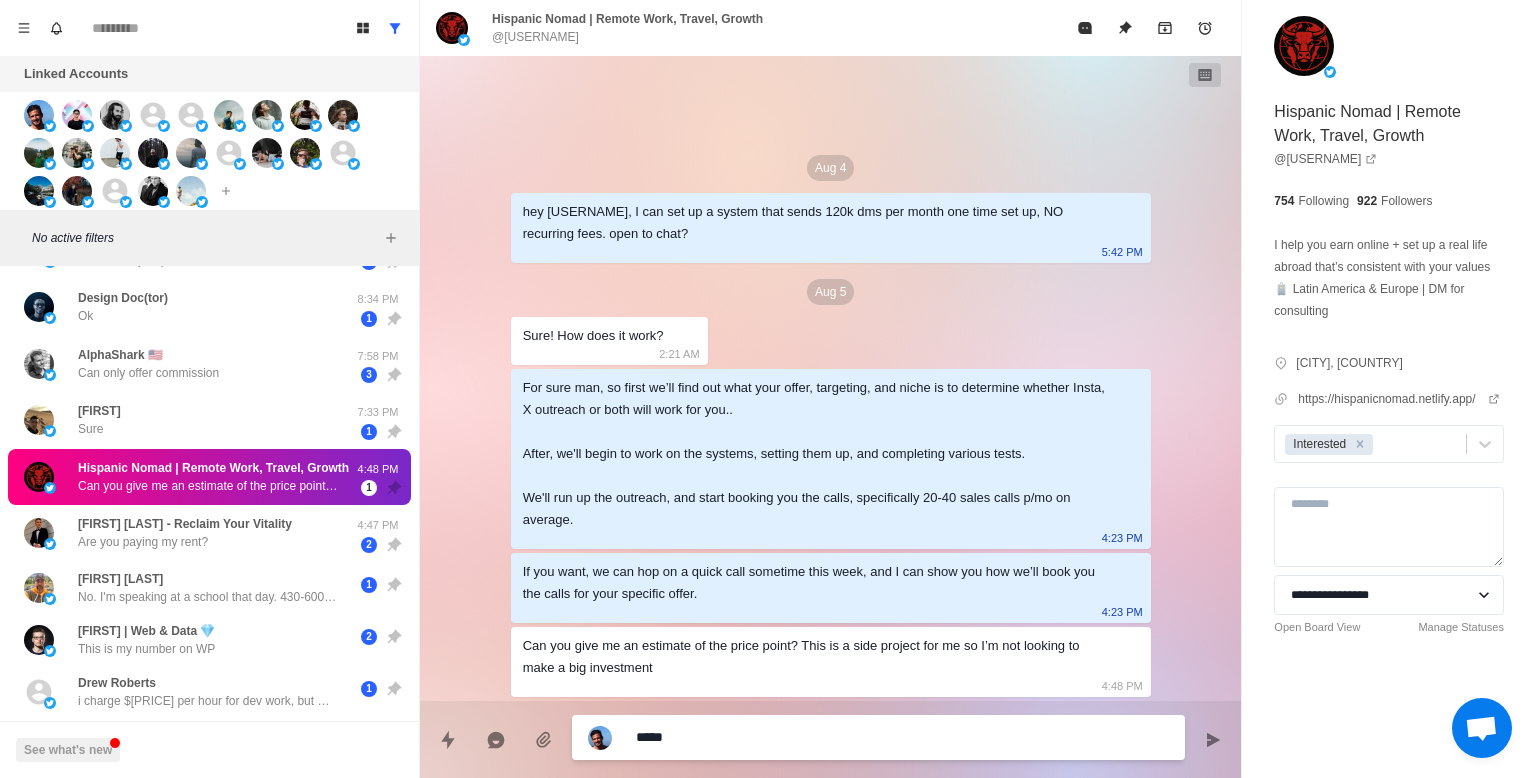 type on "*" 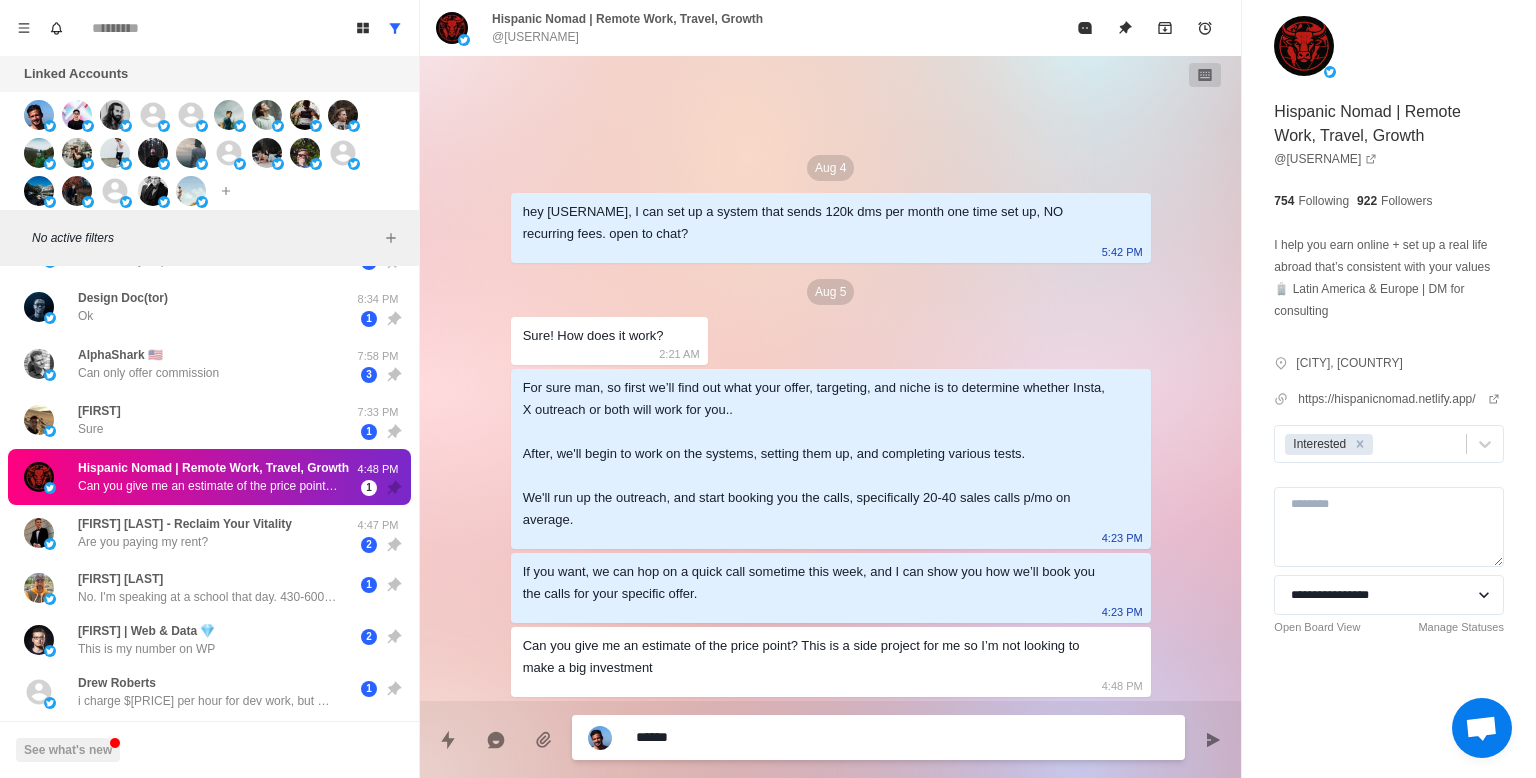 type on "*" 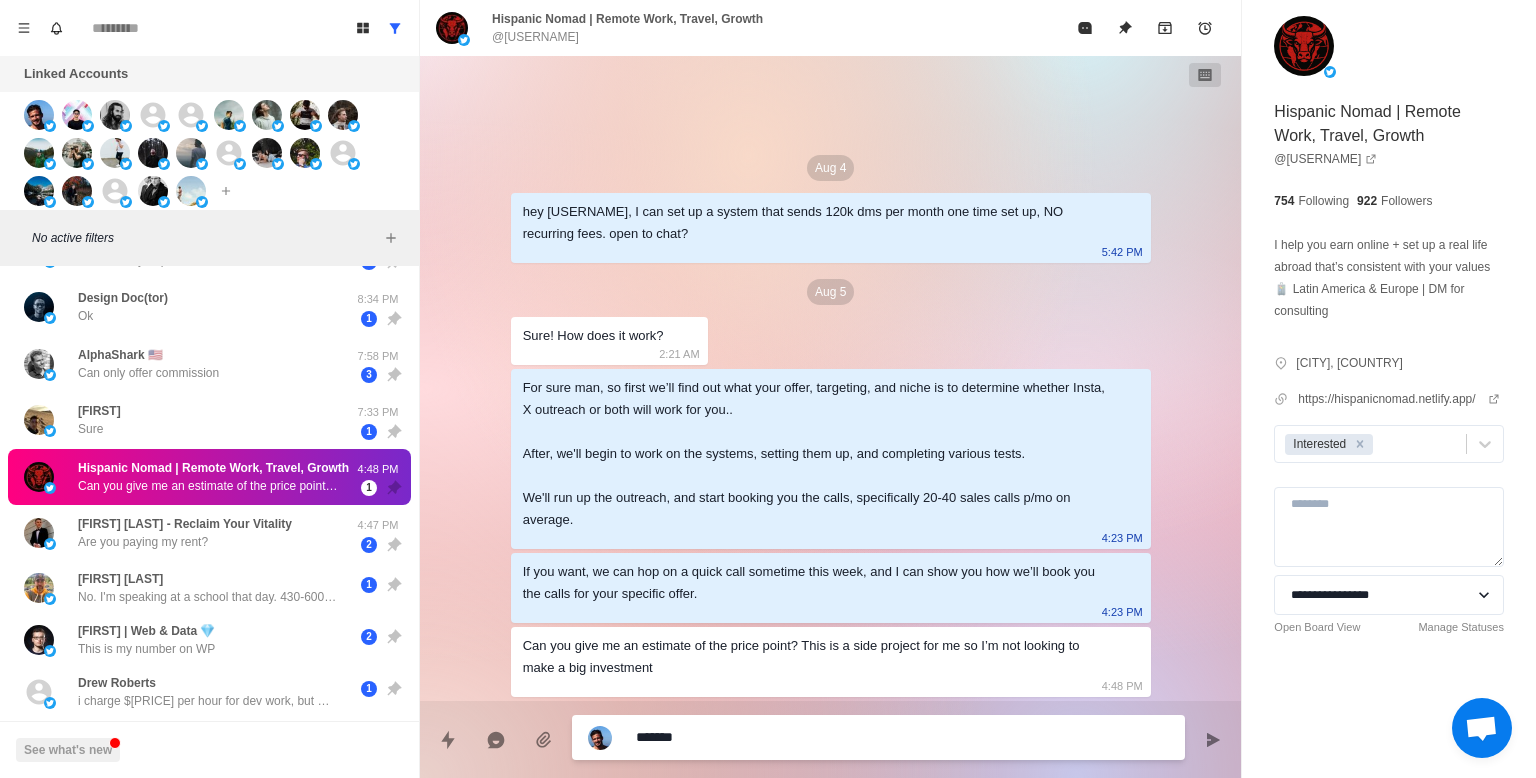 type on "*" 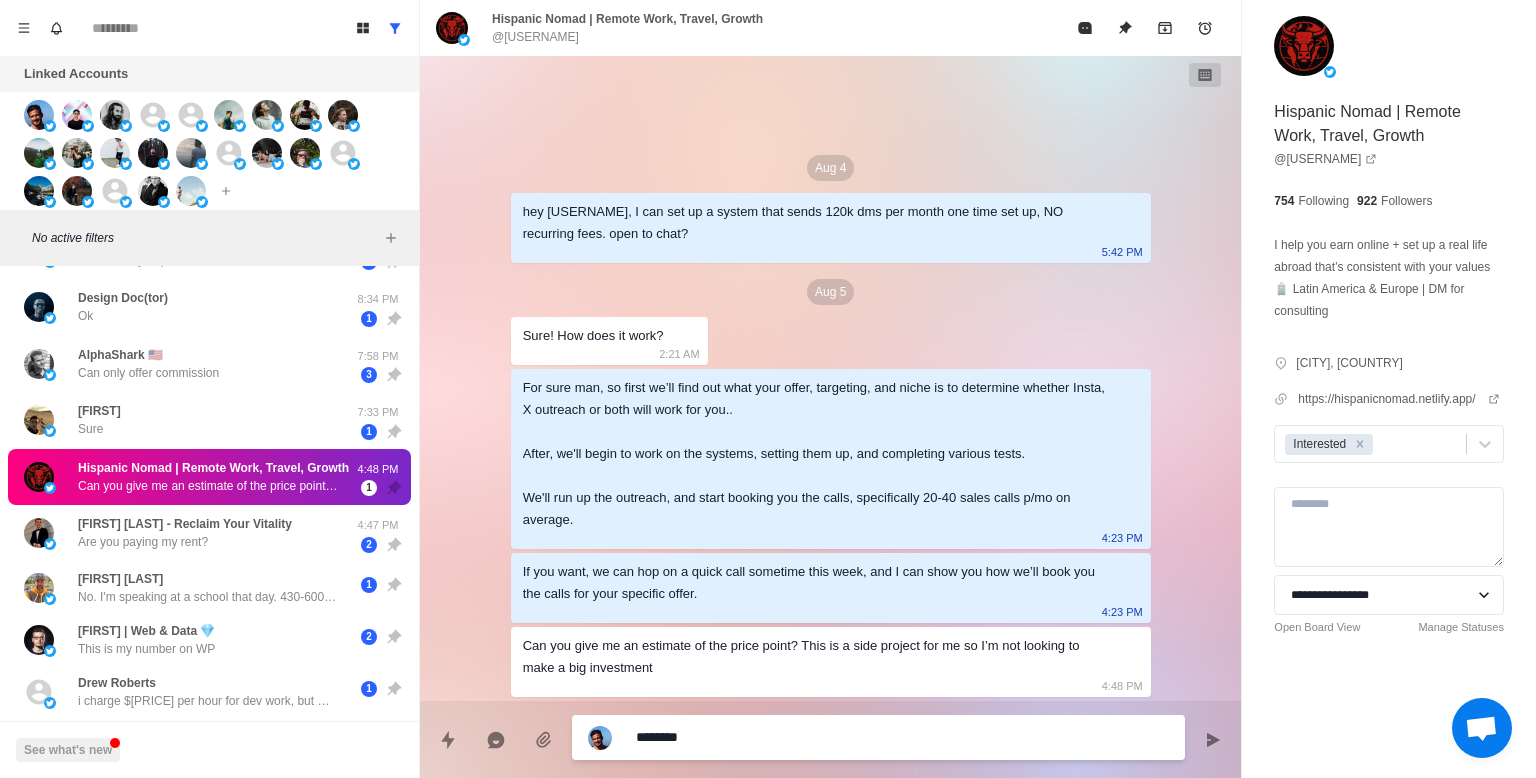 type on "*" 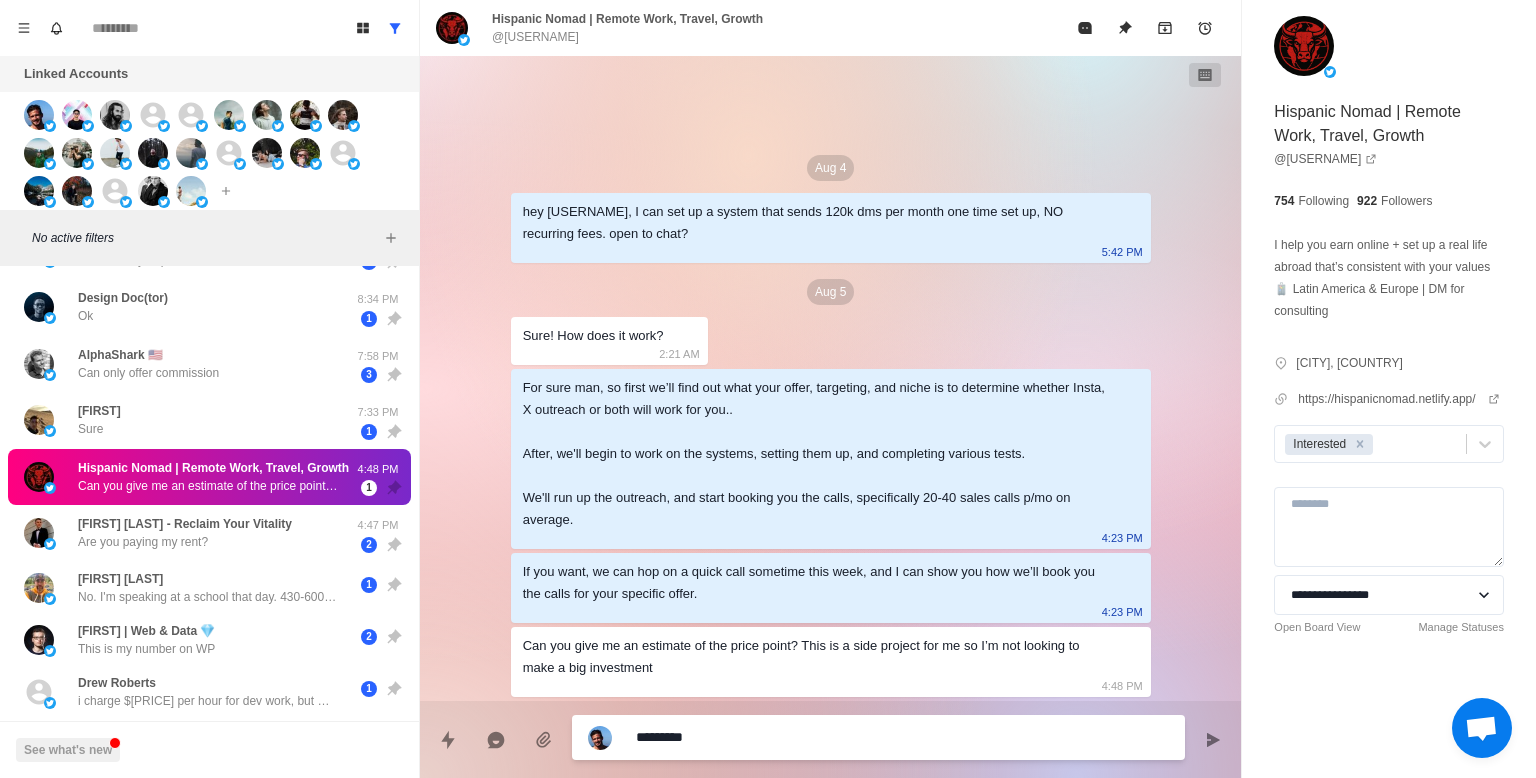 type on "*" 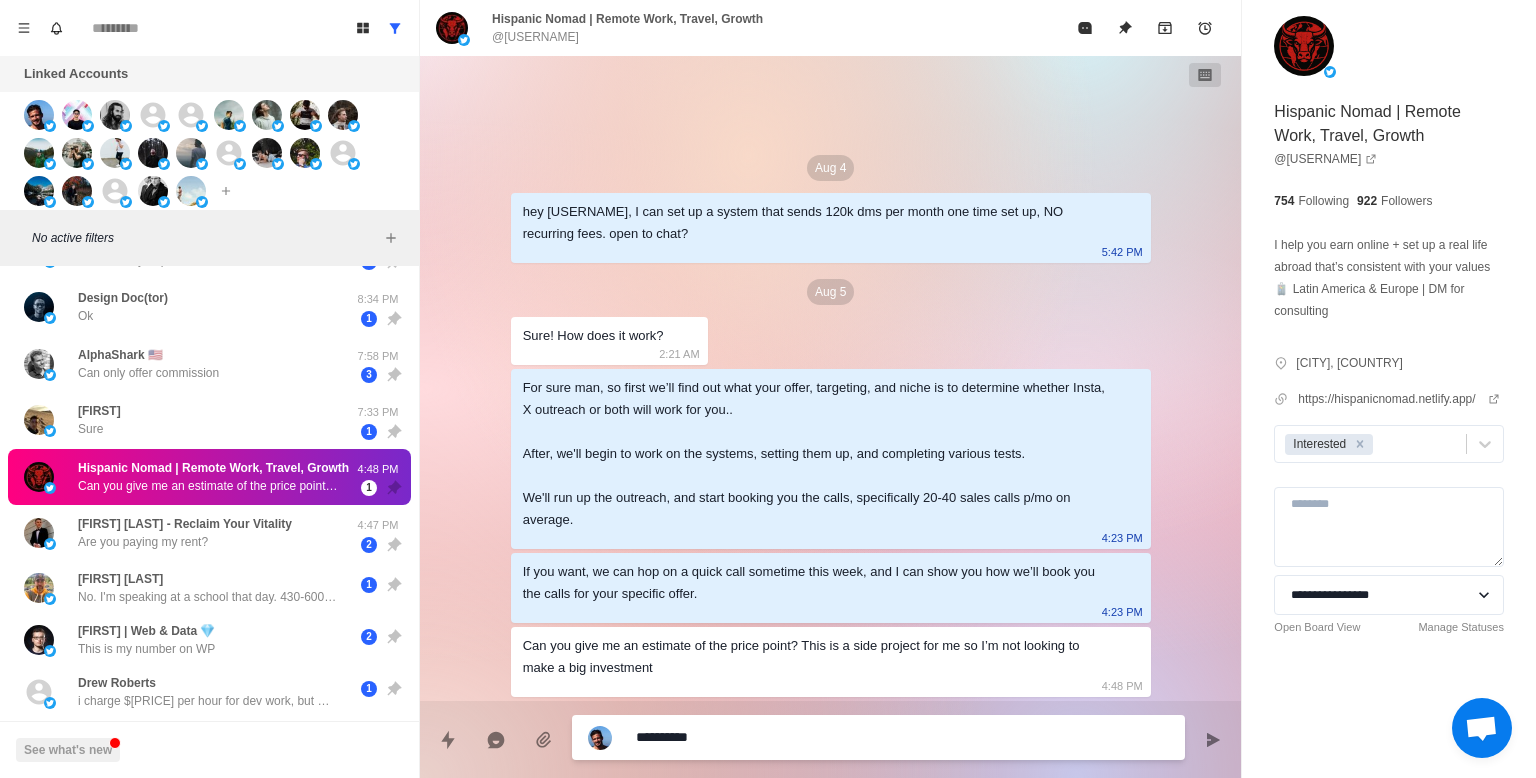 type on "*" 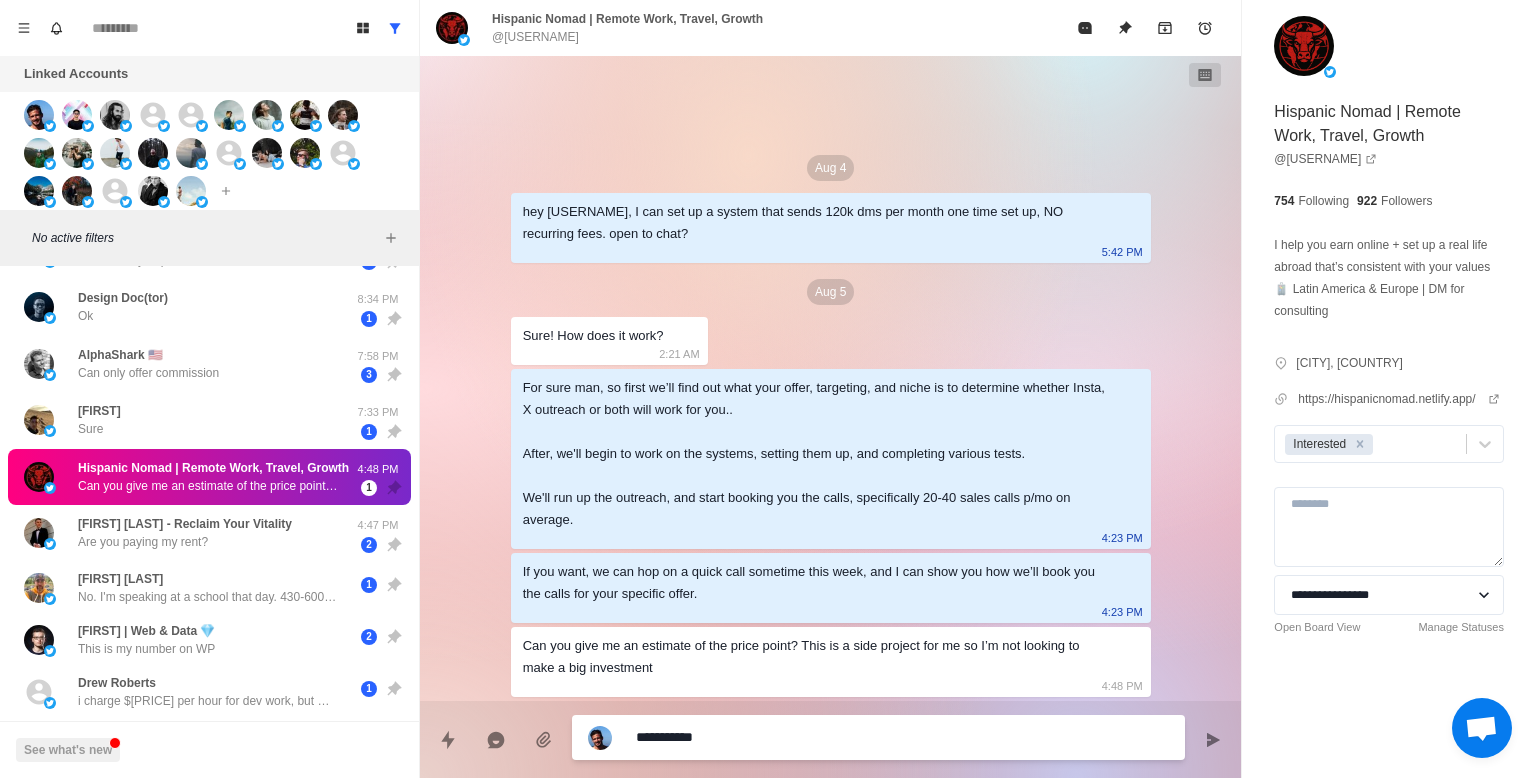 type on "*" 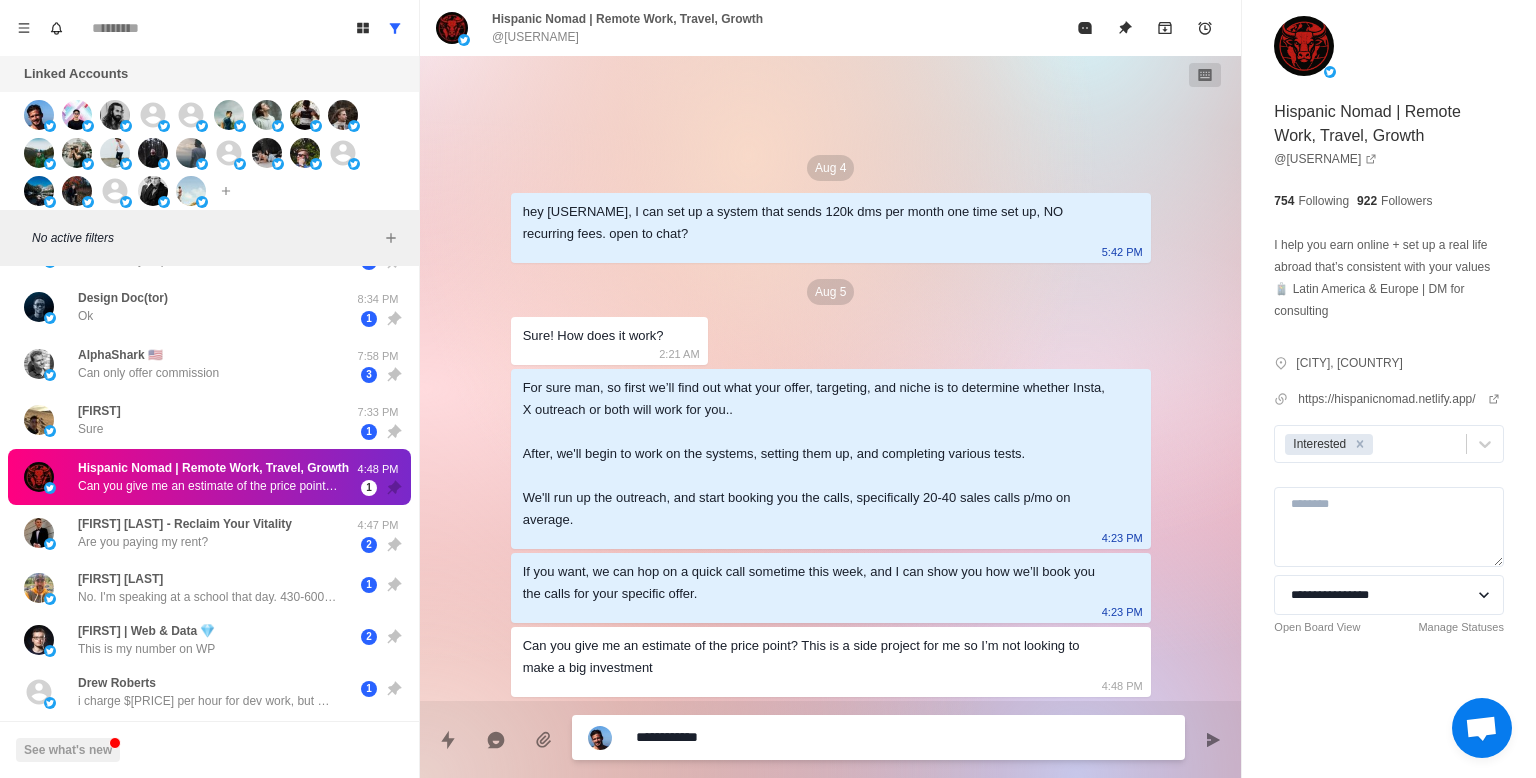 type on "*" 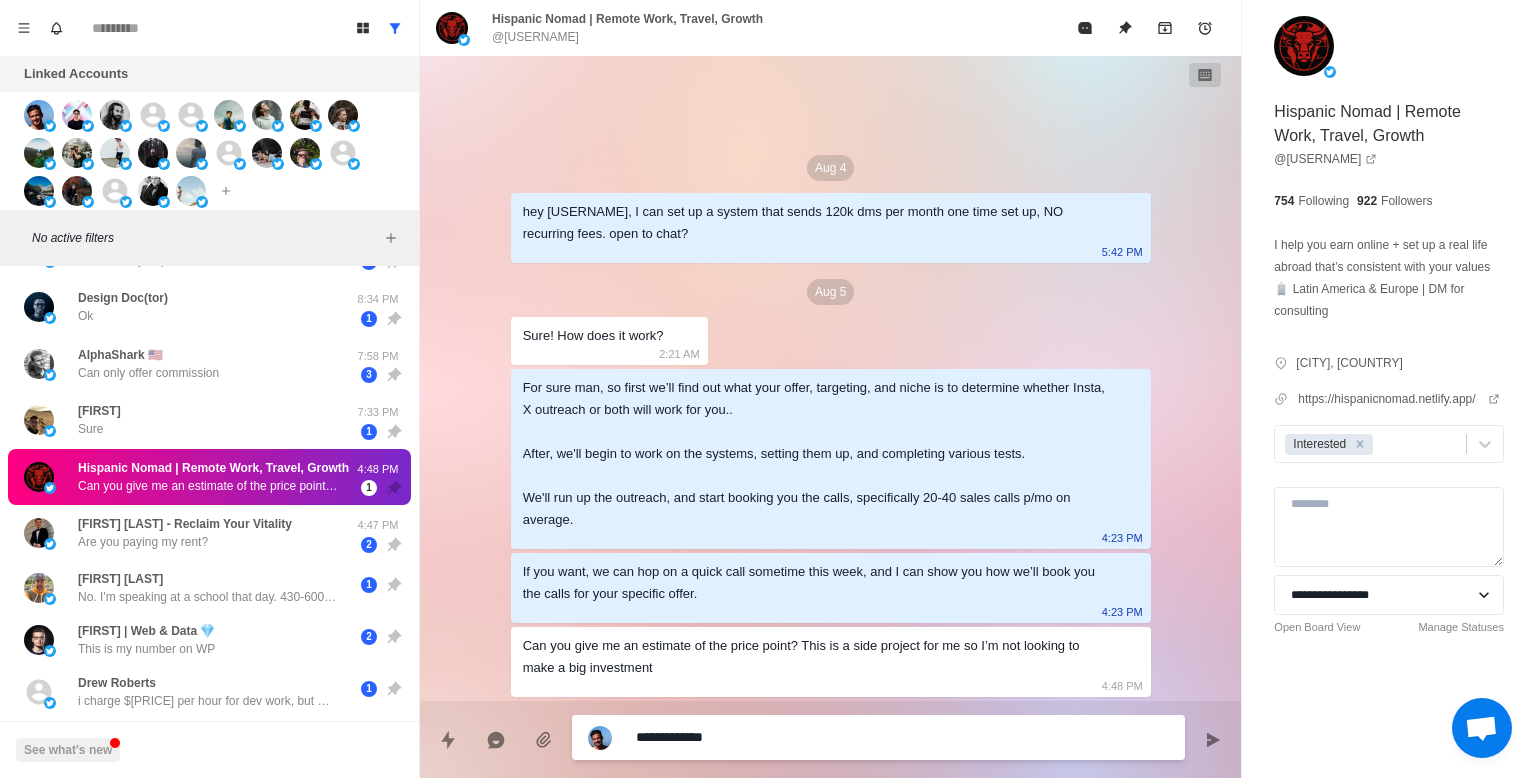 type on "*" 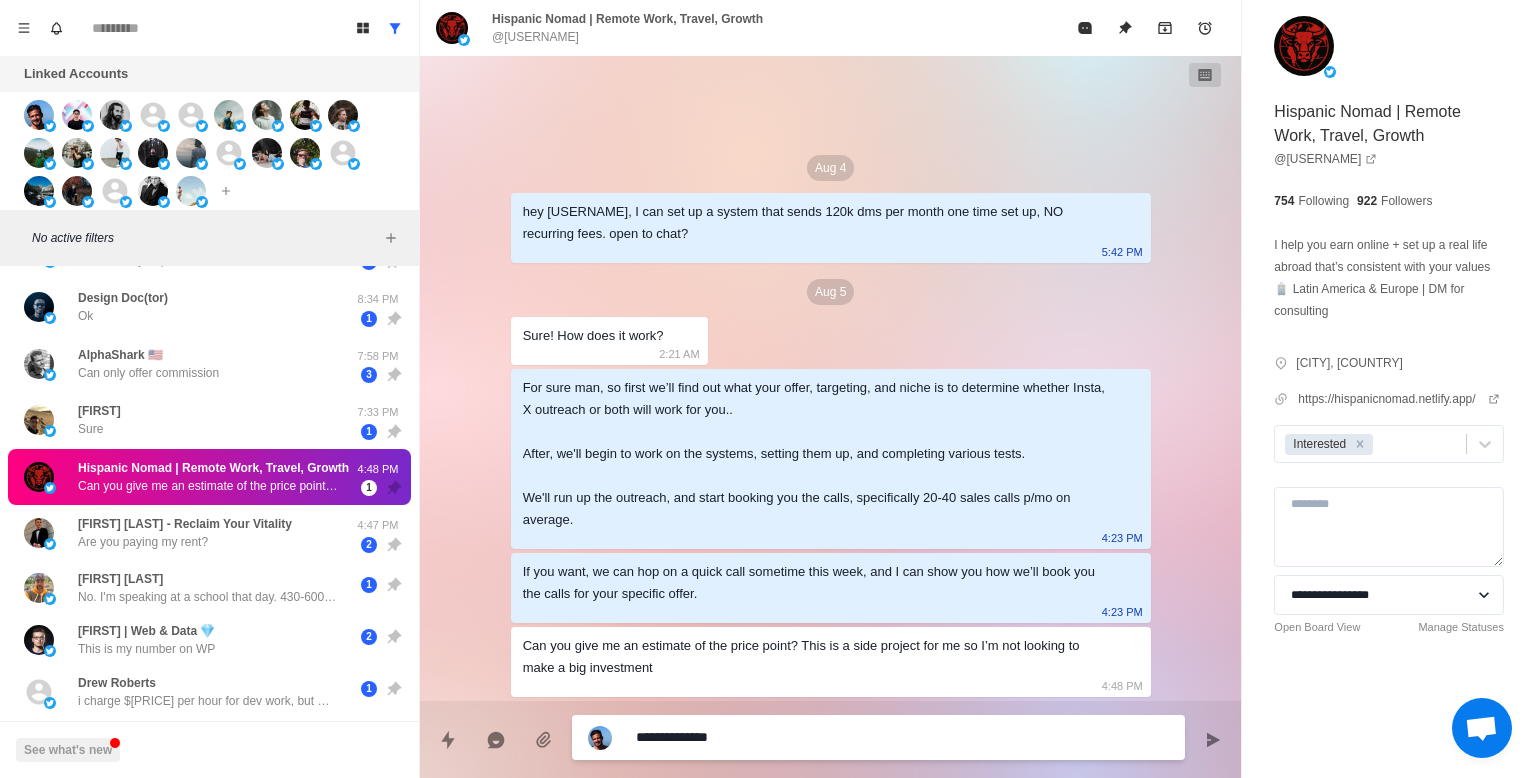 type on "*" 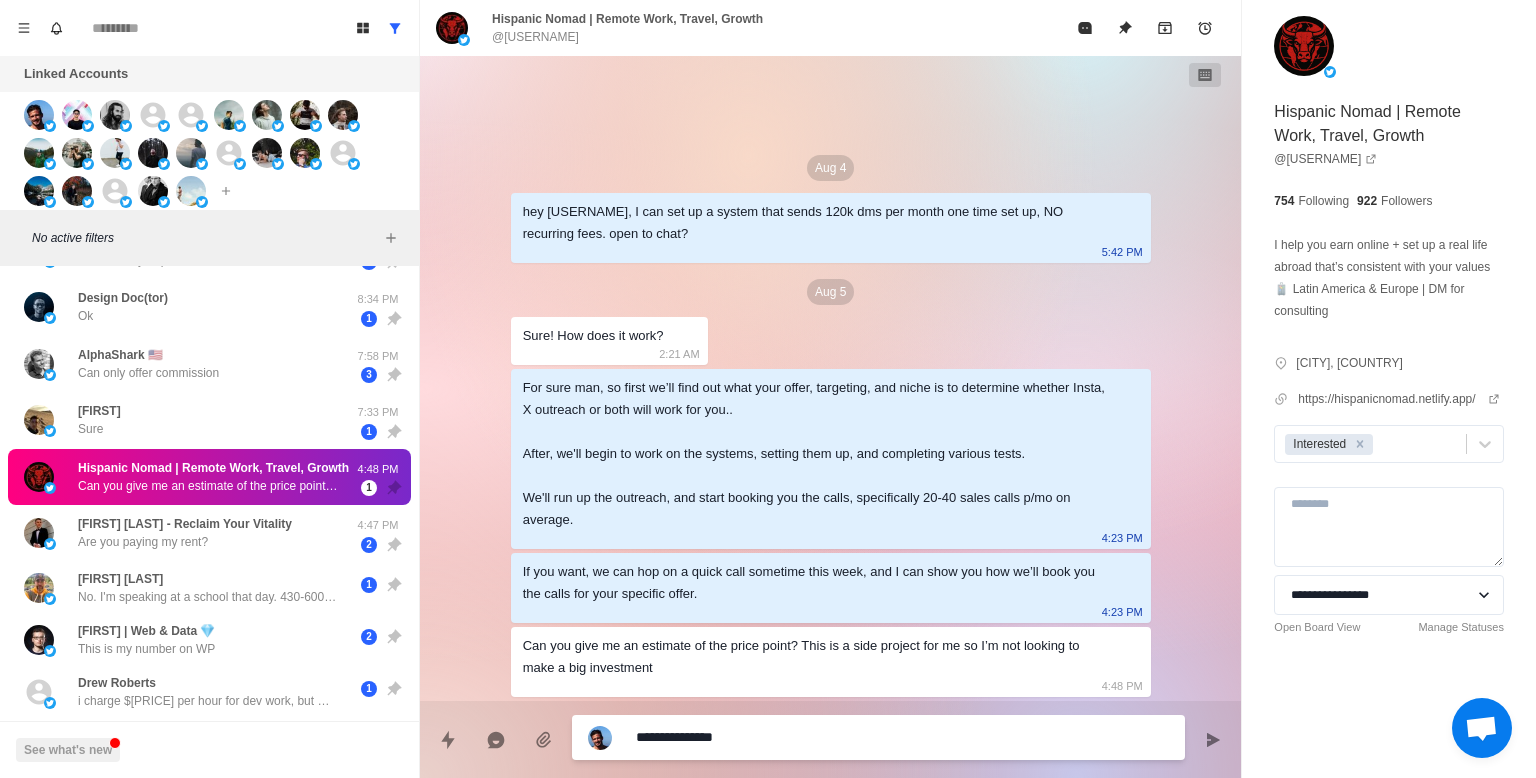 type on "*" 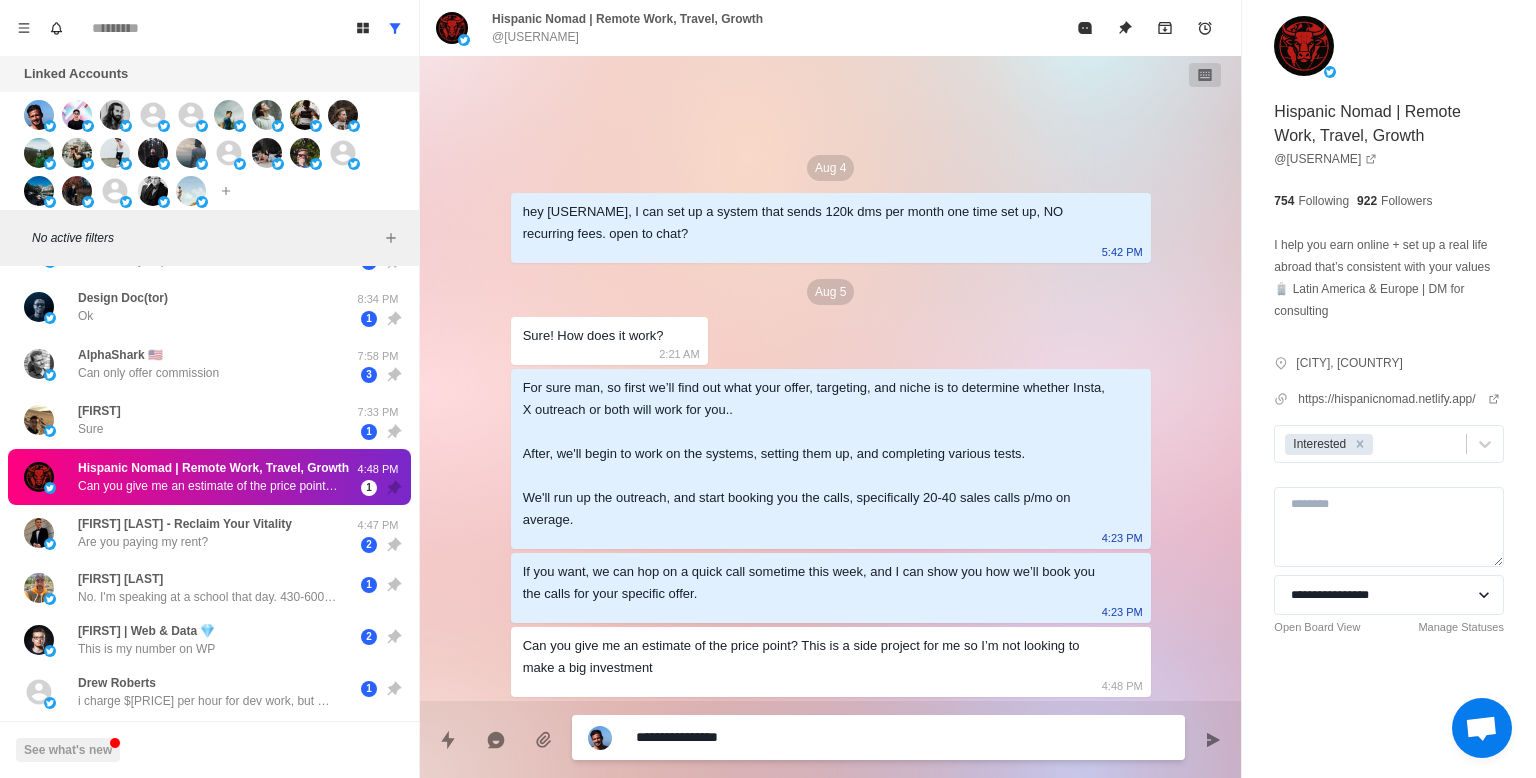 type on "*" 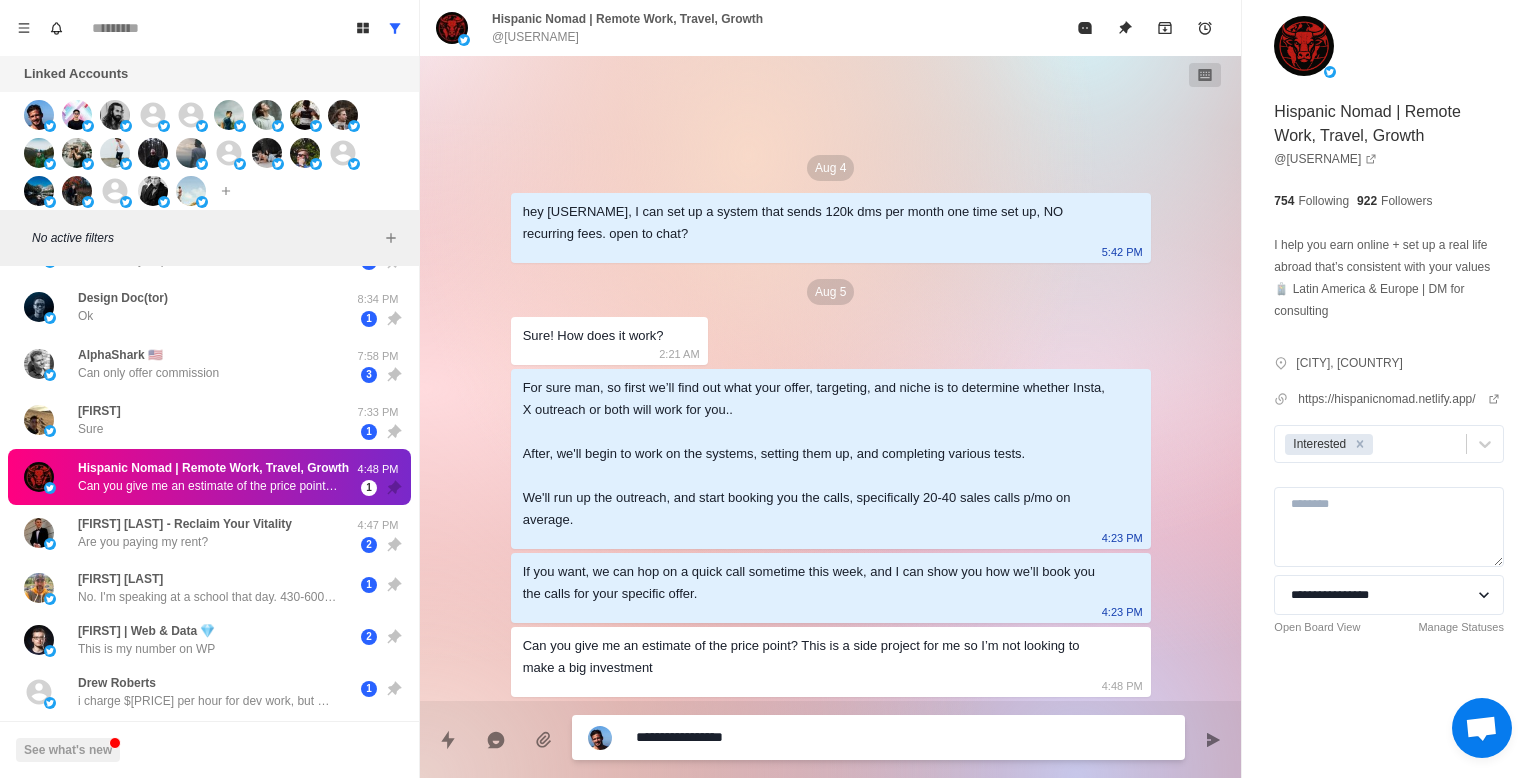 type on "*" 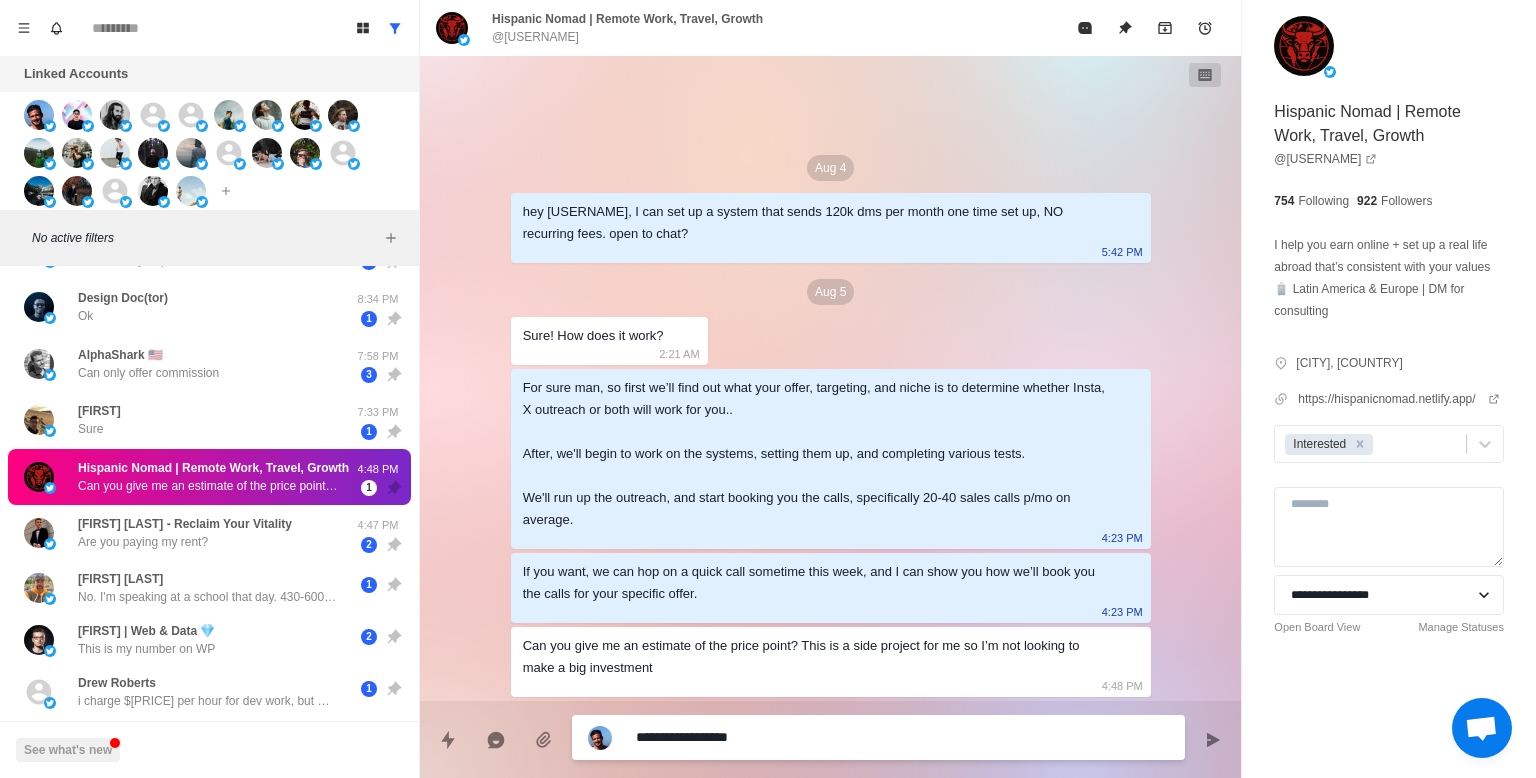 type on "*" 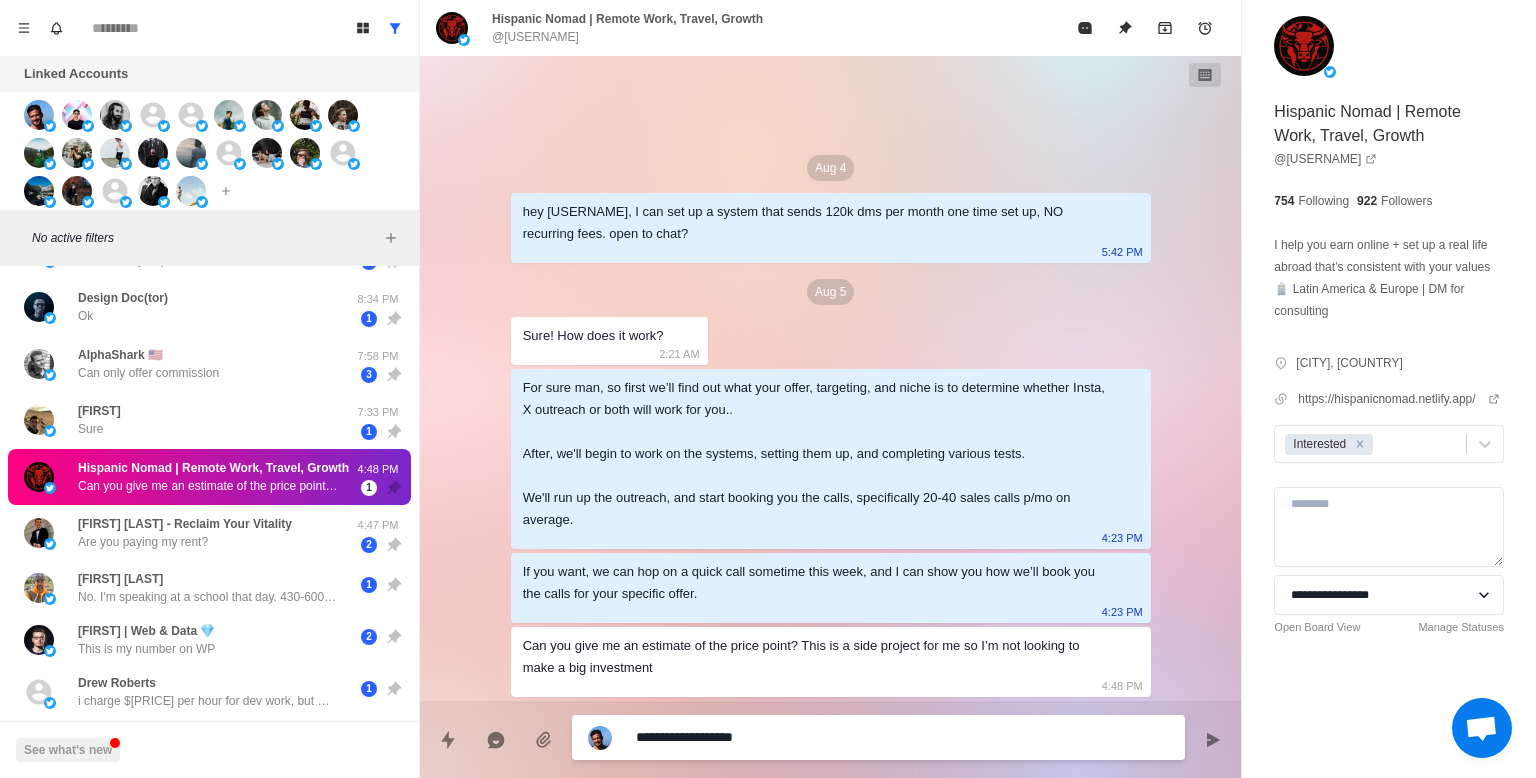 type on "*" 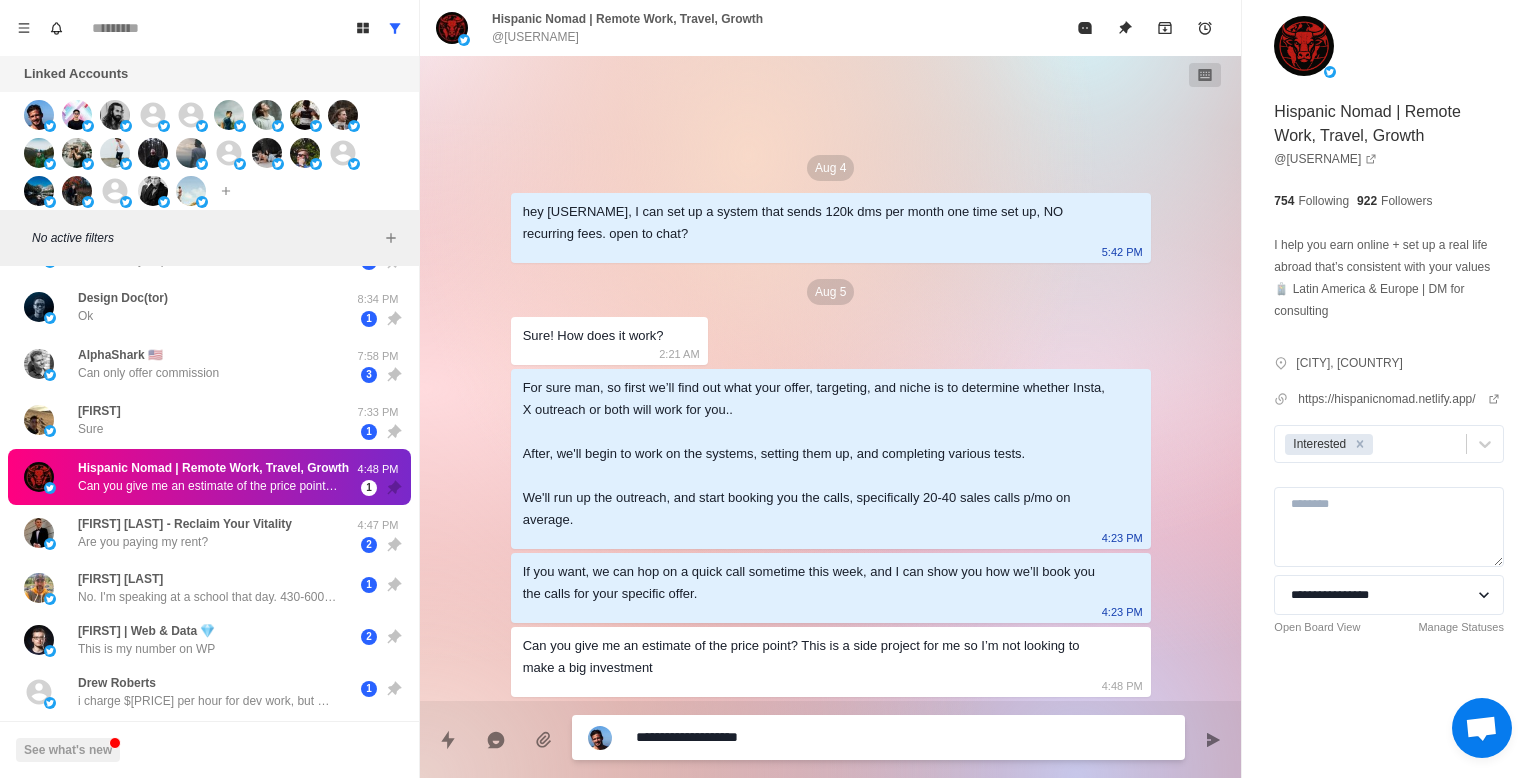 type on "*" 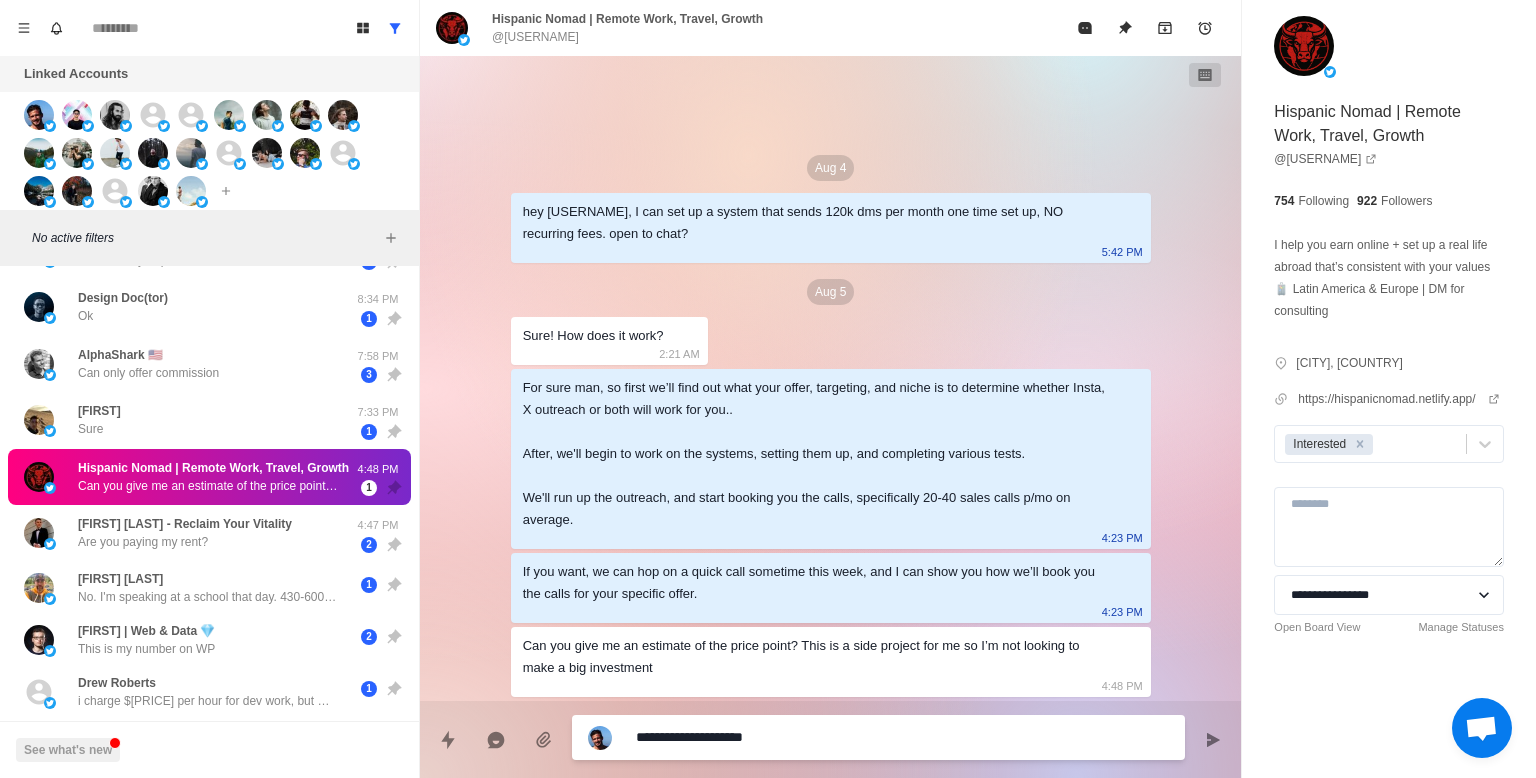 type on "*" 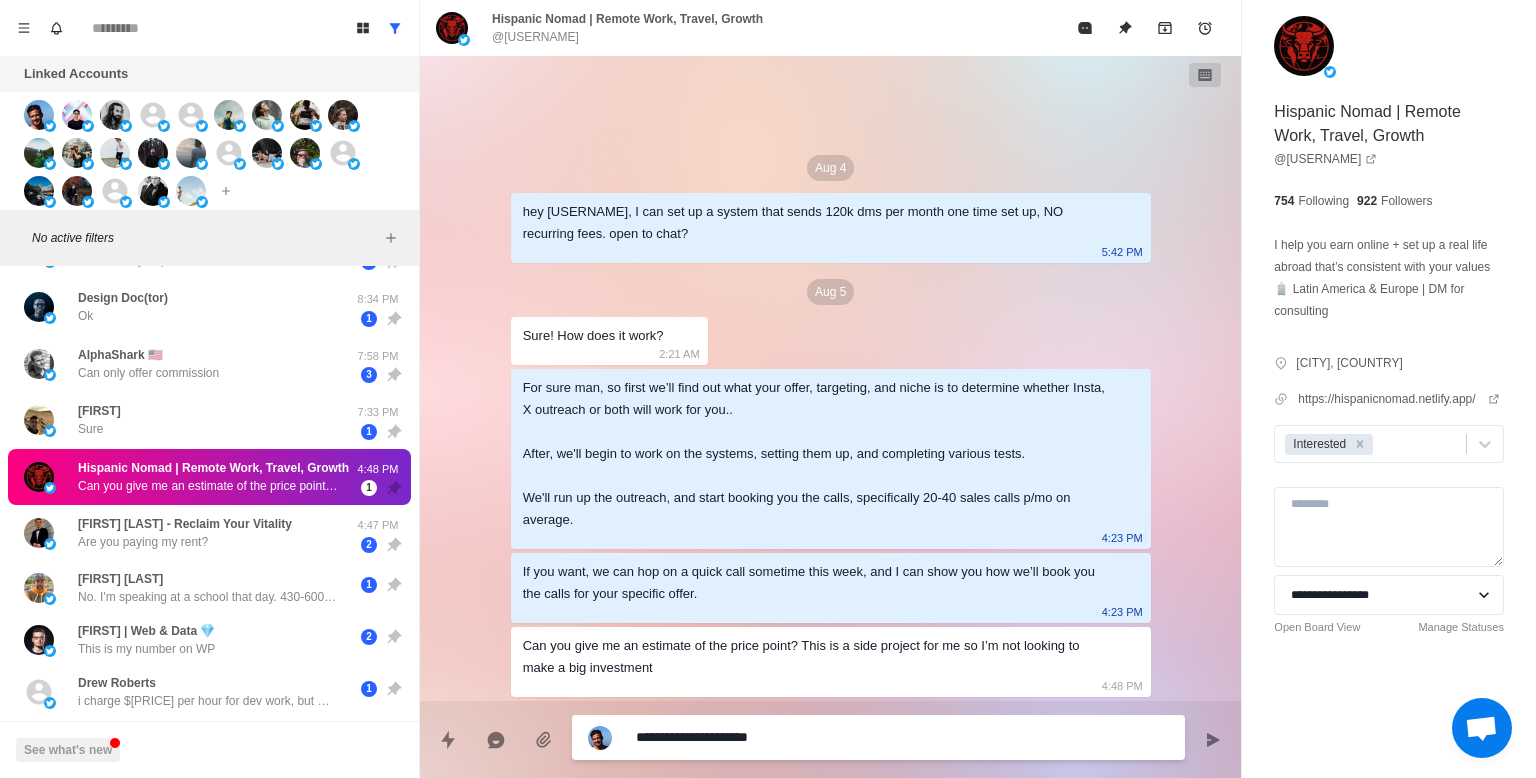 type on "*" 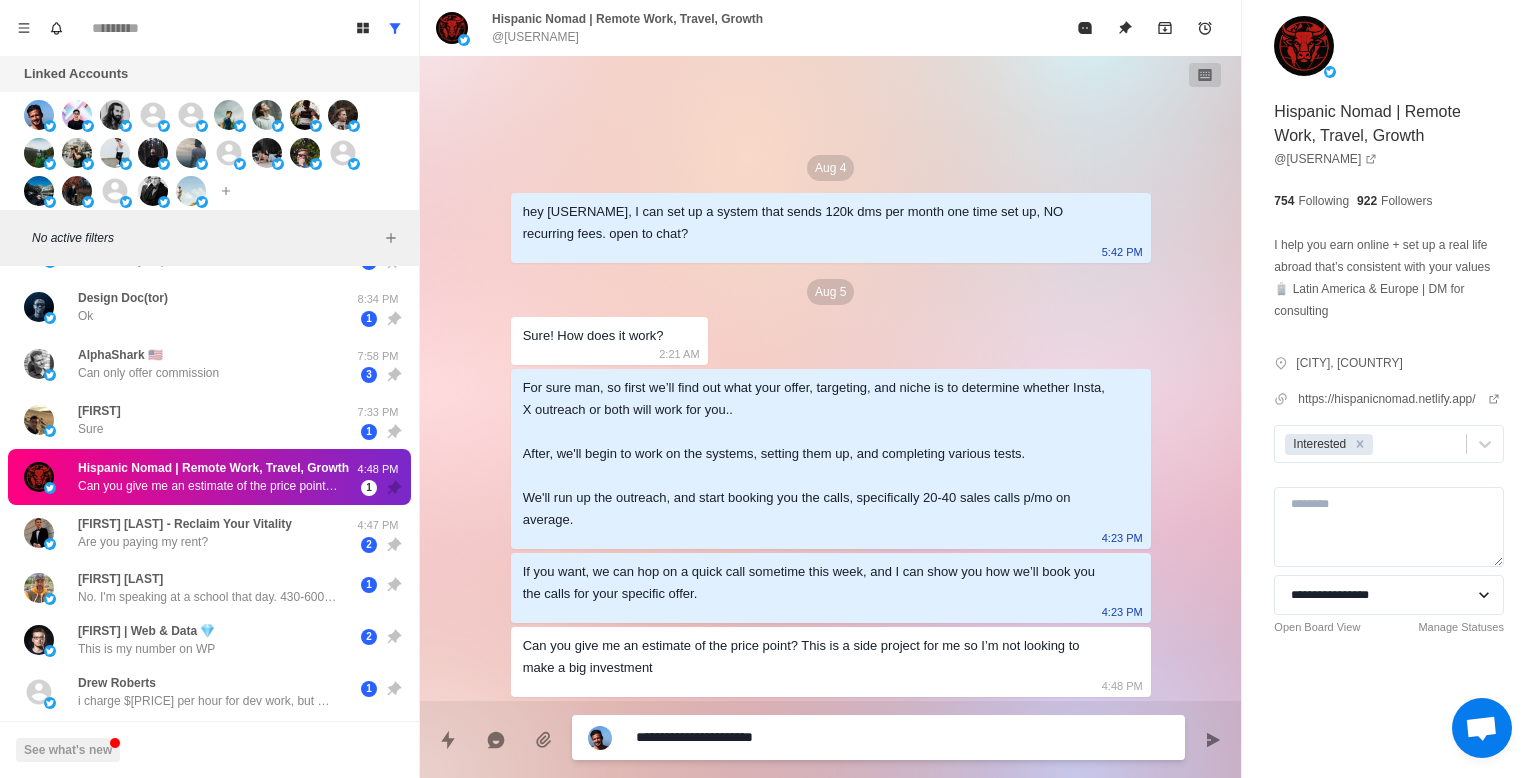 type on "*" 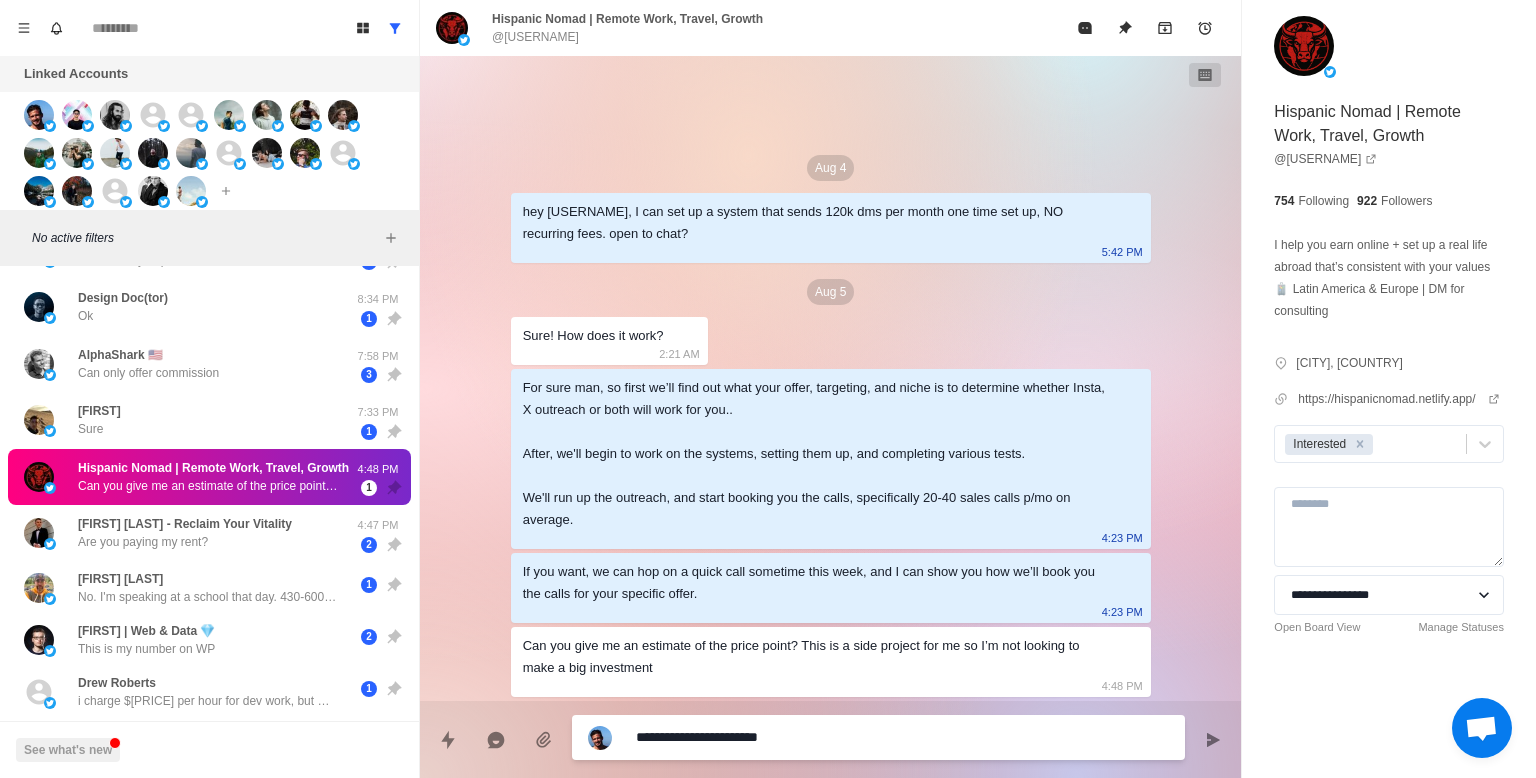type on "*" 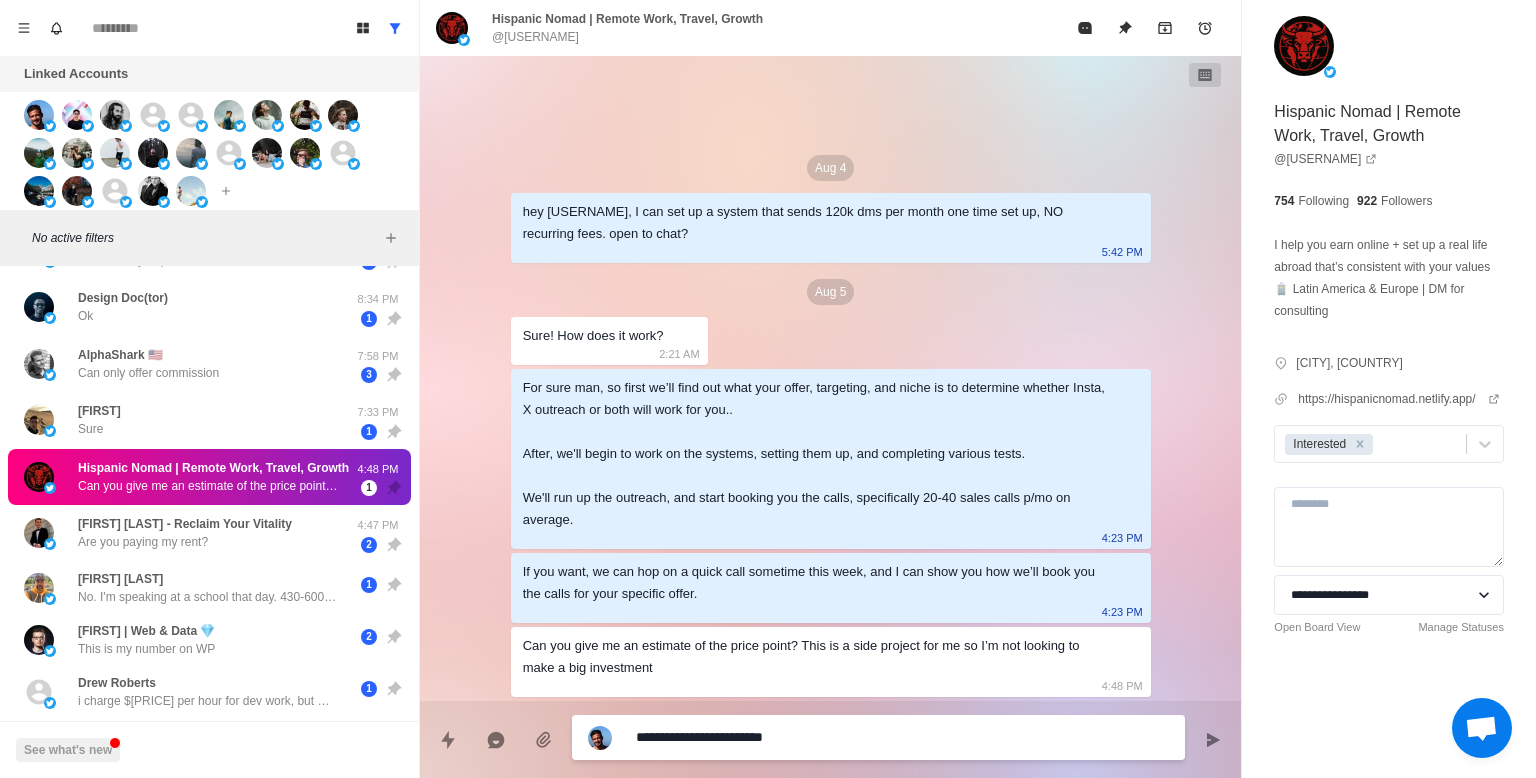 type on "*" 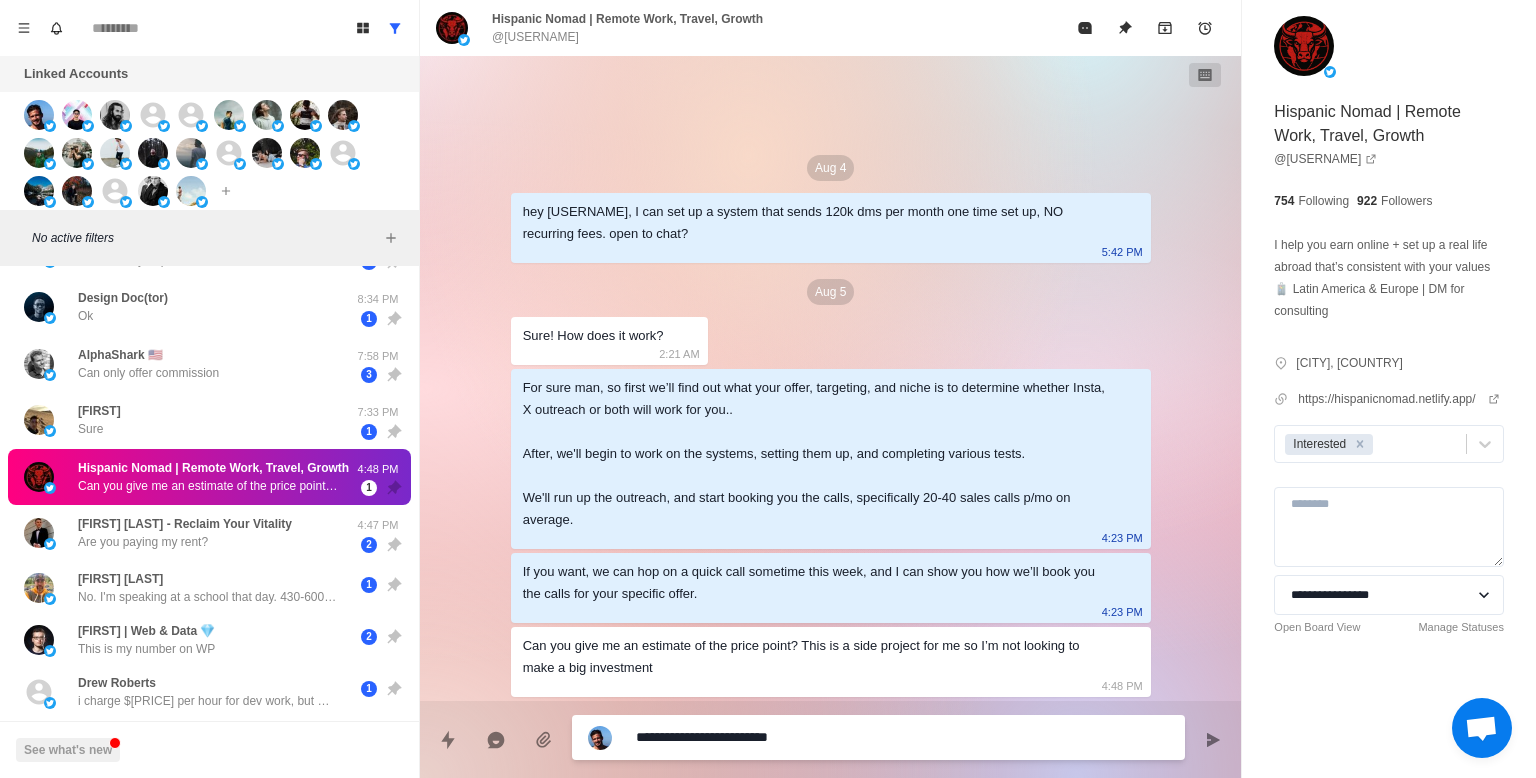 type on "*" 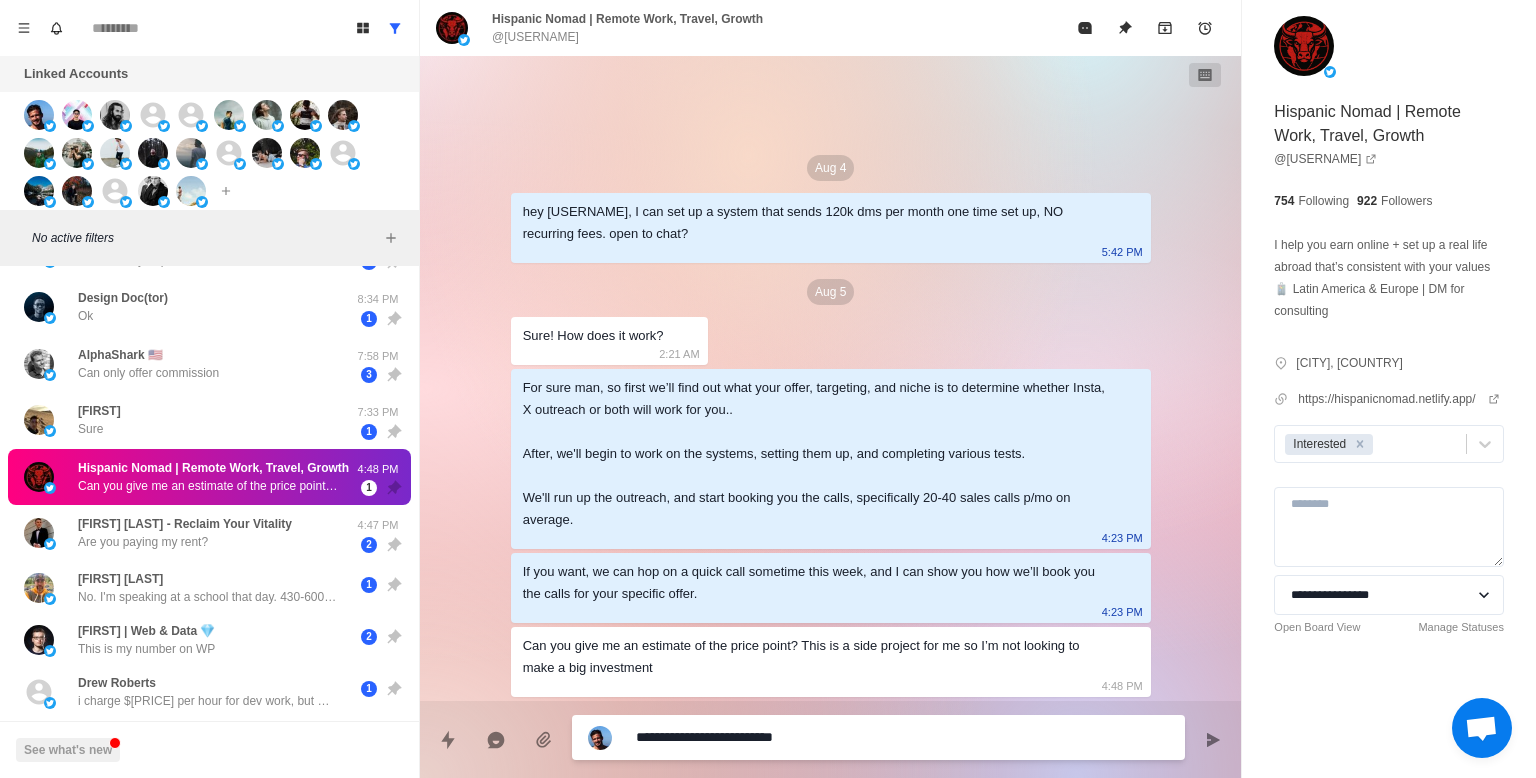 type on "*" 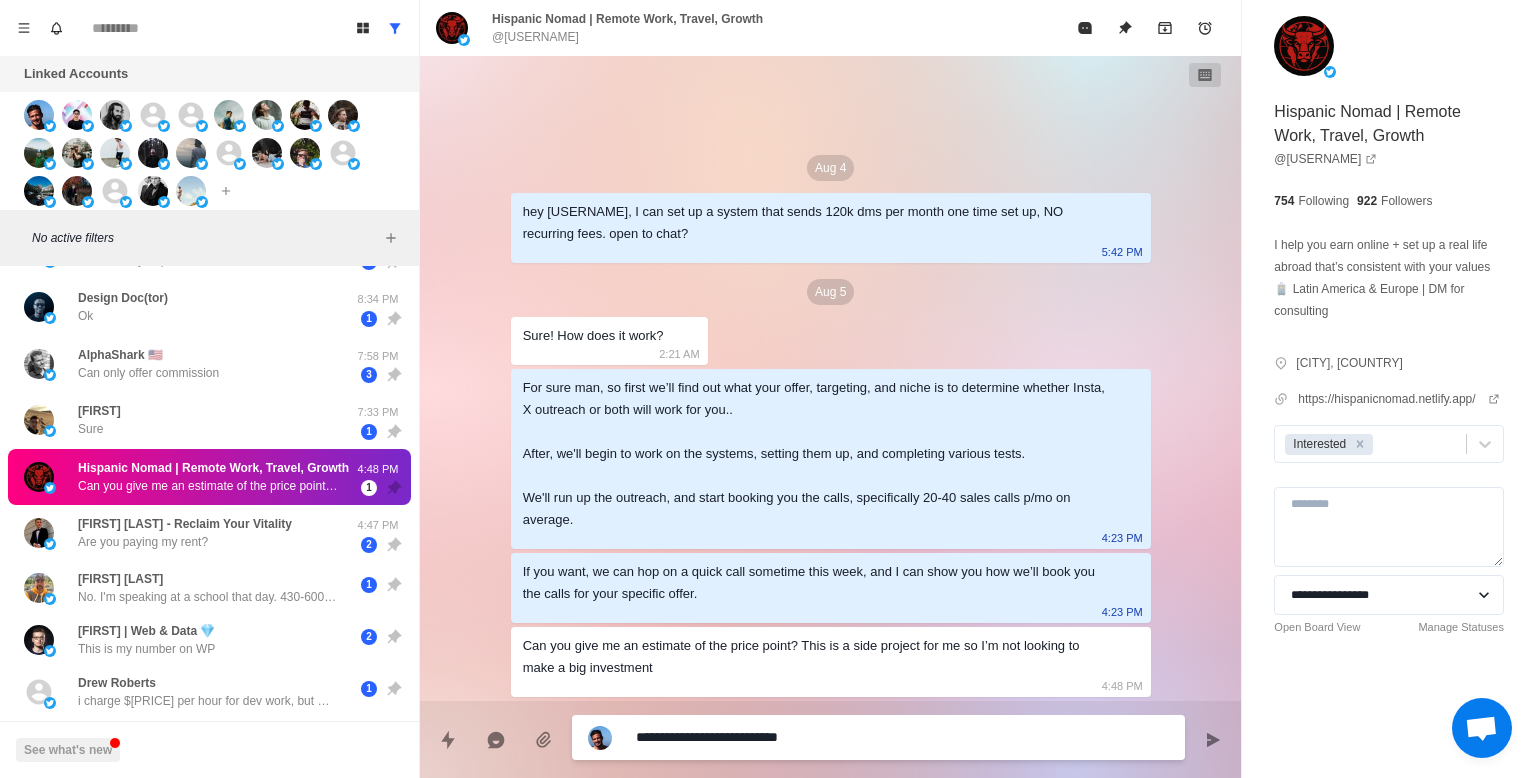 type on "*" 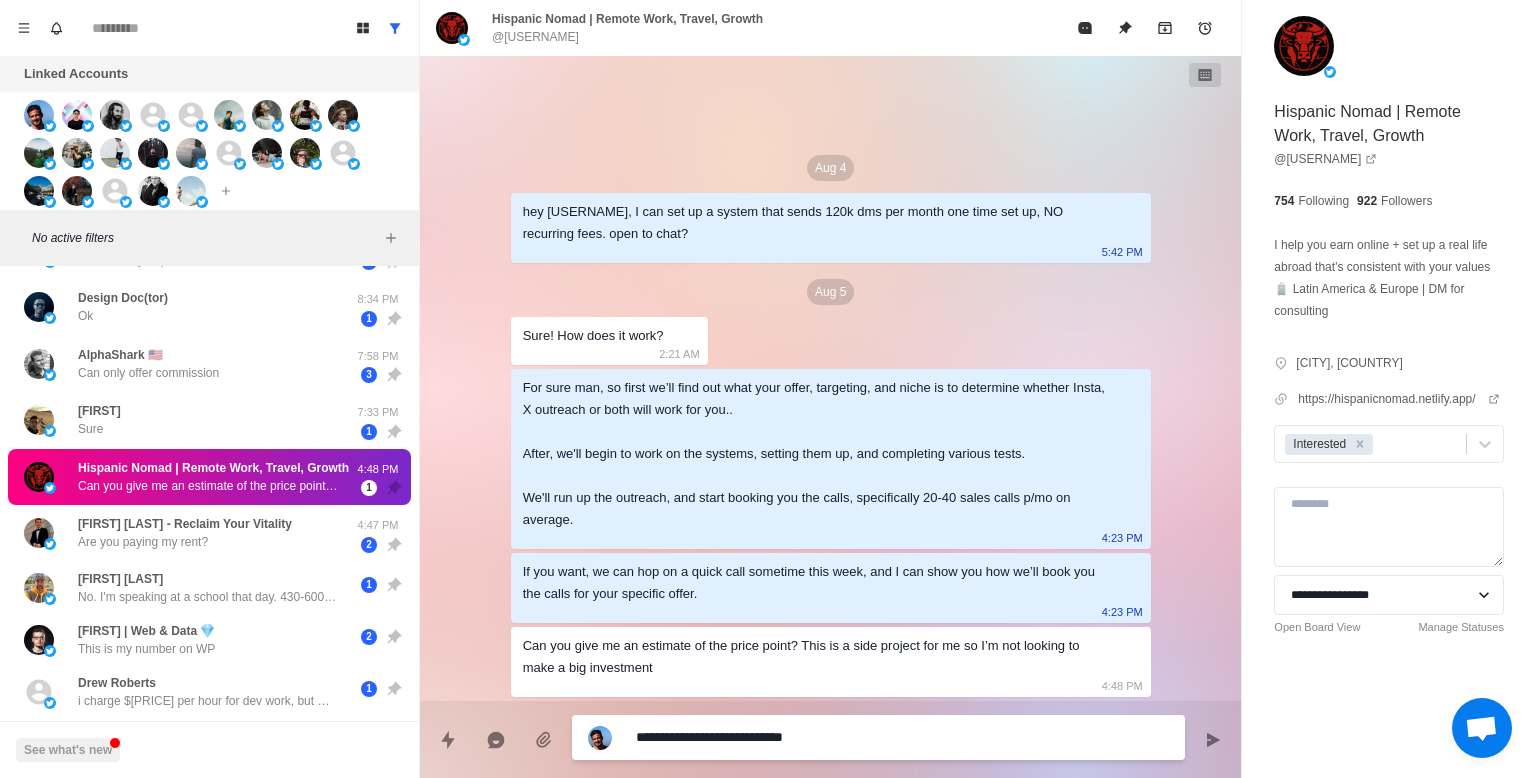 type on "*" 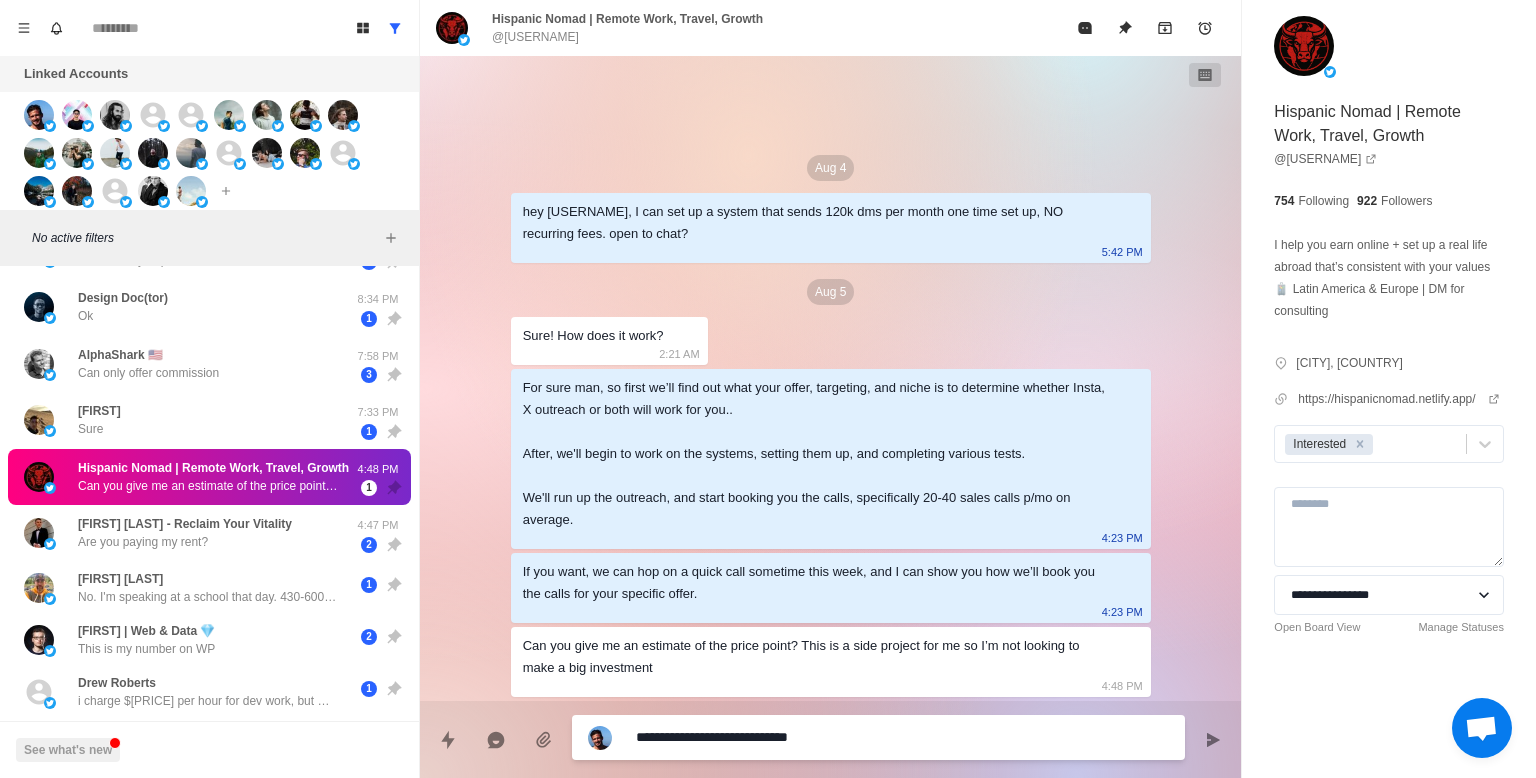 type on "*" 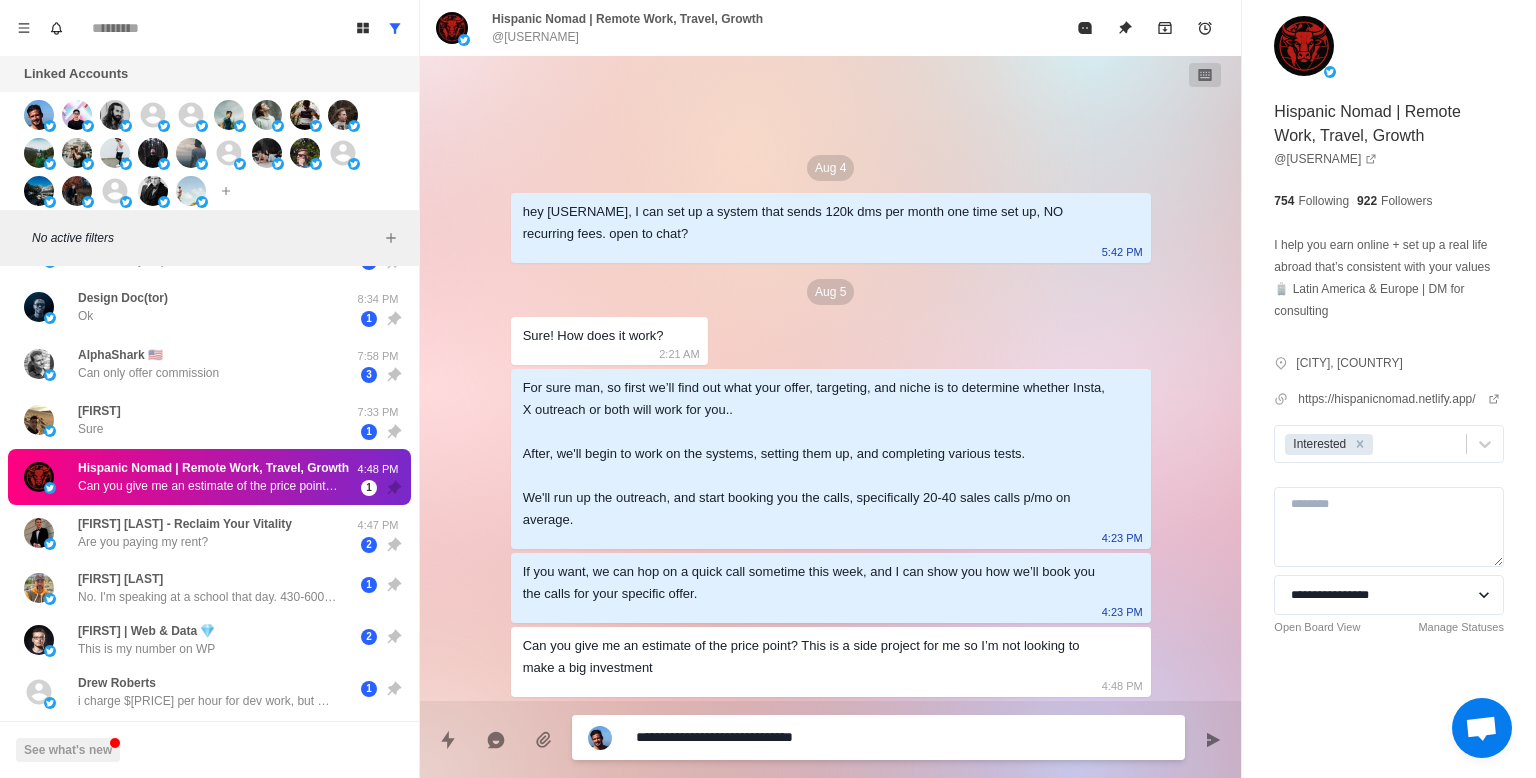 type on "*" 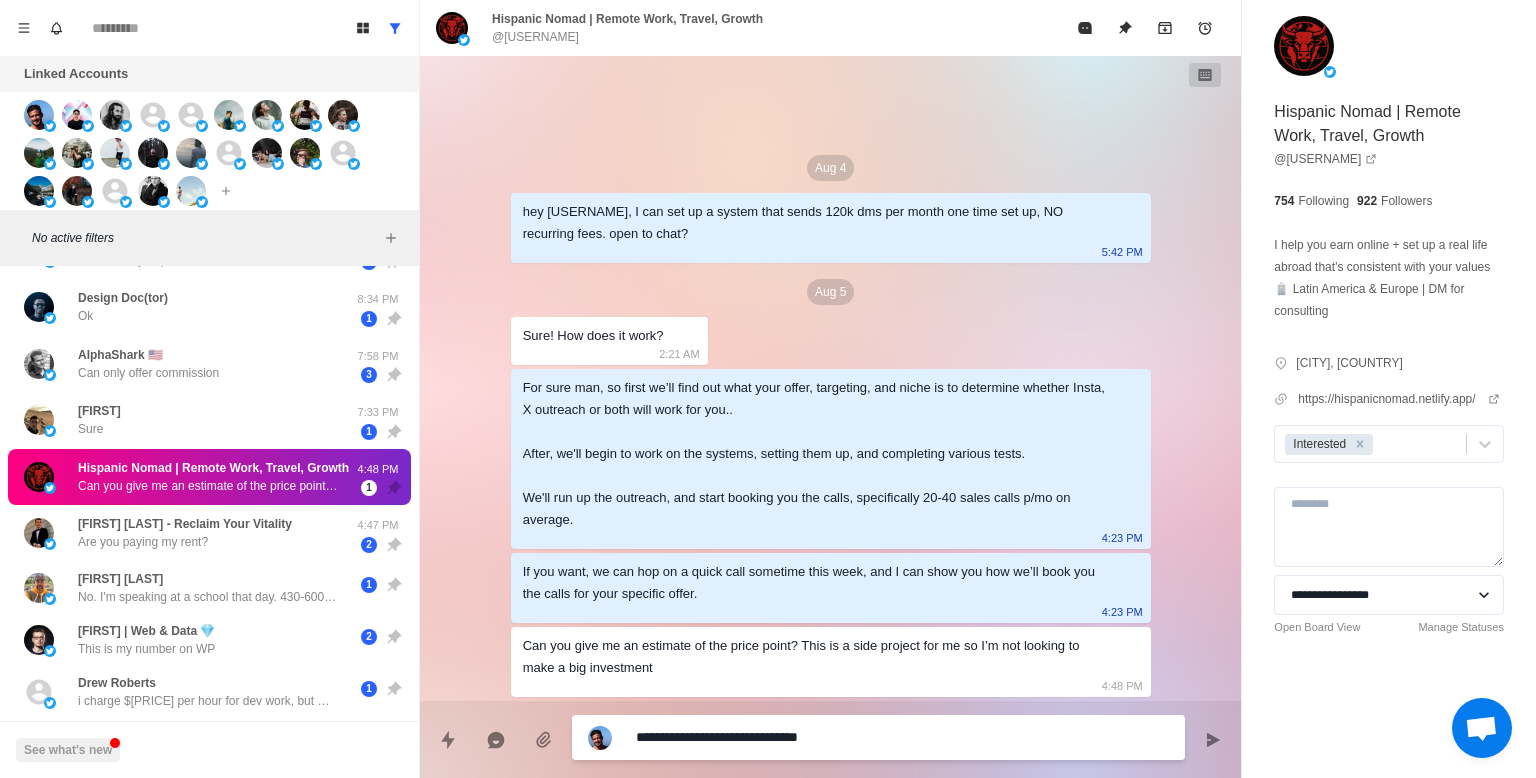 type on "*" 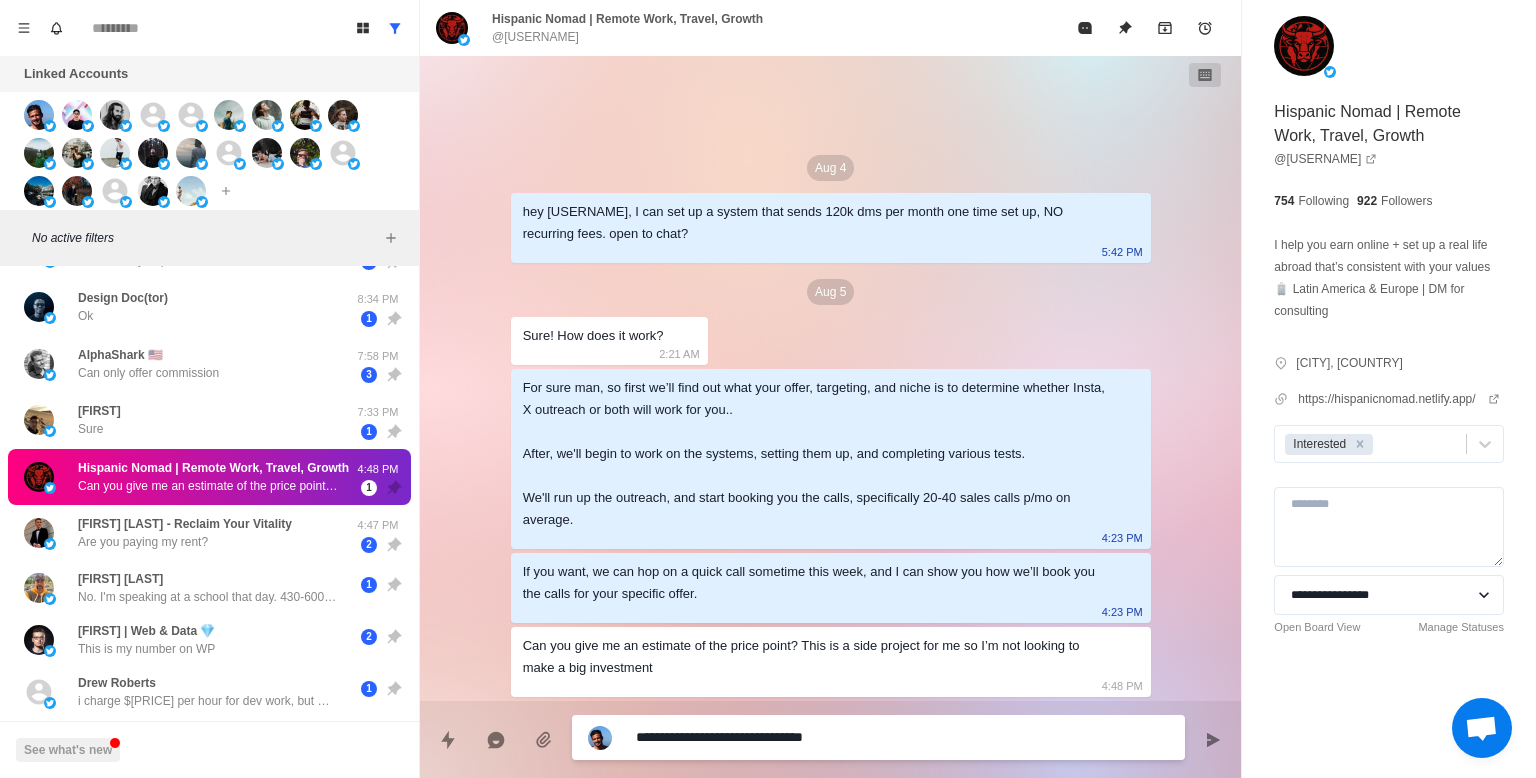 type on "*" 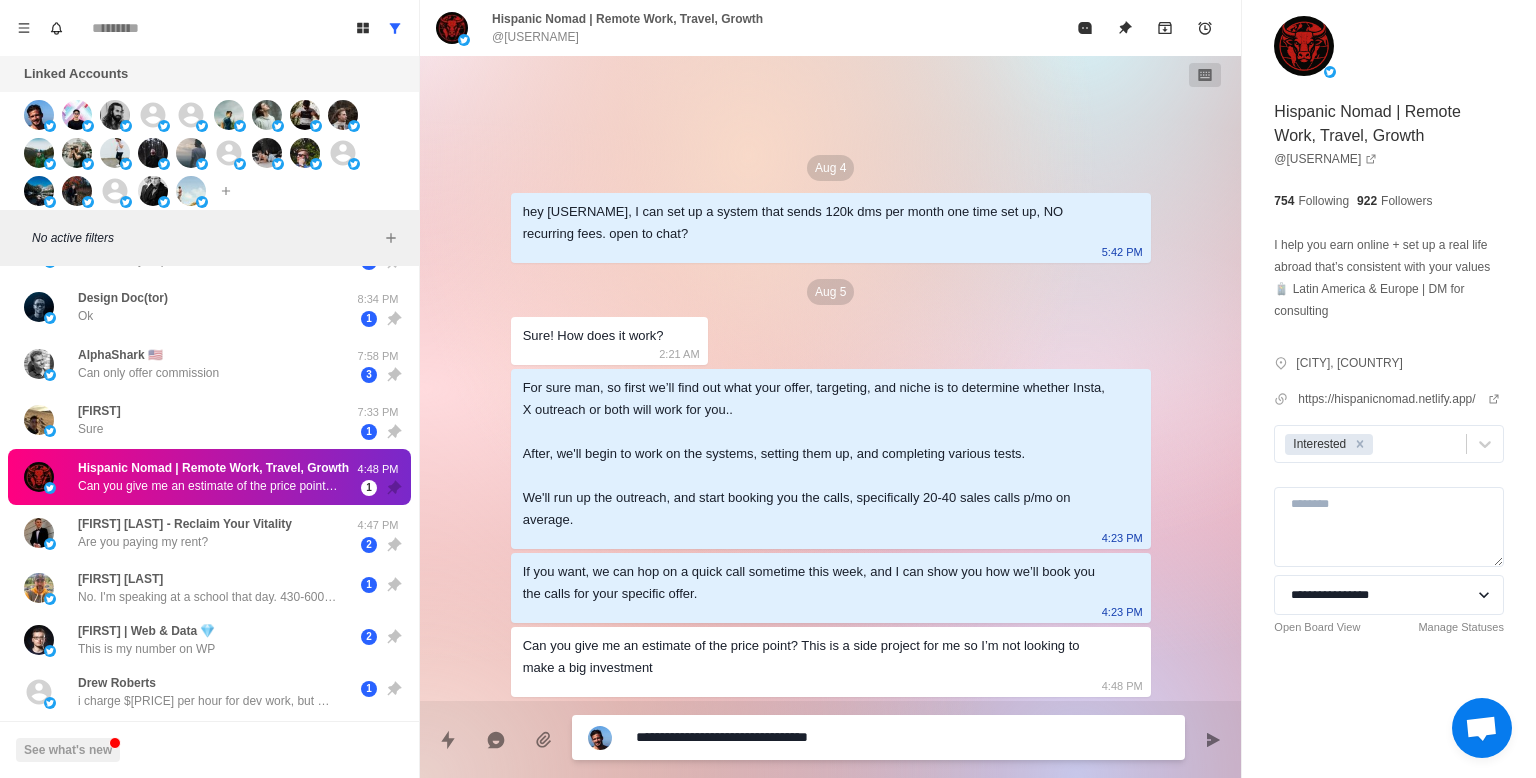type on "*" 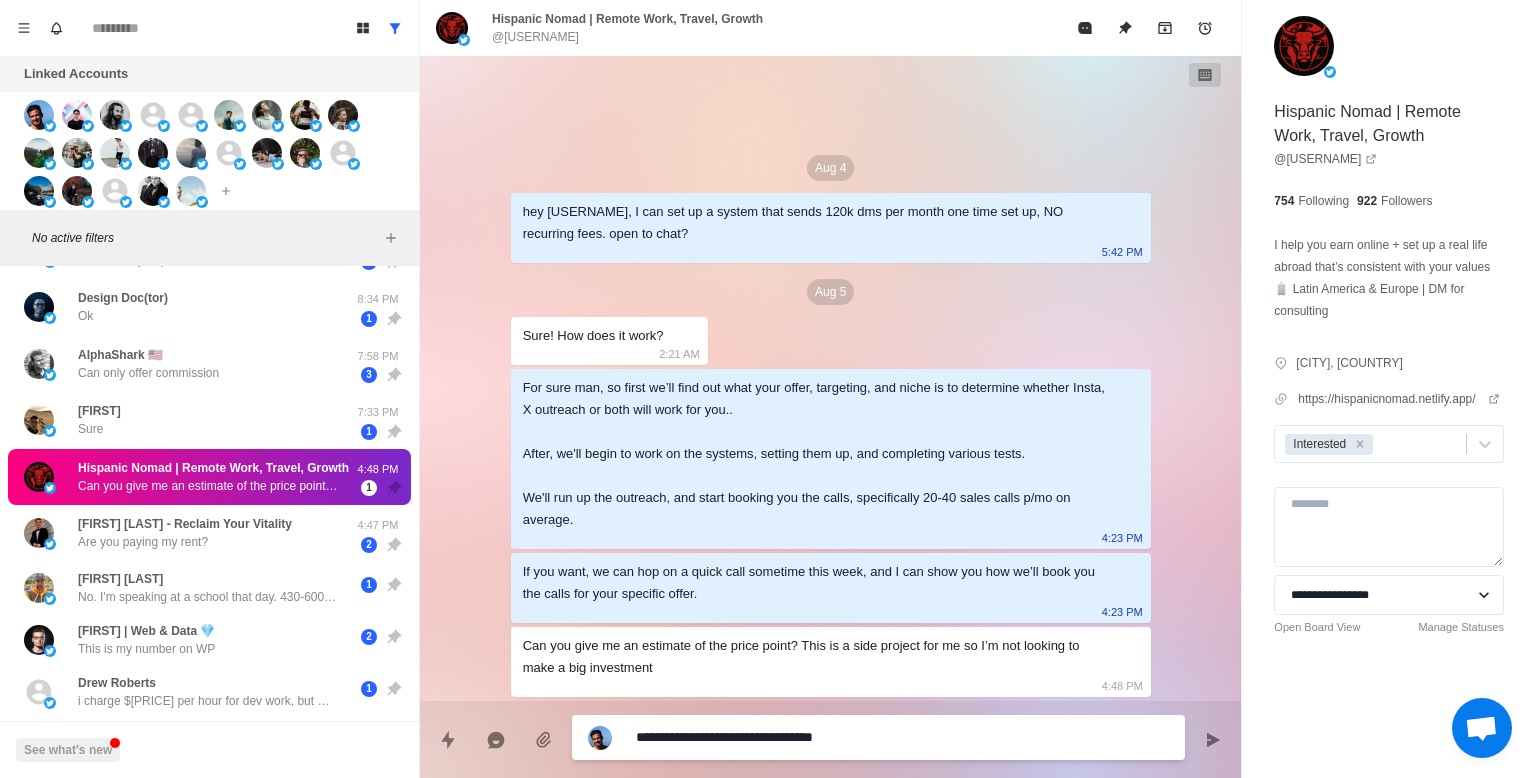 type on "*" 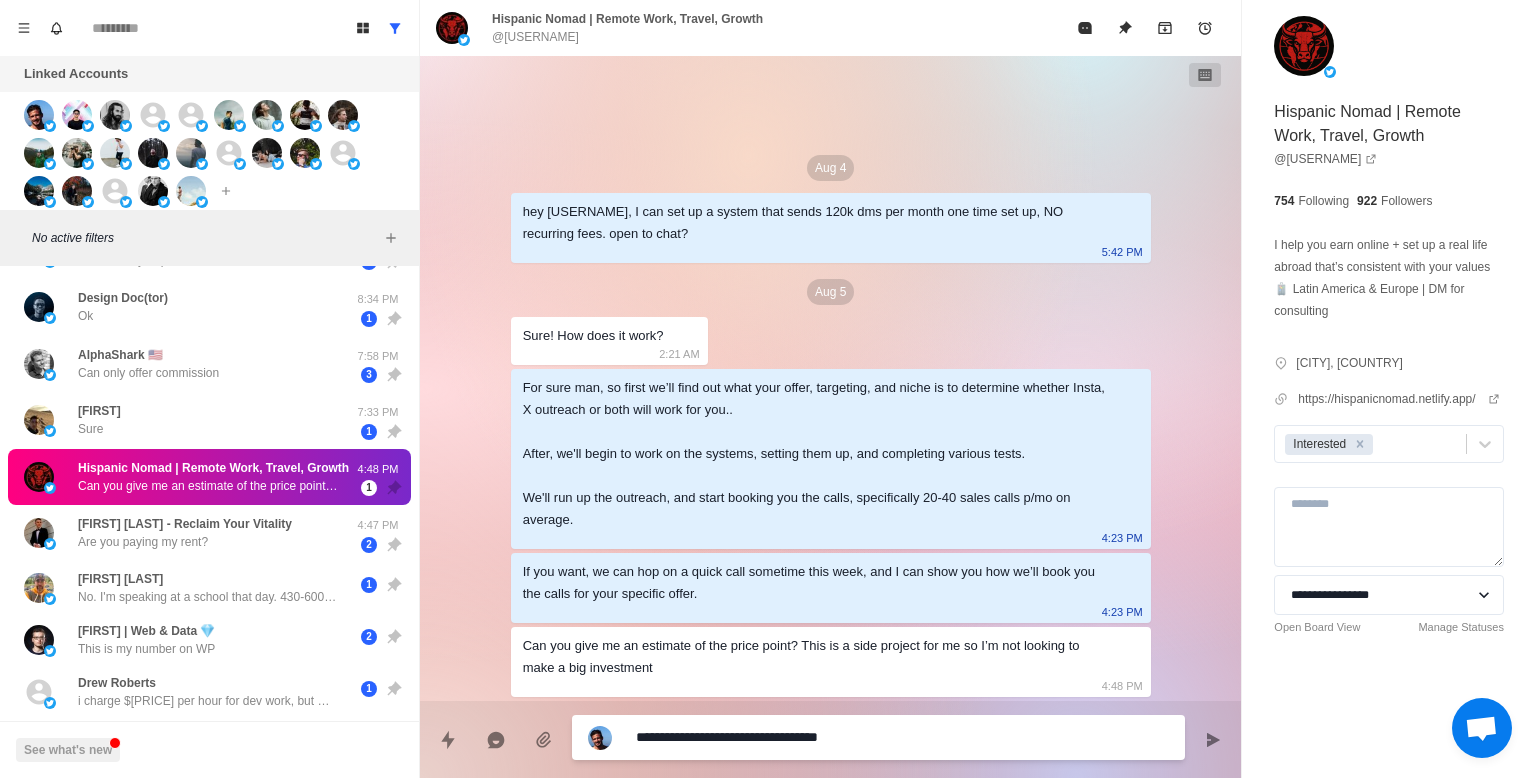 type on "*" 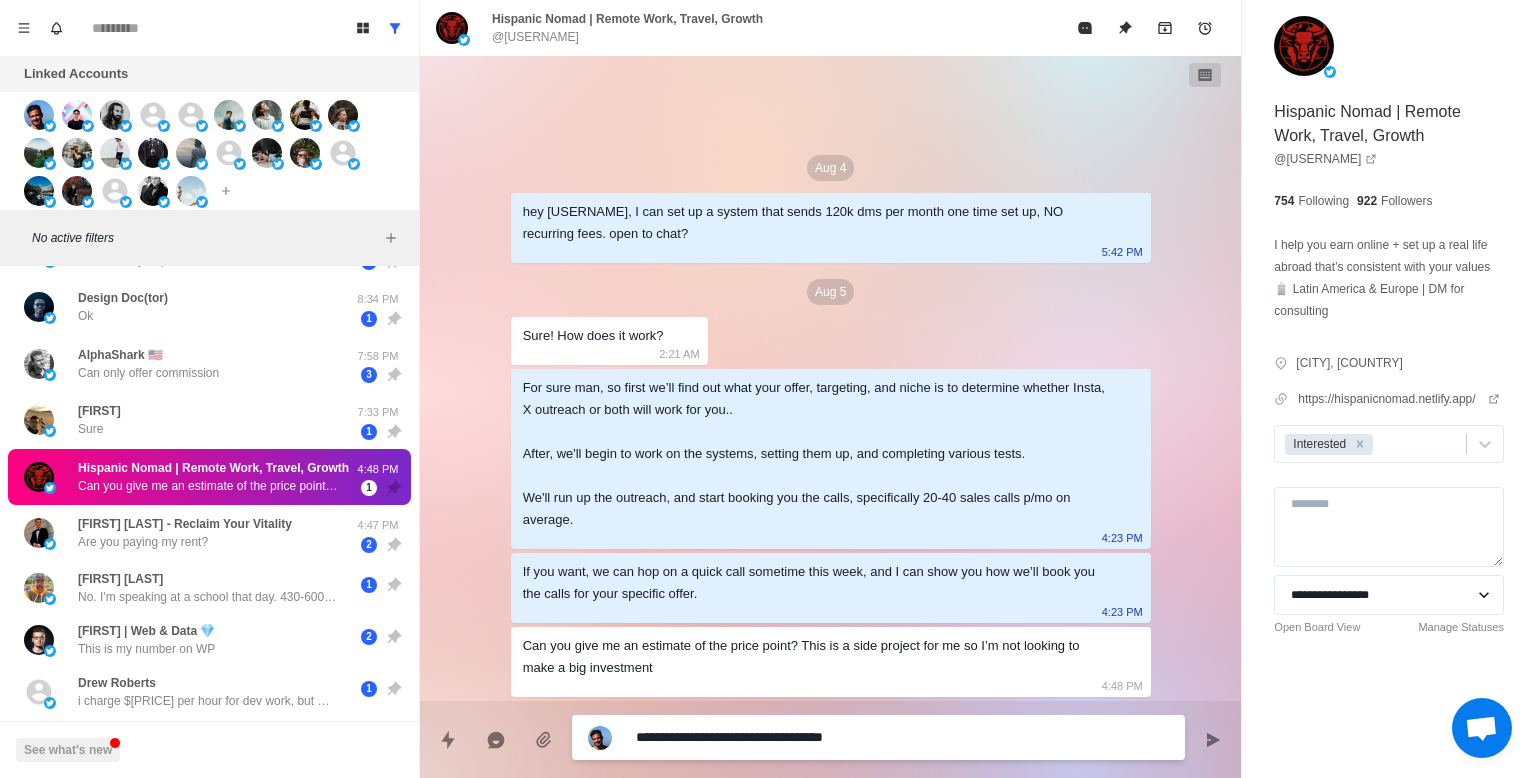 type on "*" 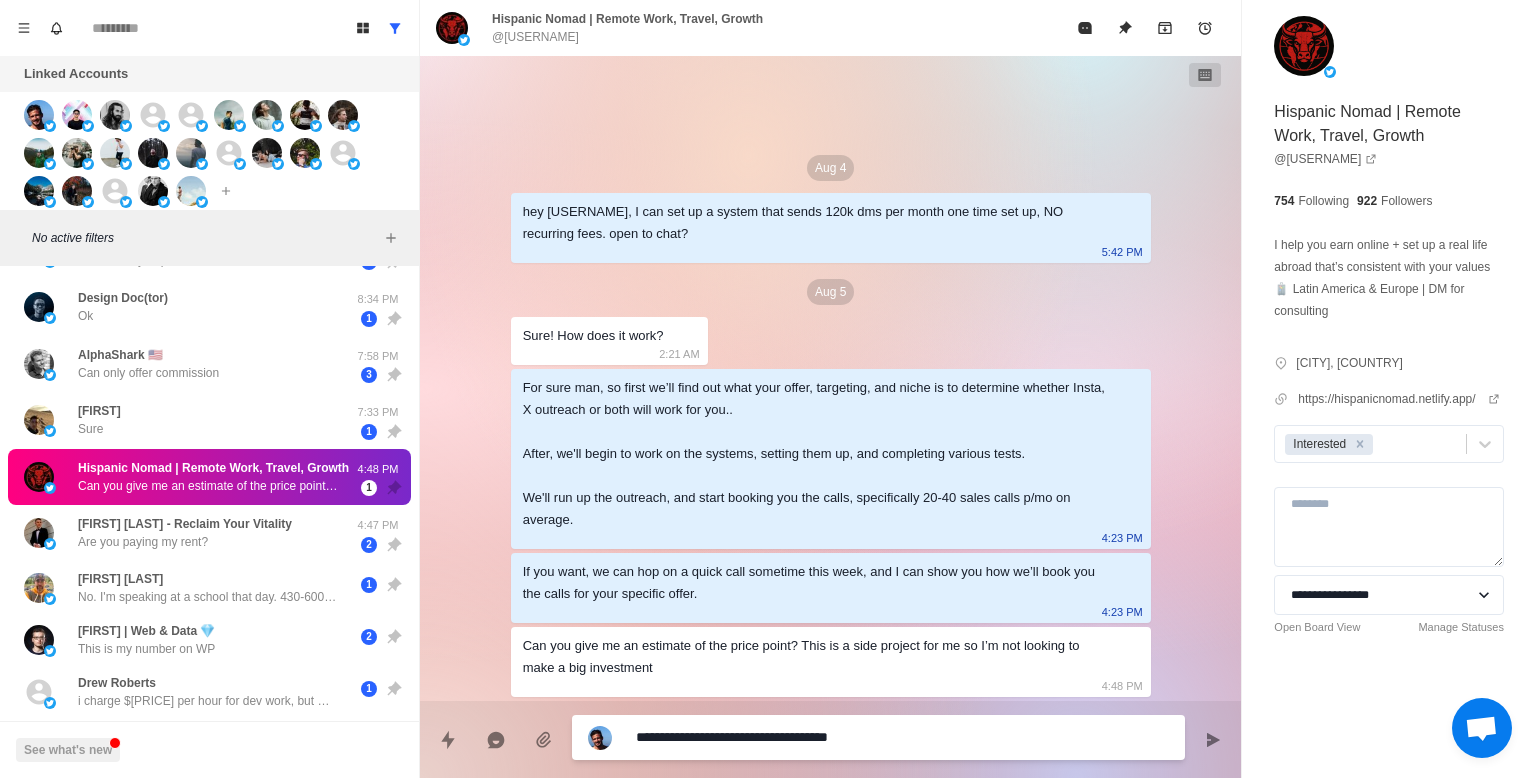 type on "*" 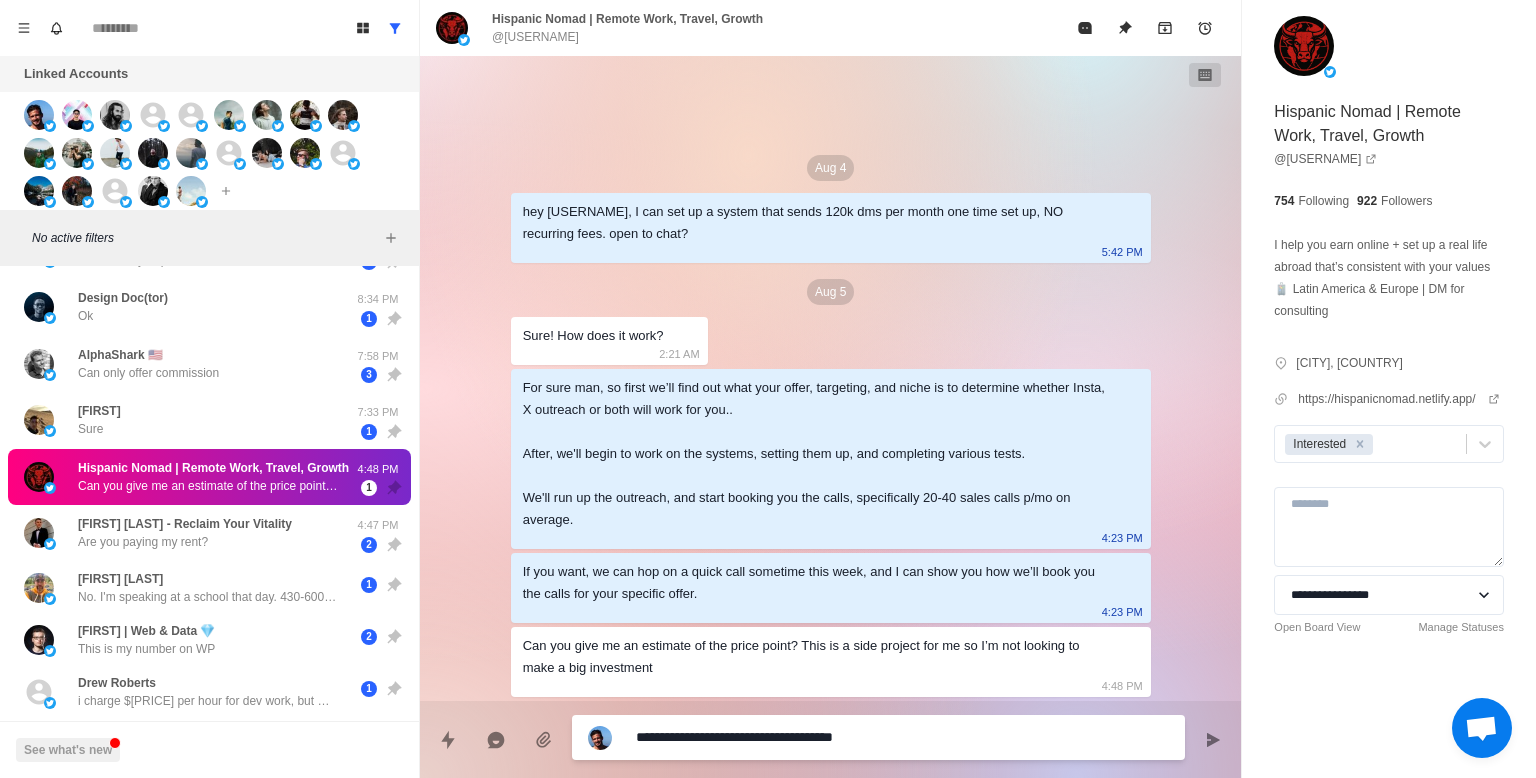 type on "*" 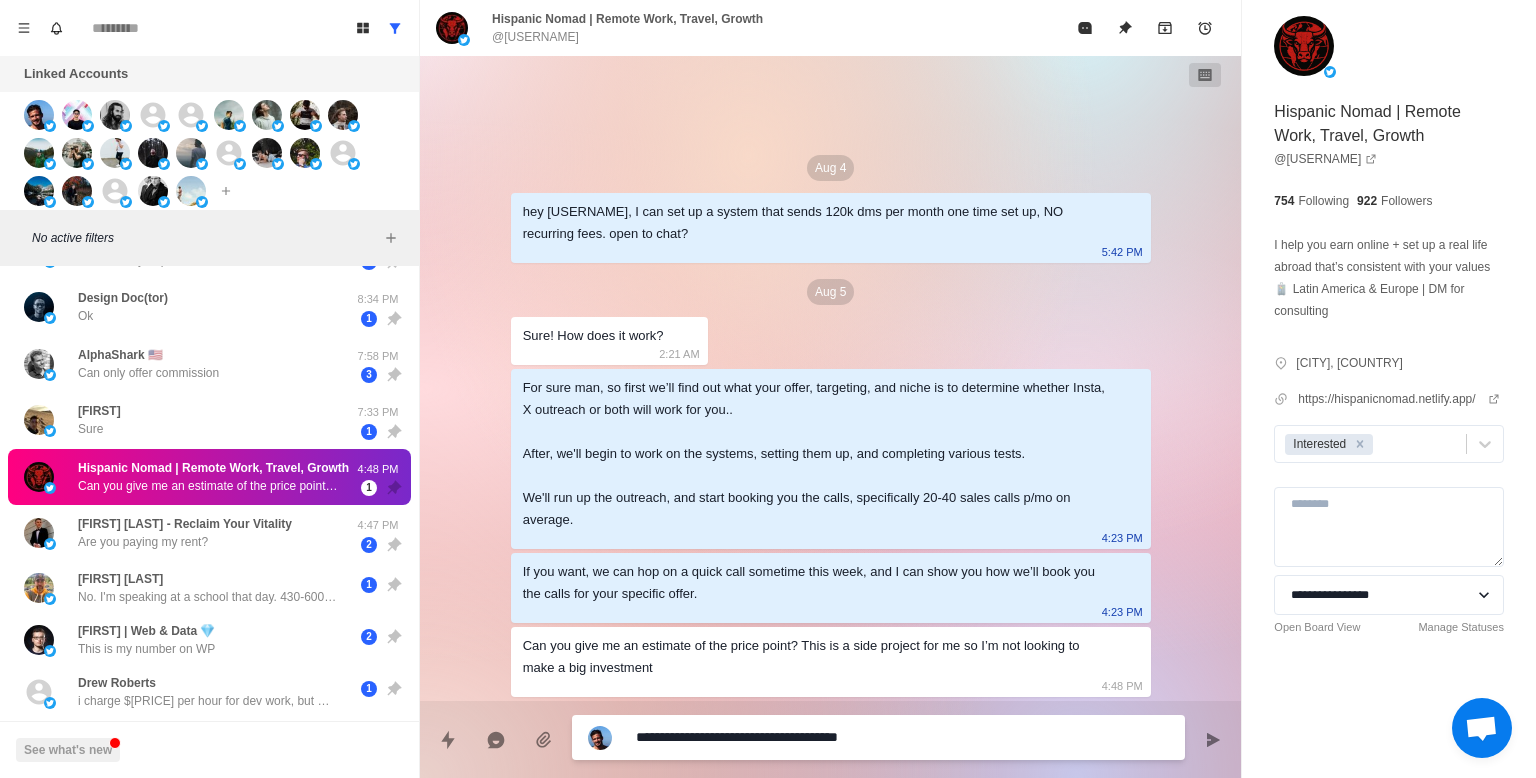 type on "*" 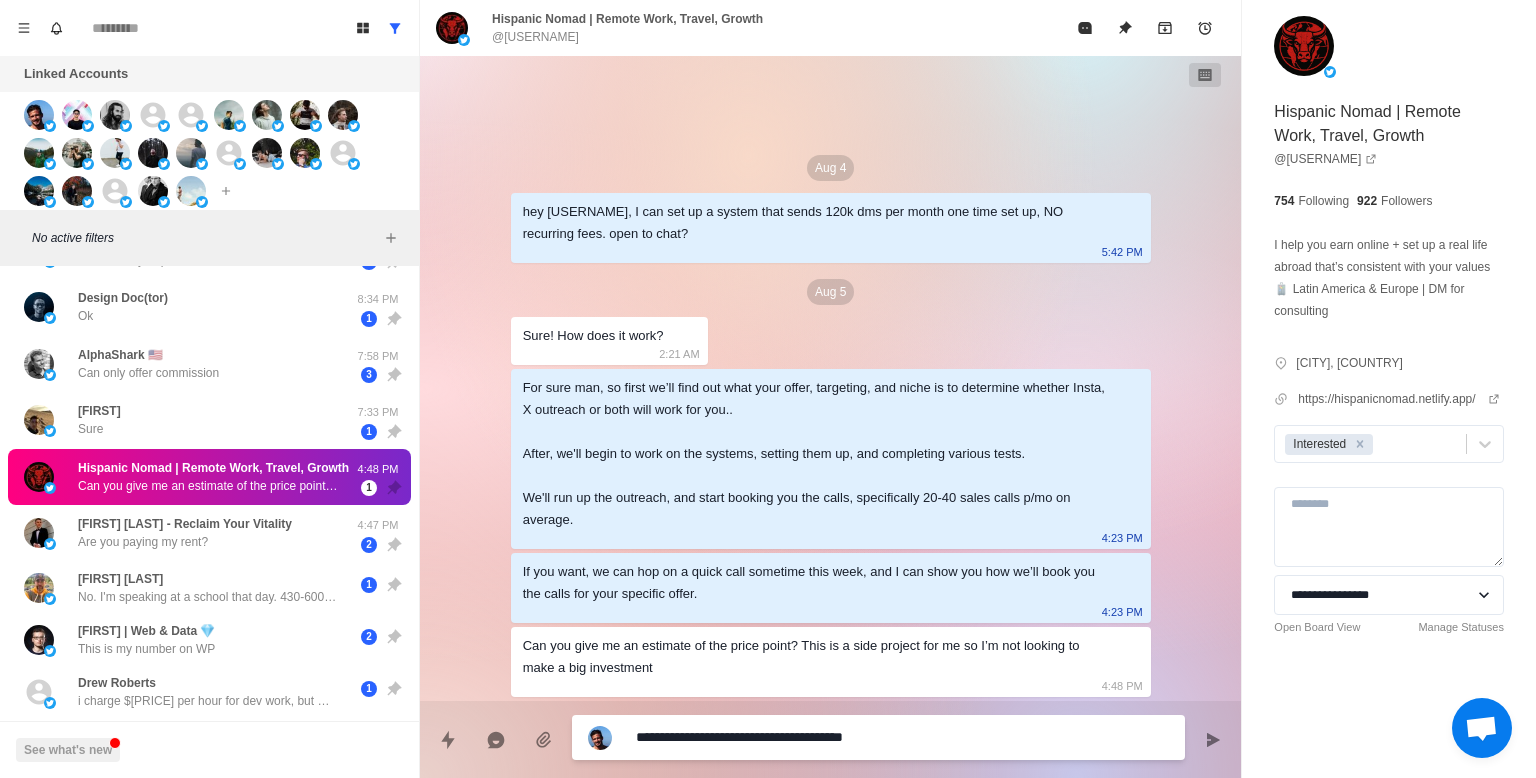 type on "*" 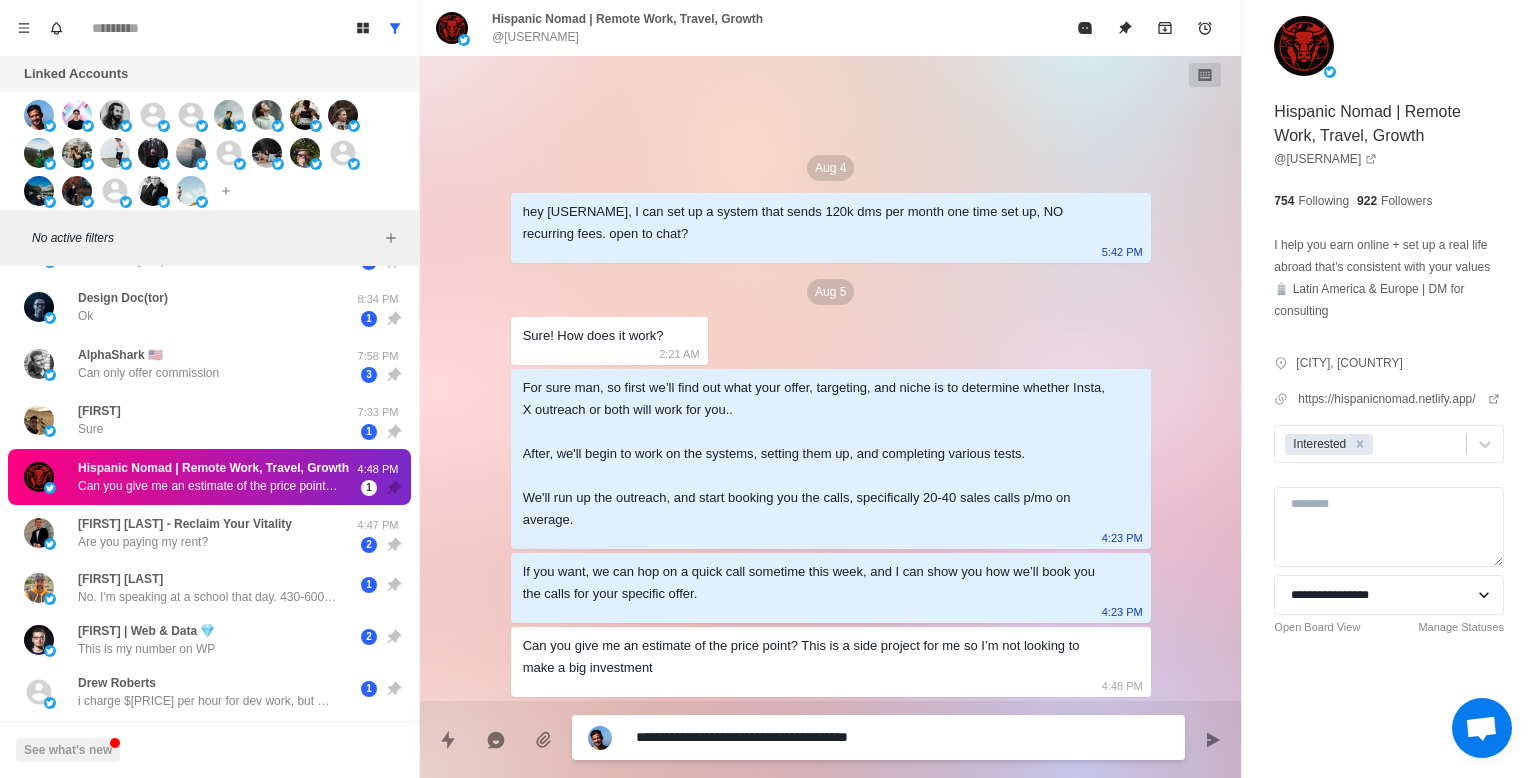 type on "*" 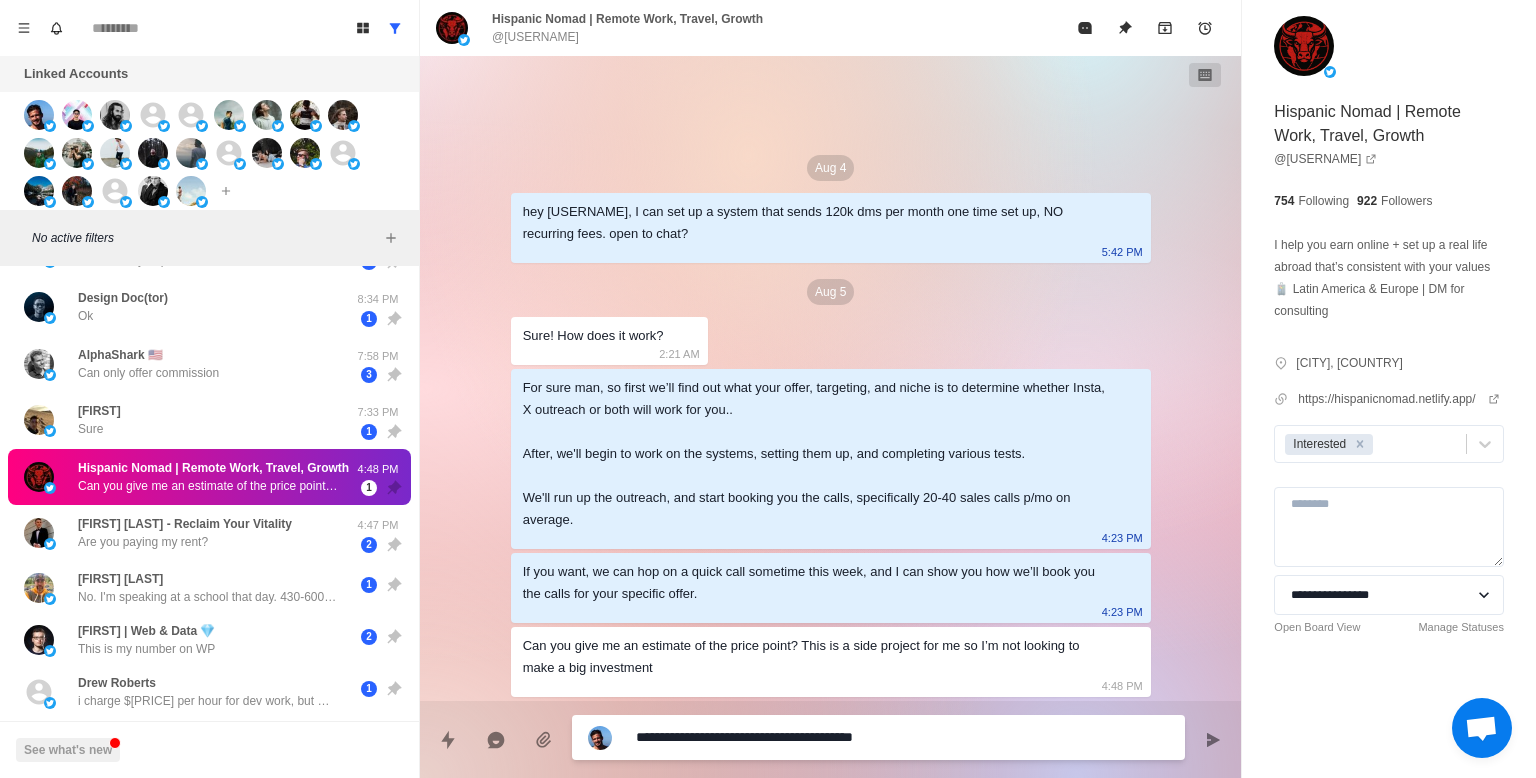 type on "*" 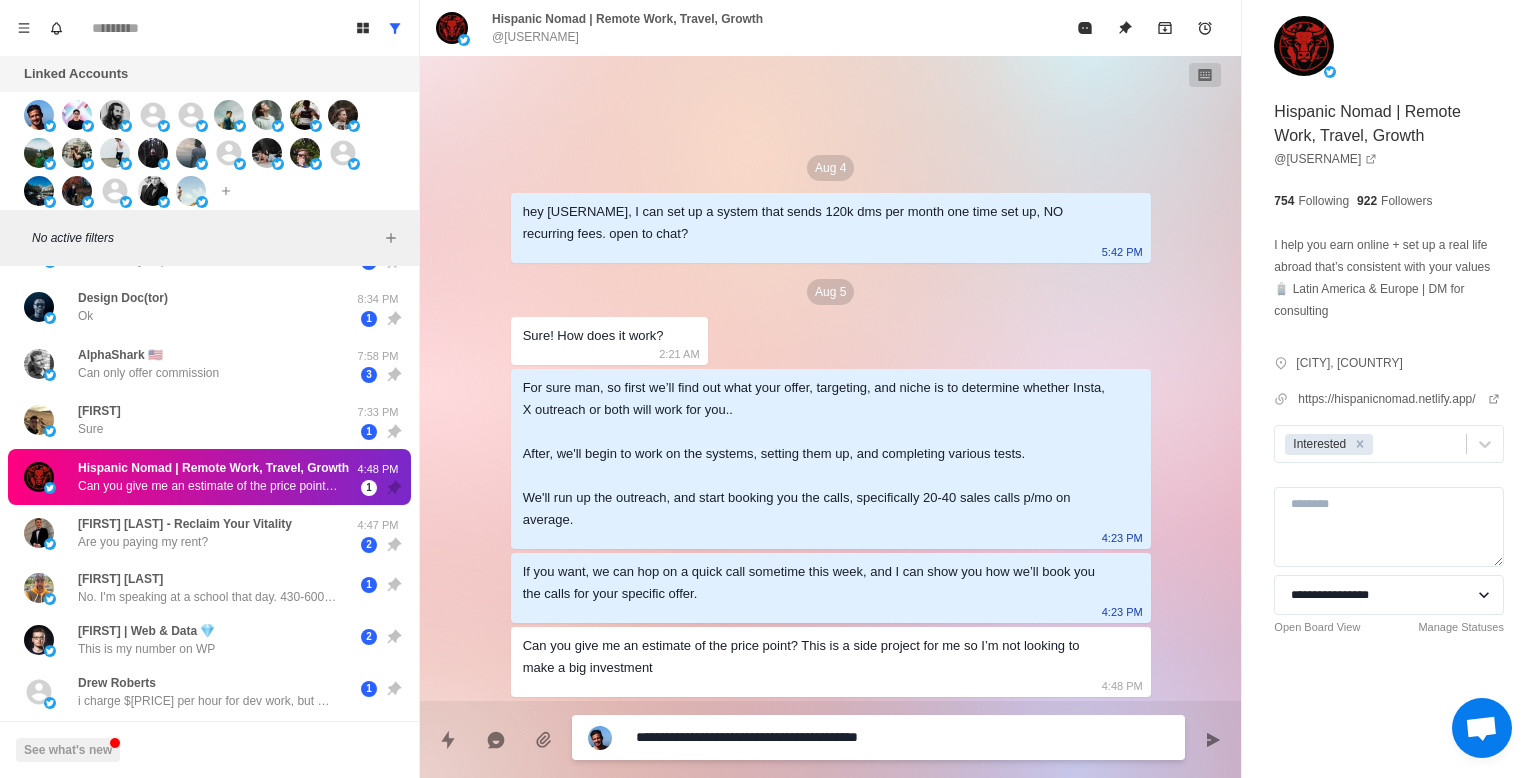 type on "*" 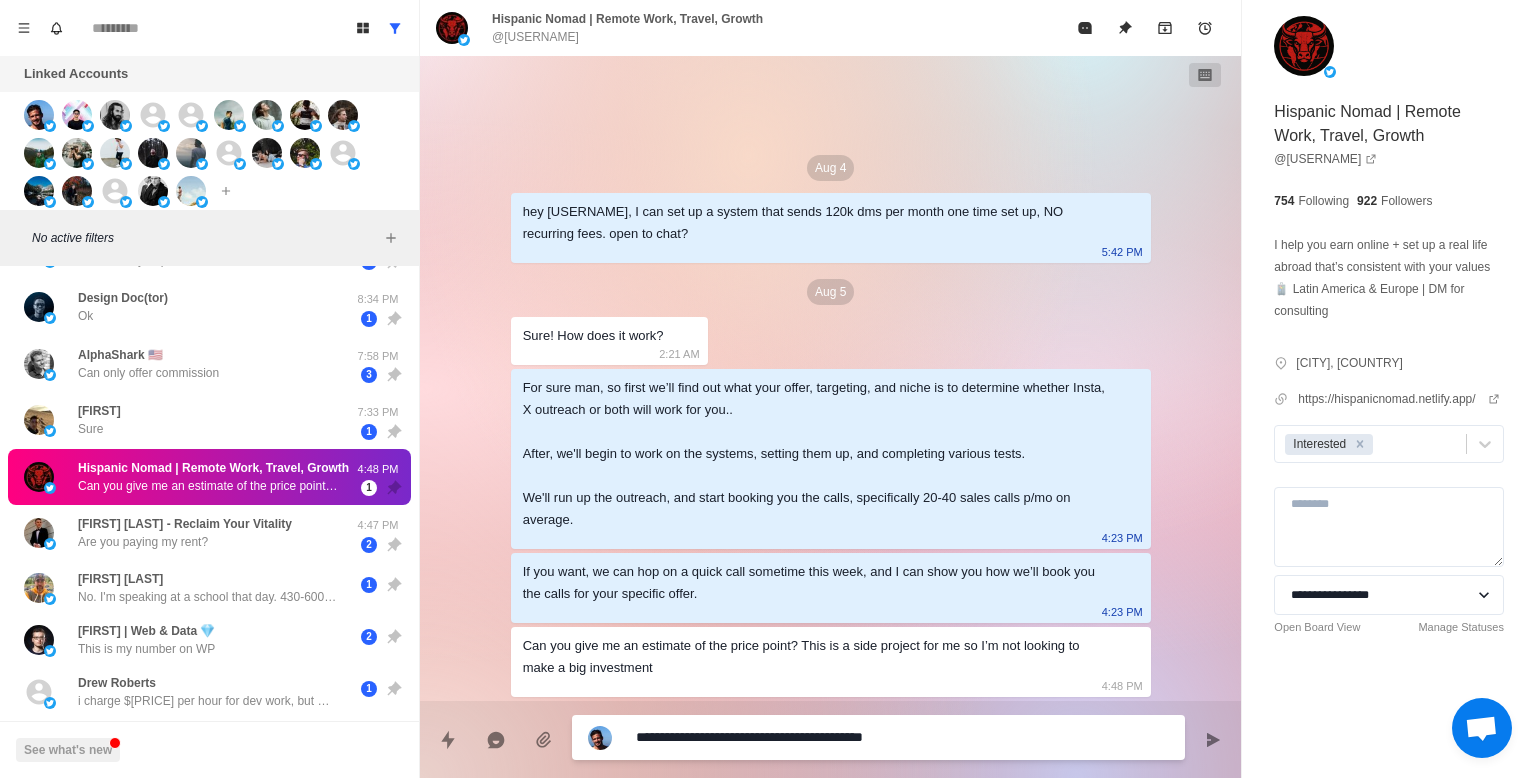type on "*" 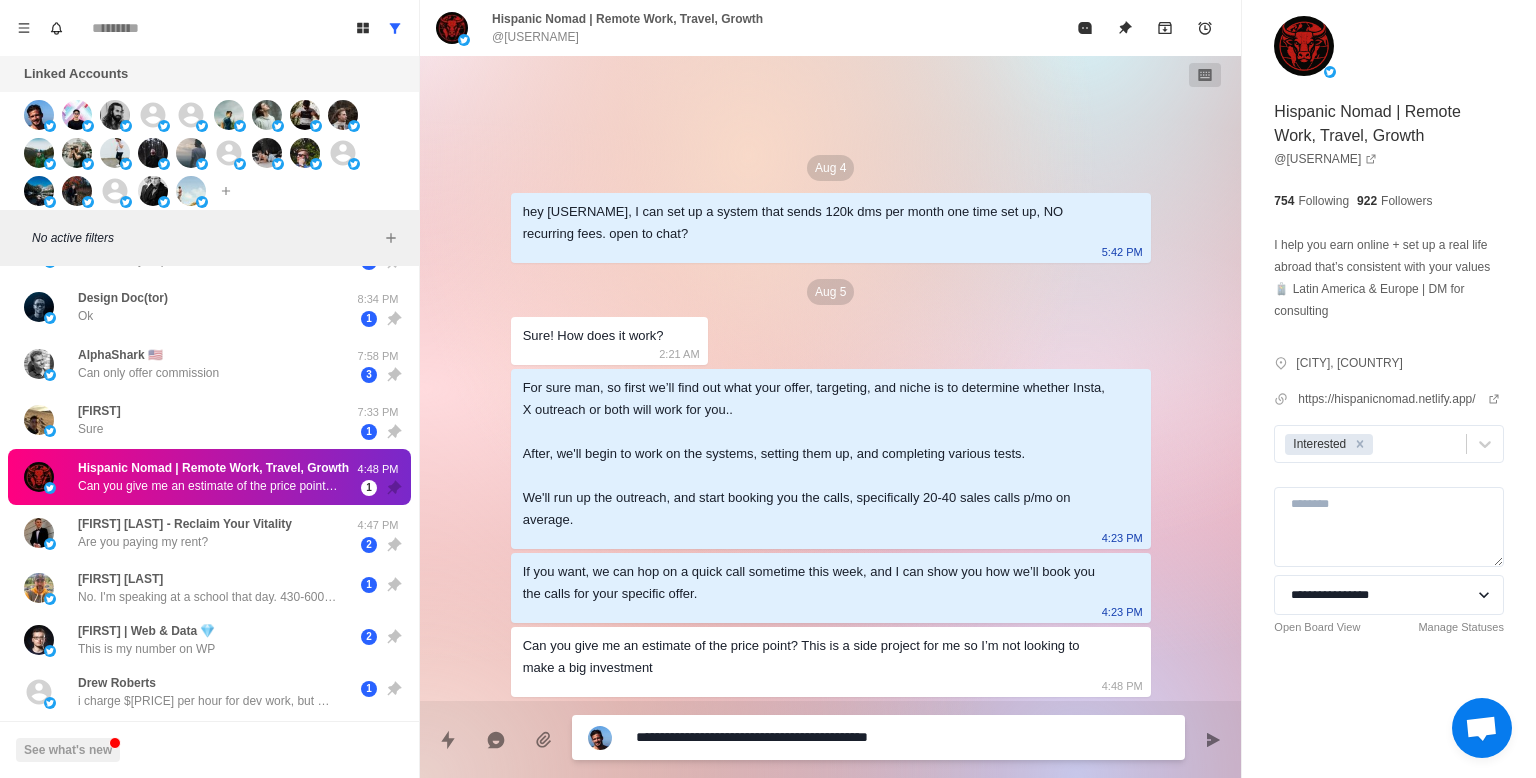 type on "*" 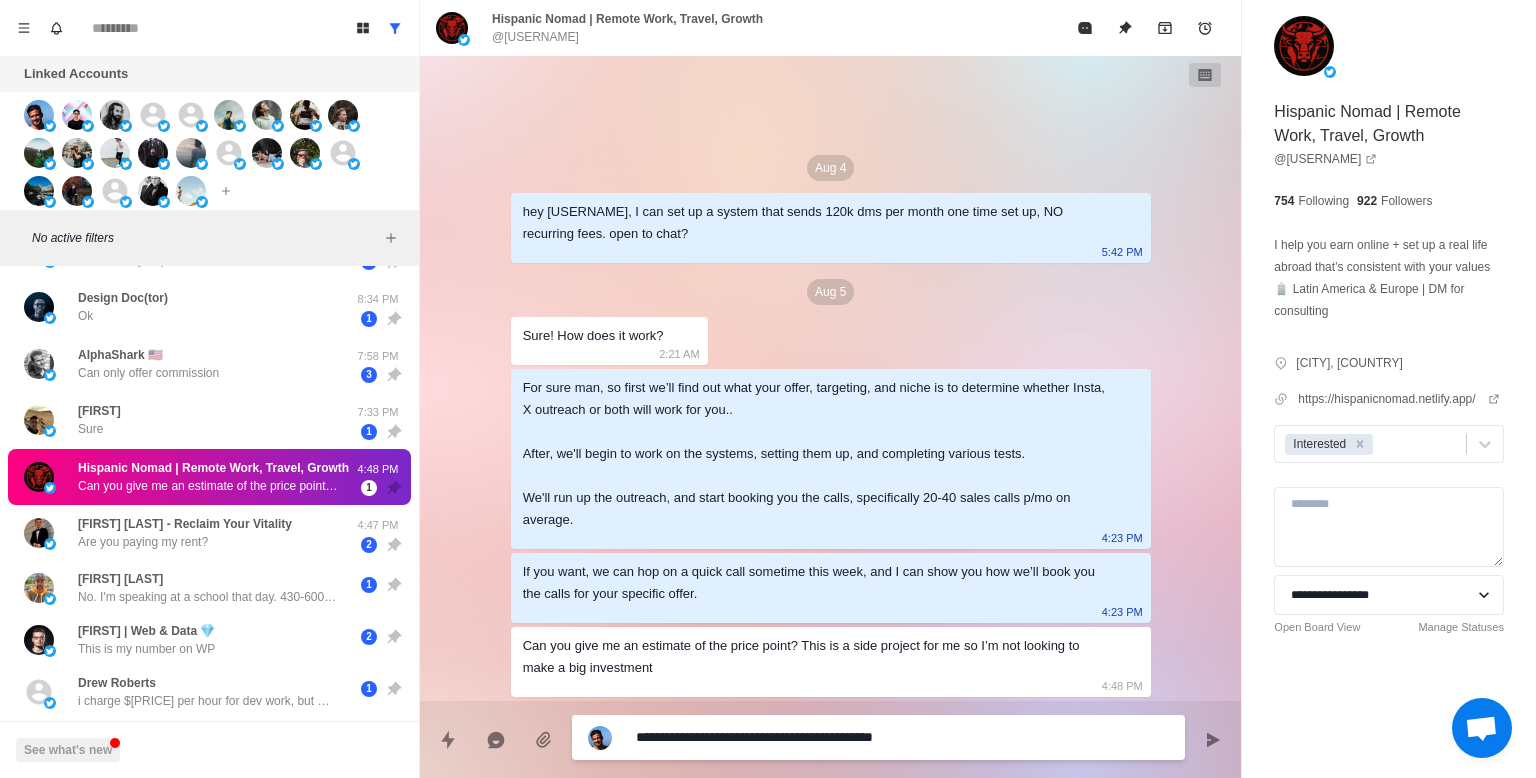 type on "*" 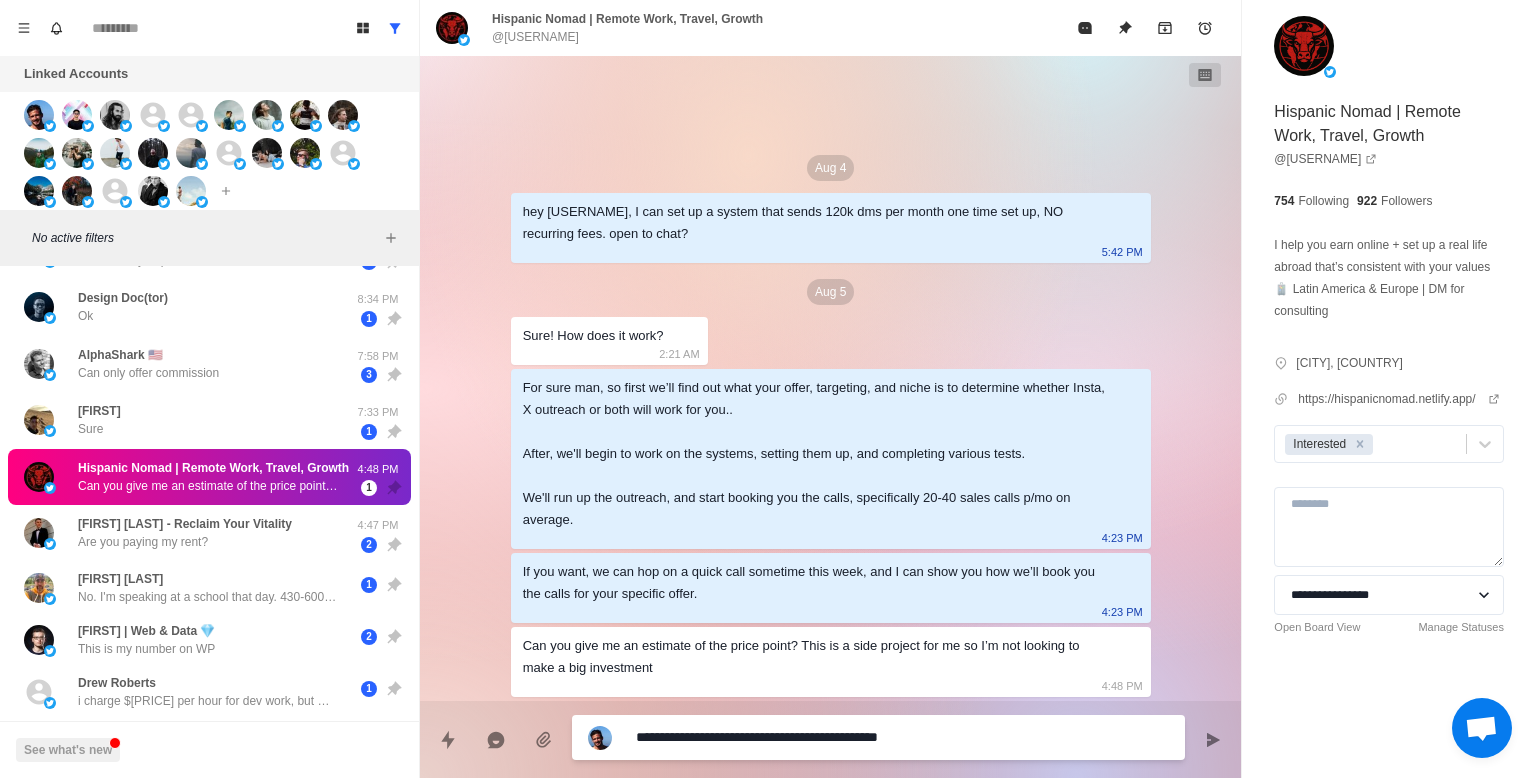 type on "*" 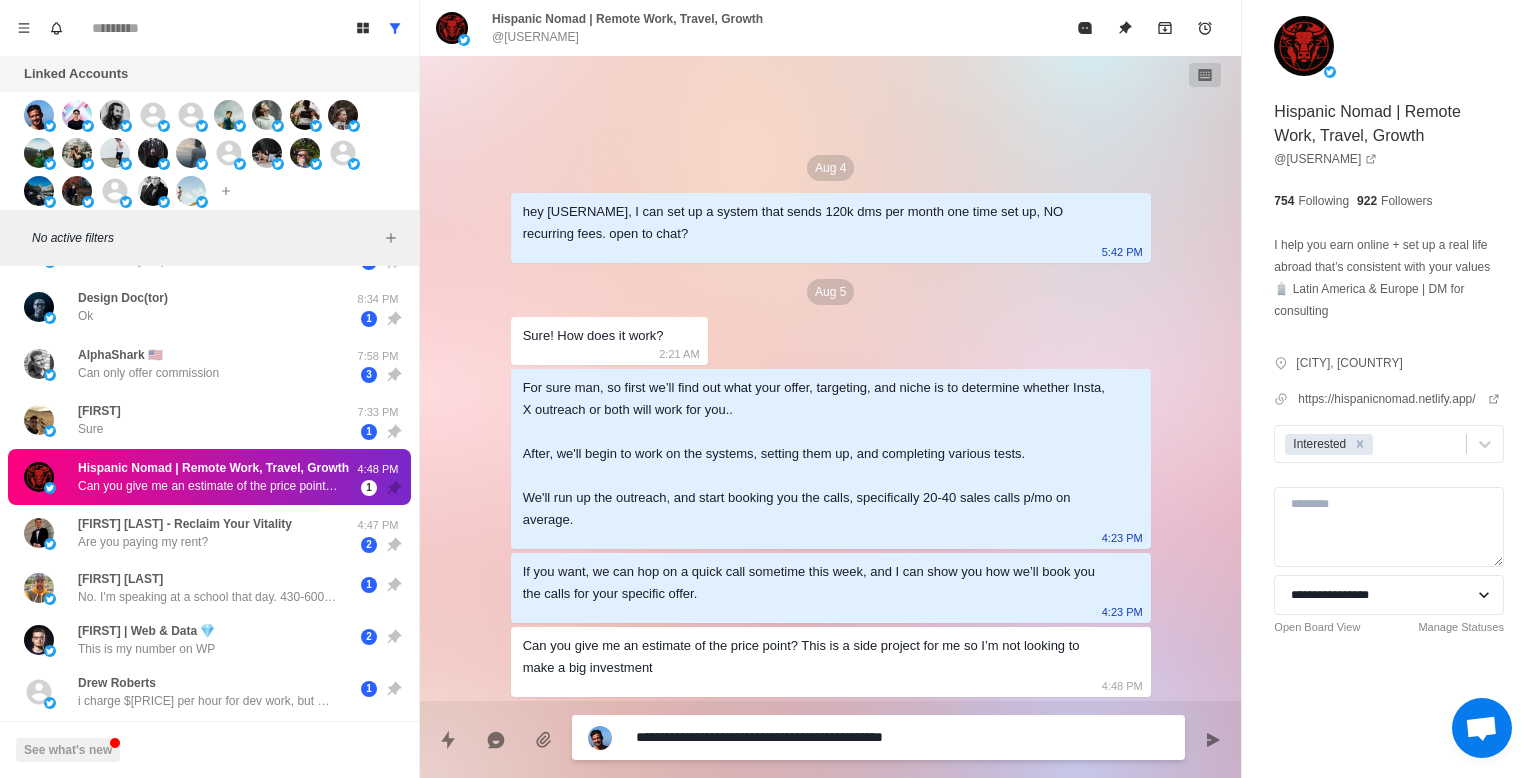 type on "*" 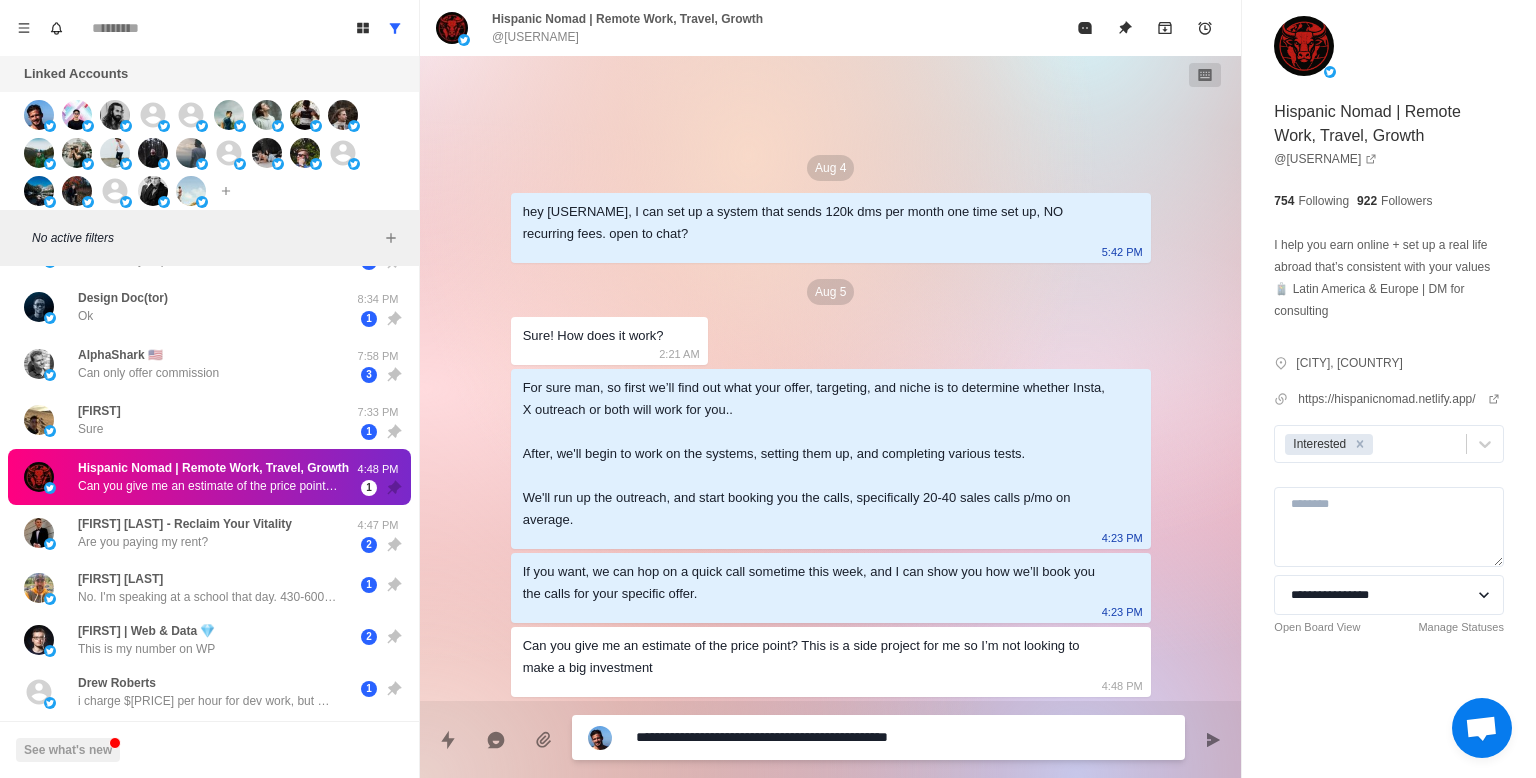 type on "*" 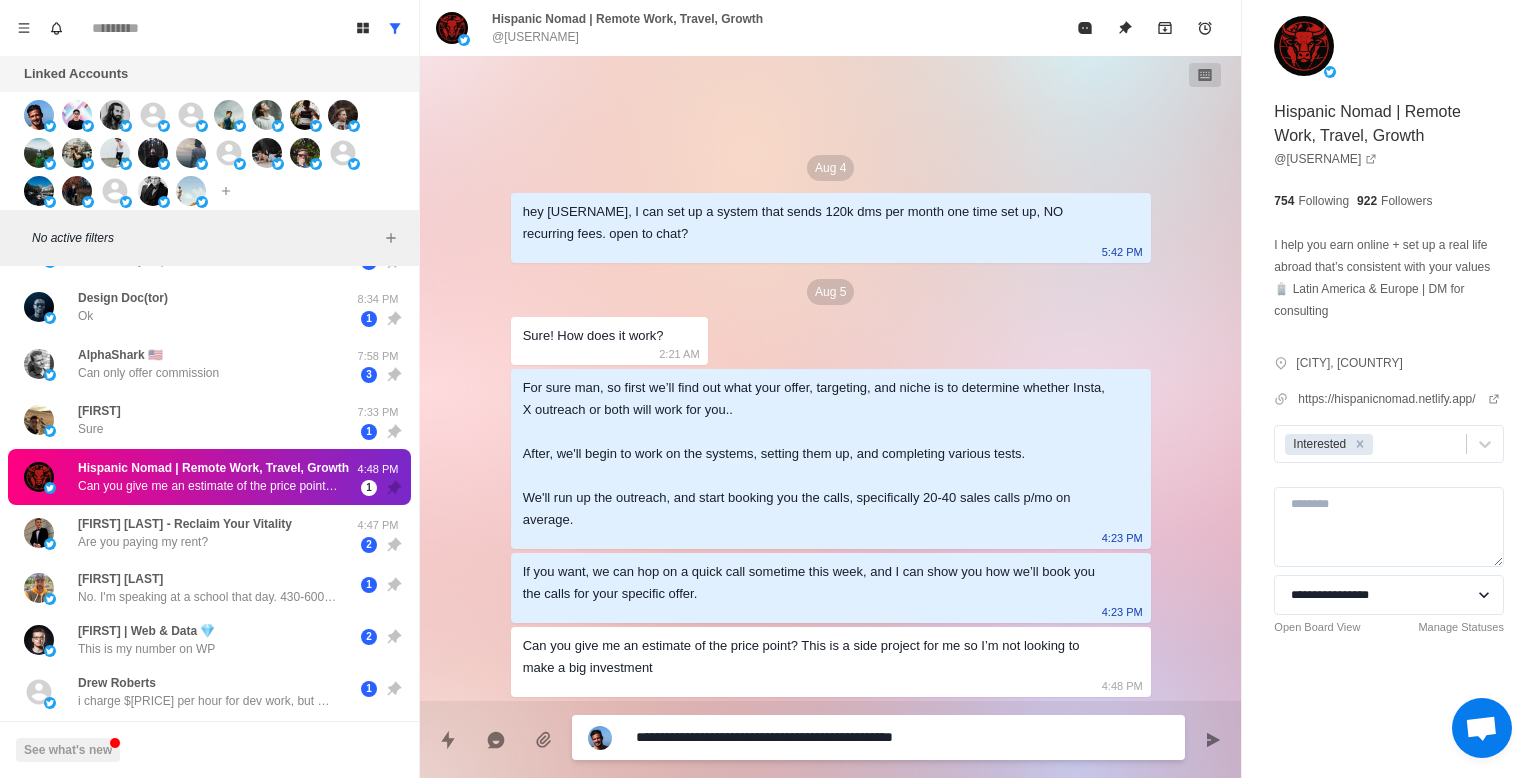 type on "*" 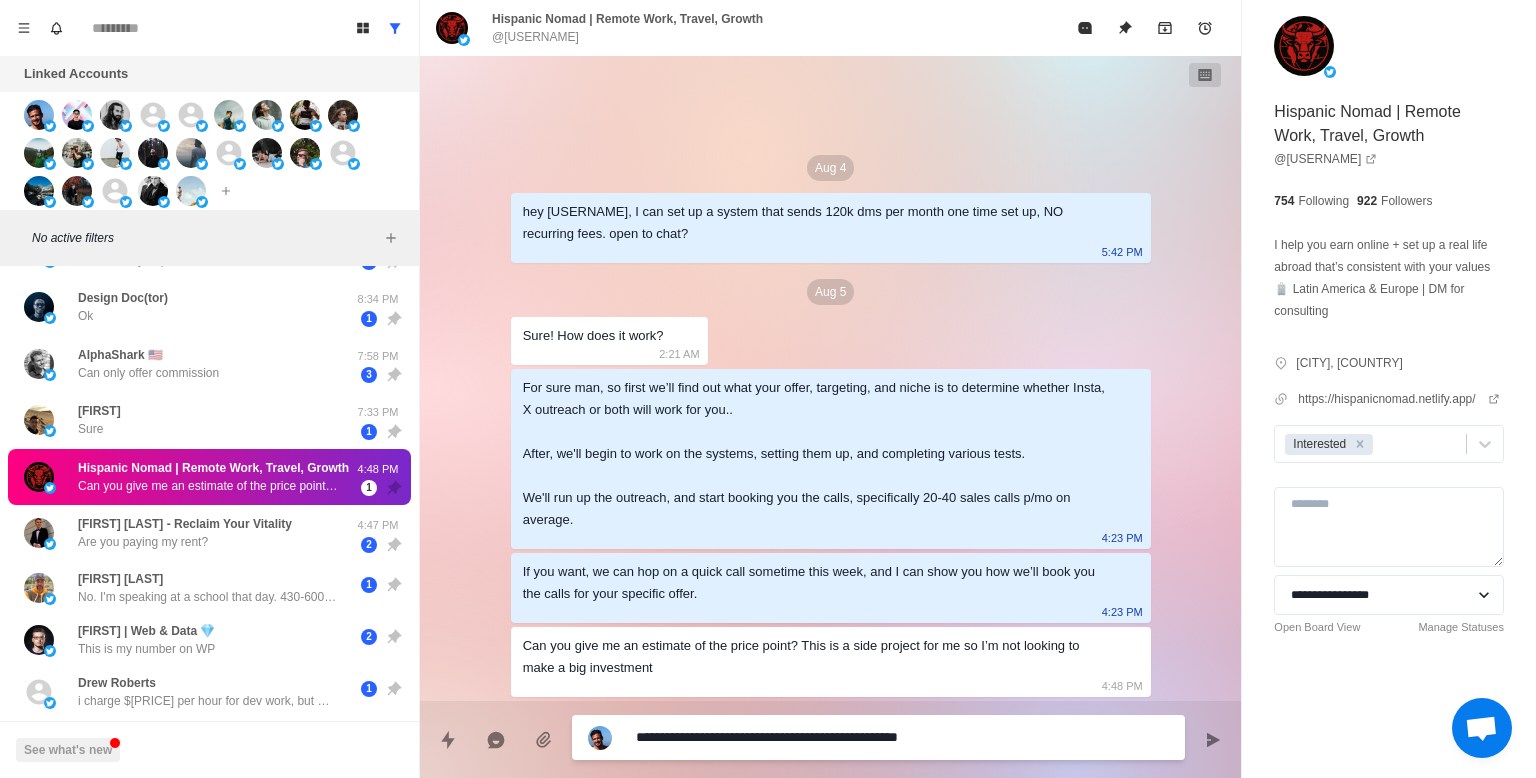 type on "*" 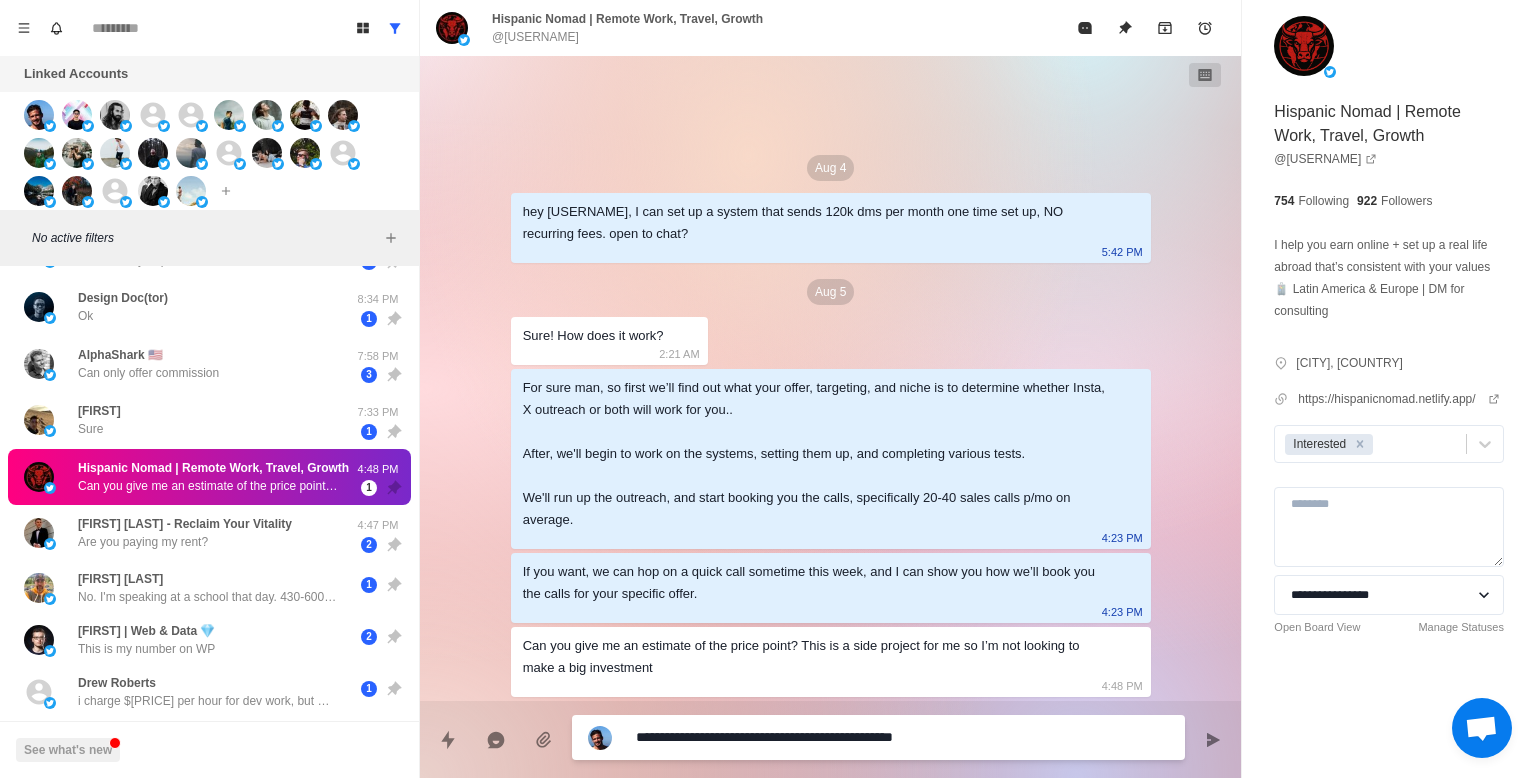 type on "*" 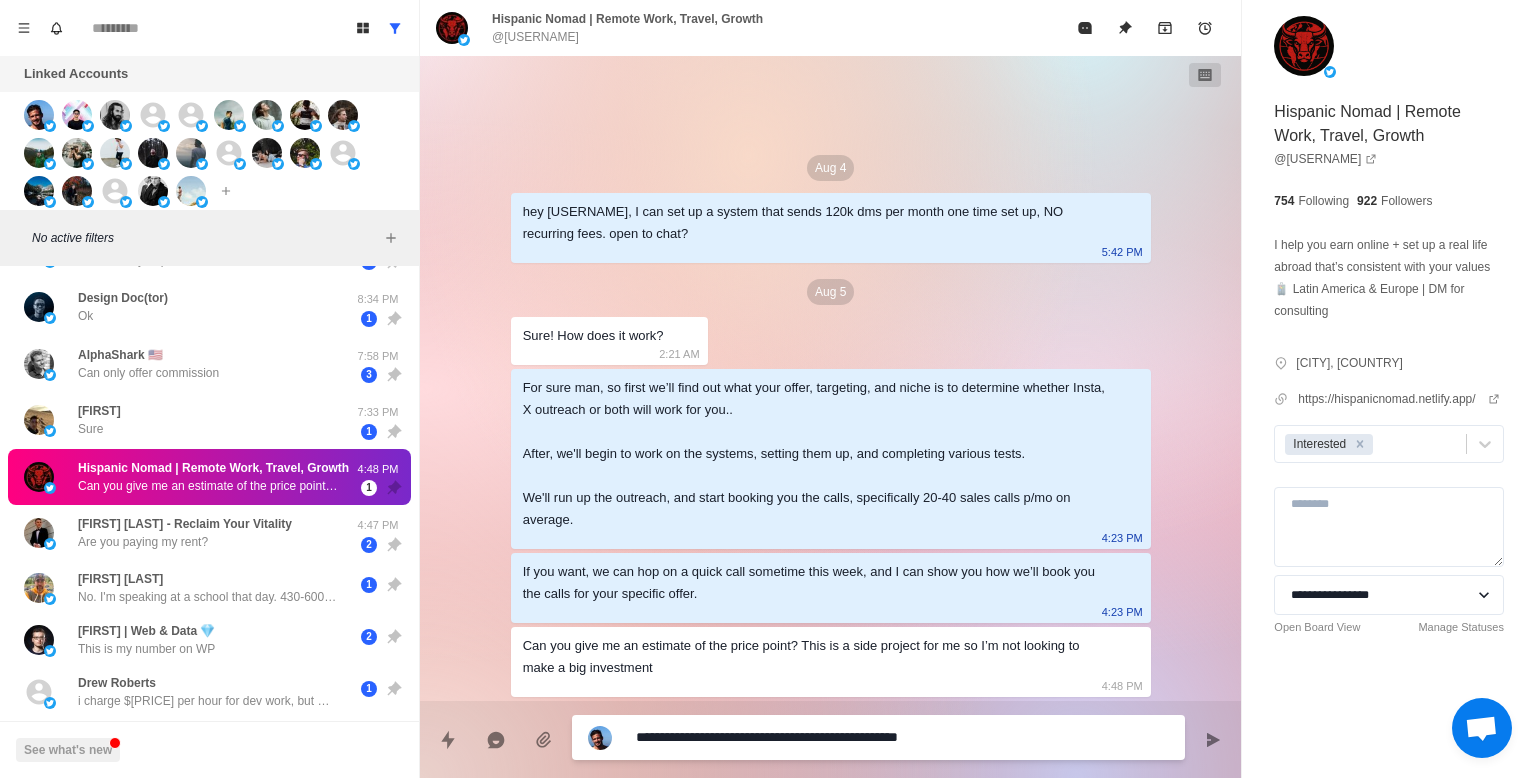 type on "*" 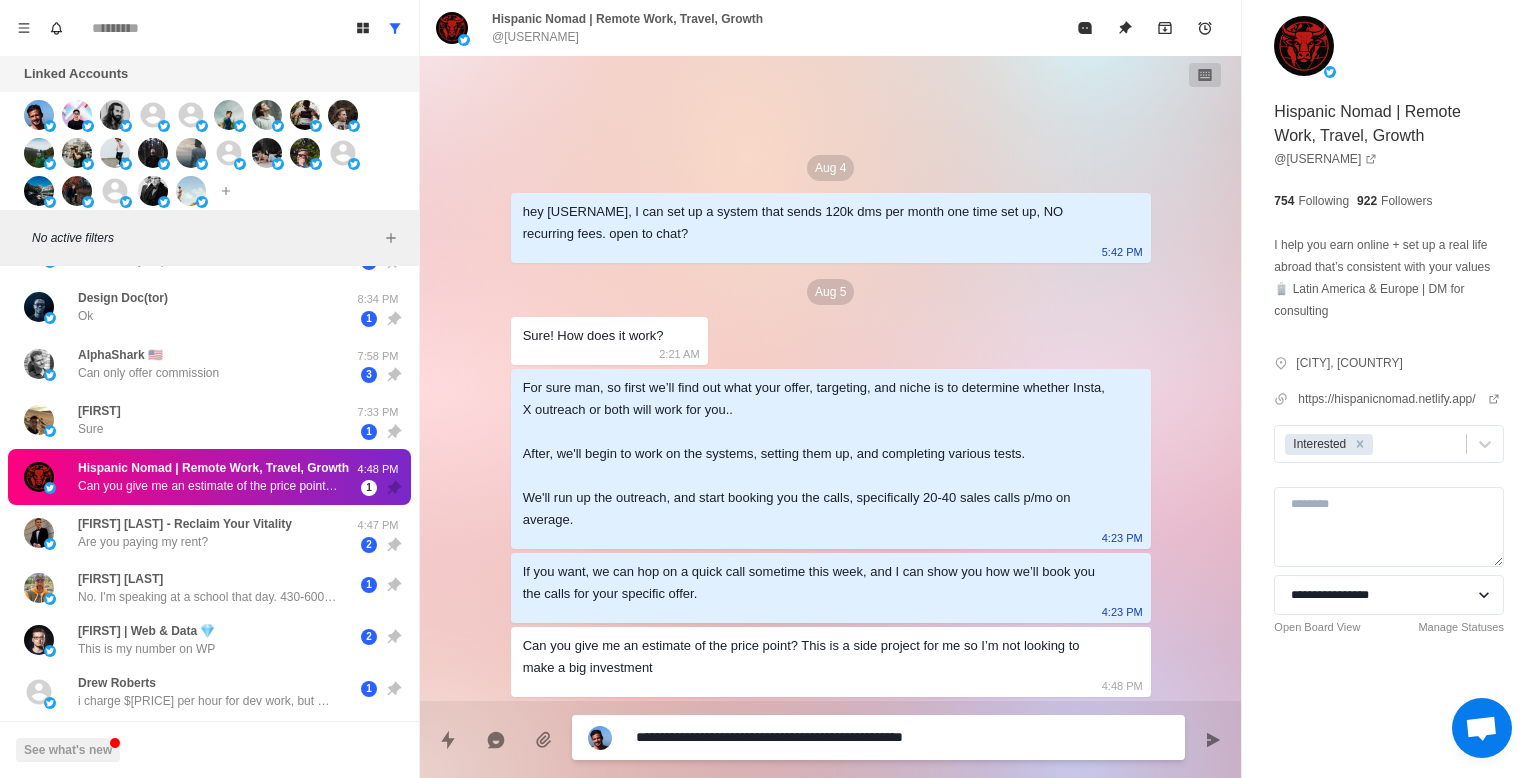 type on "*" 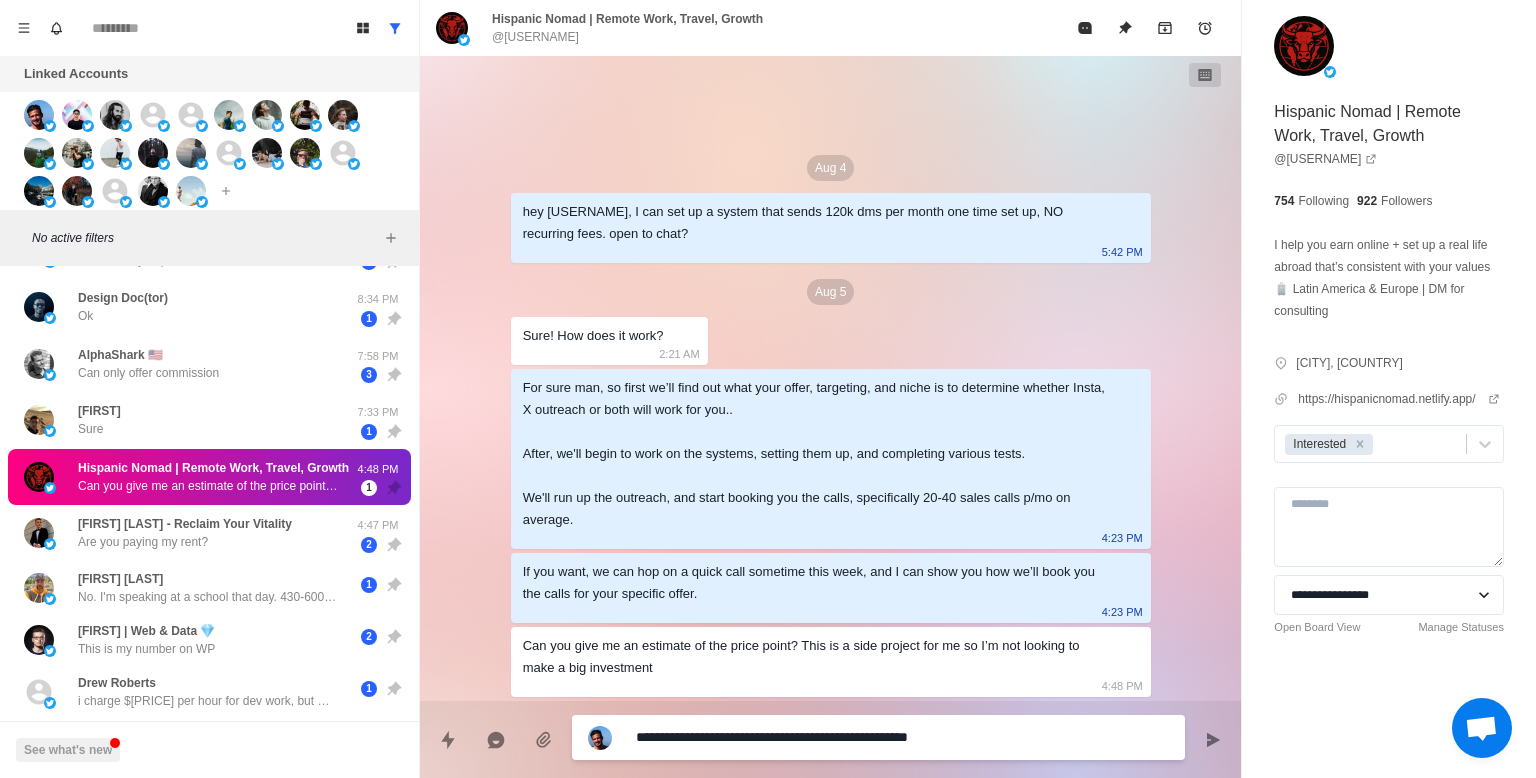 type on "*" 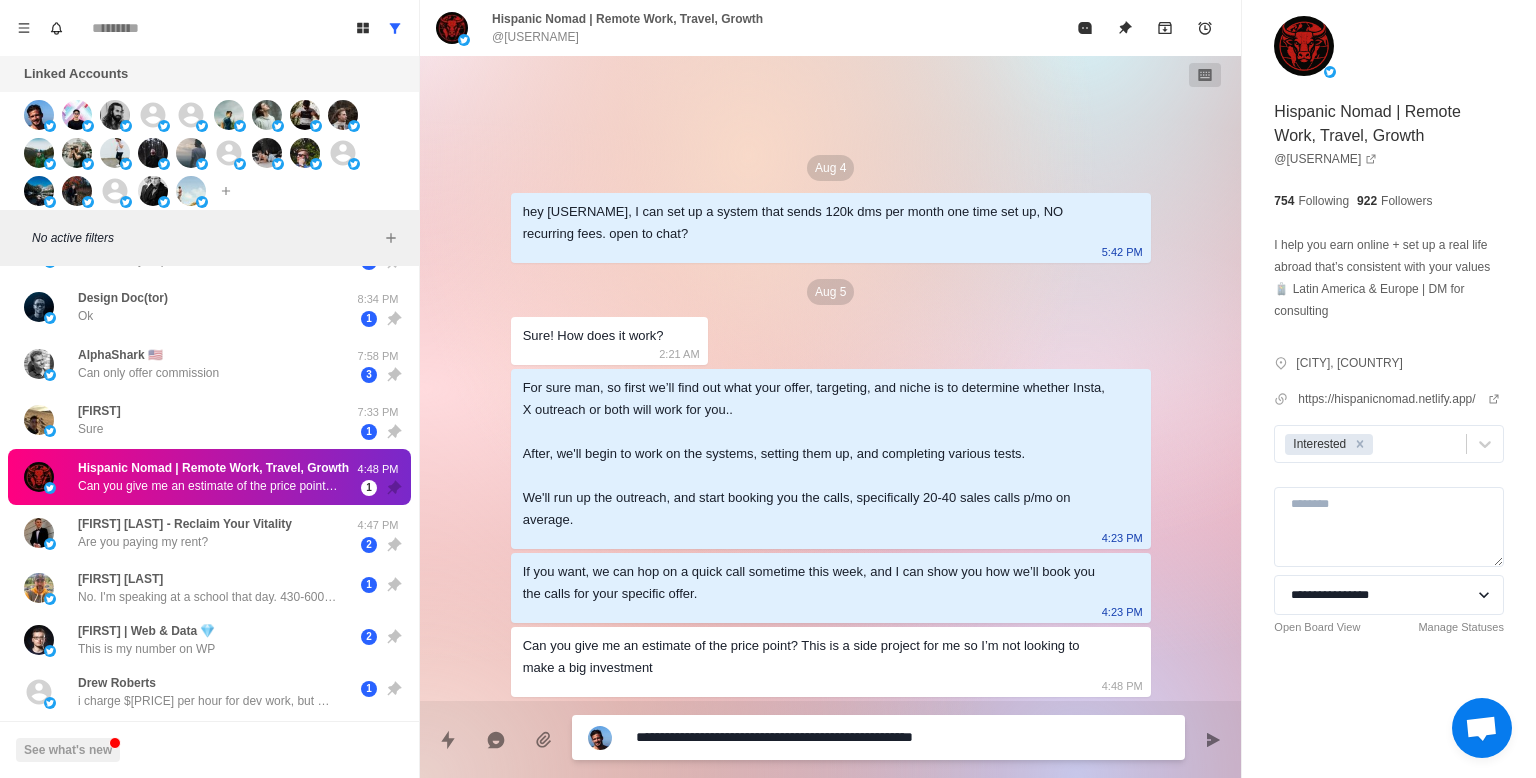 type on "*" 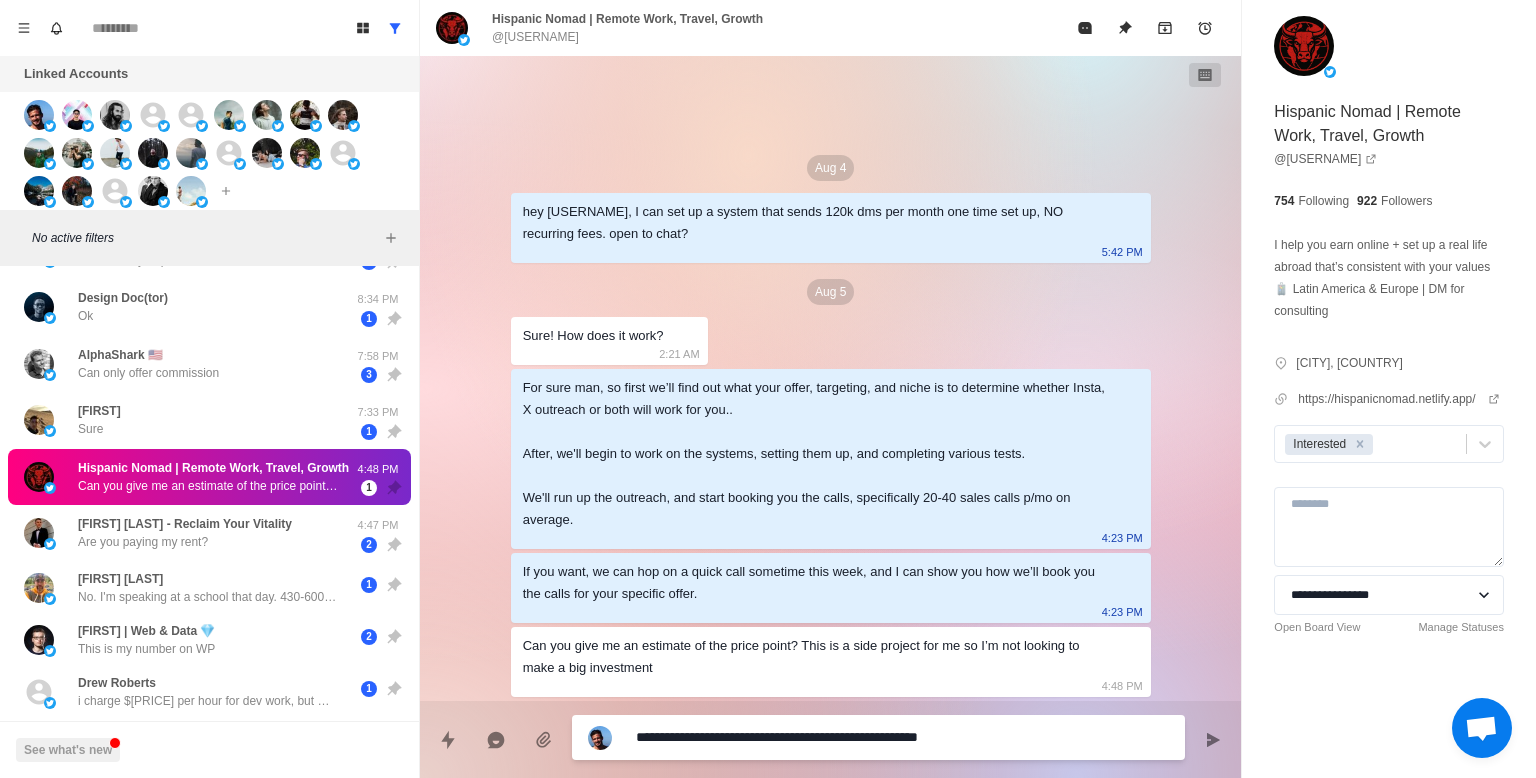 type on "*" 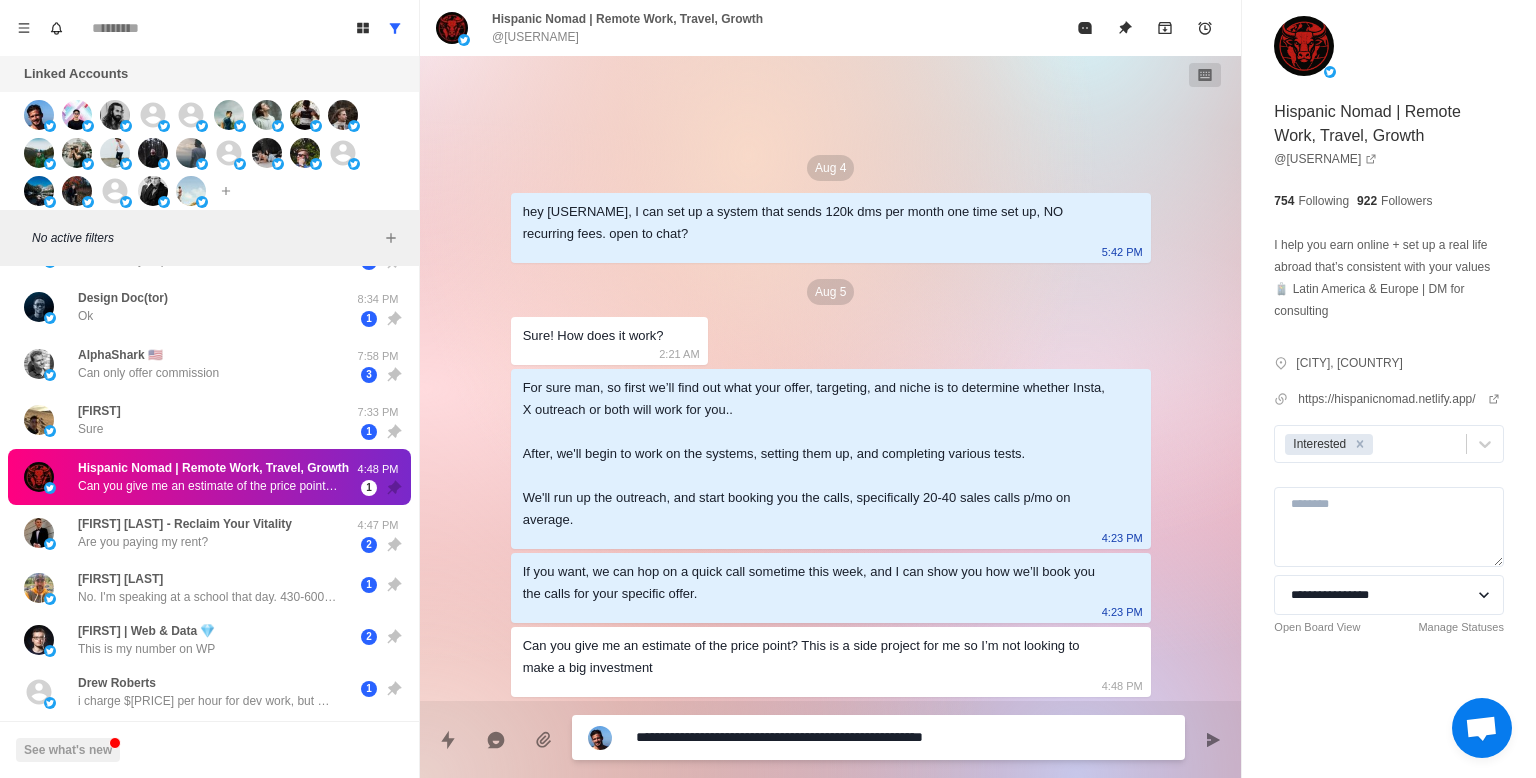 type on "*" 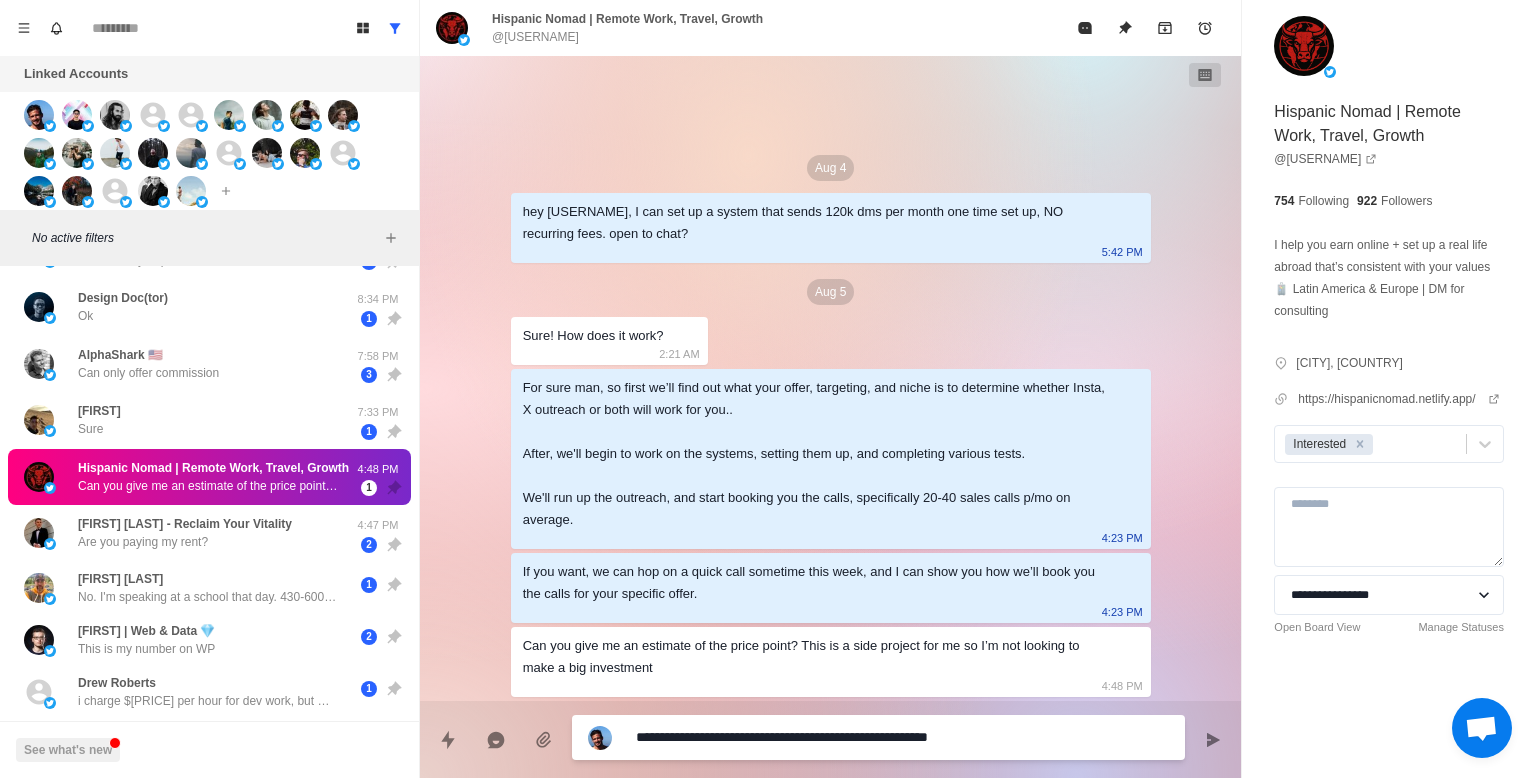 type on "*" 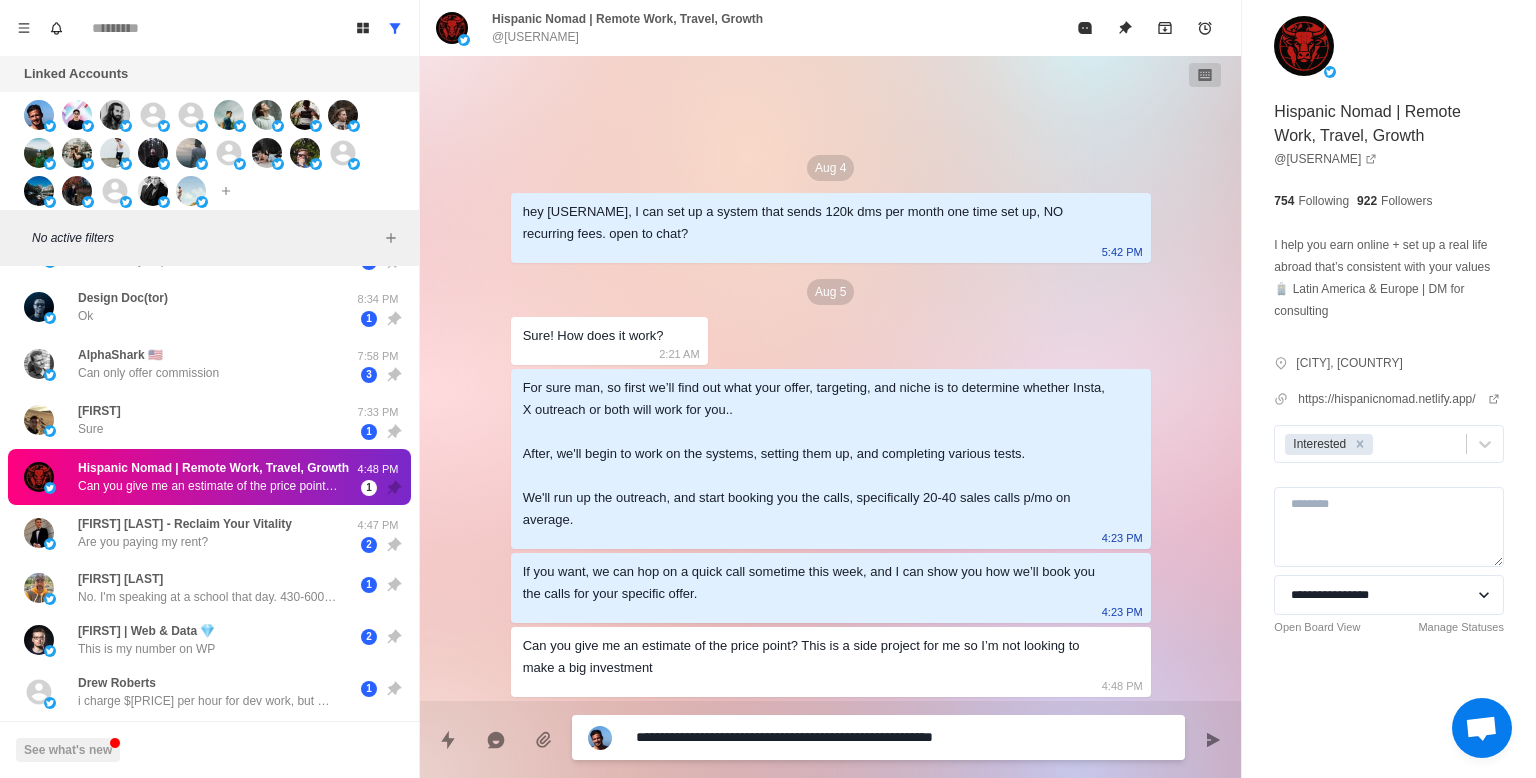 type on "*" 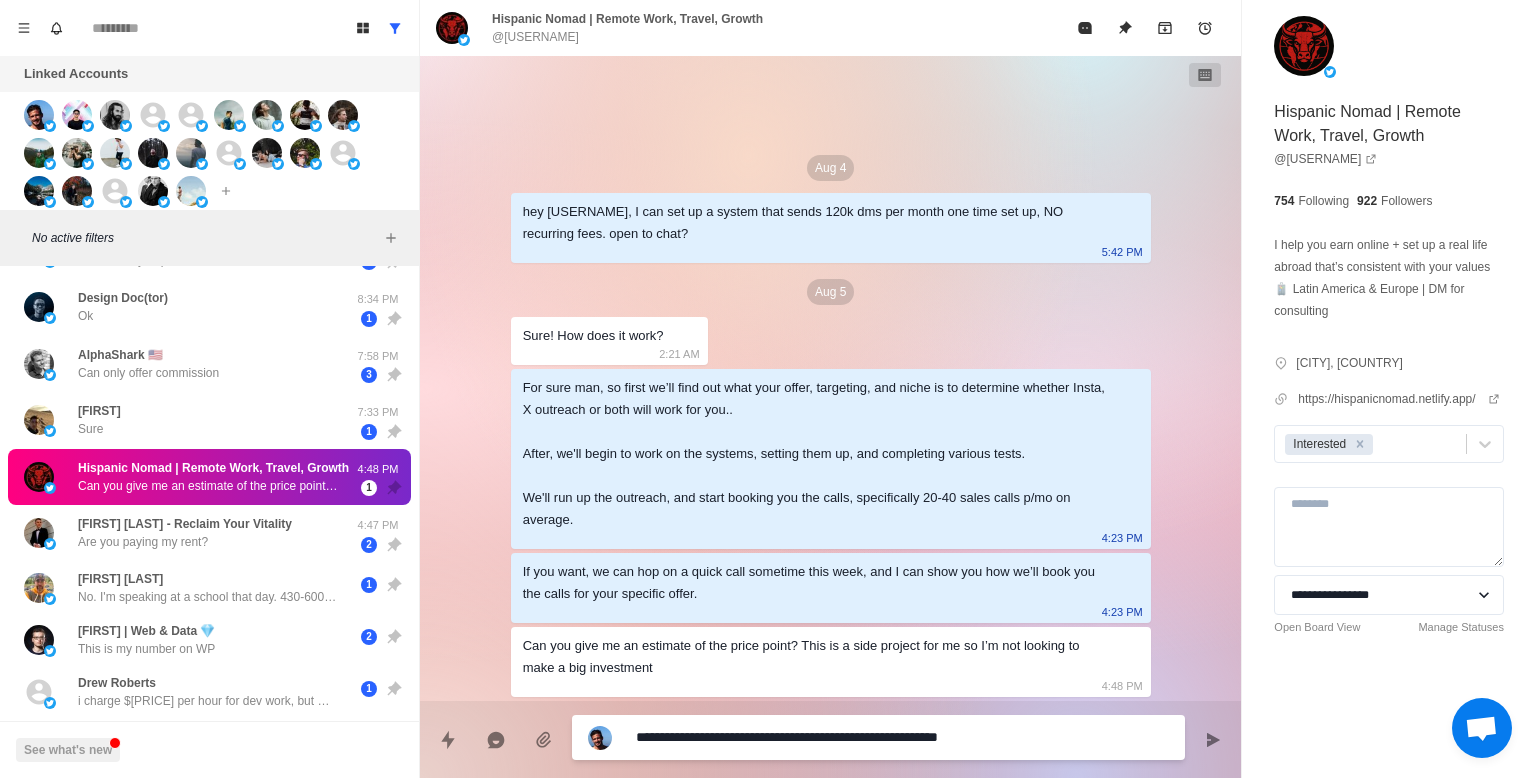 type on "*" 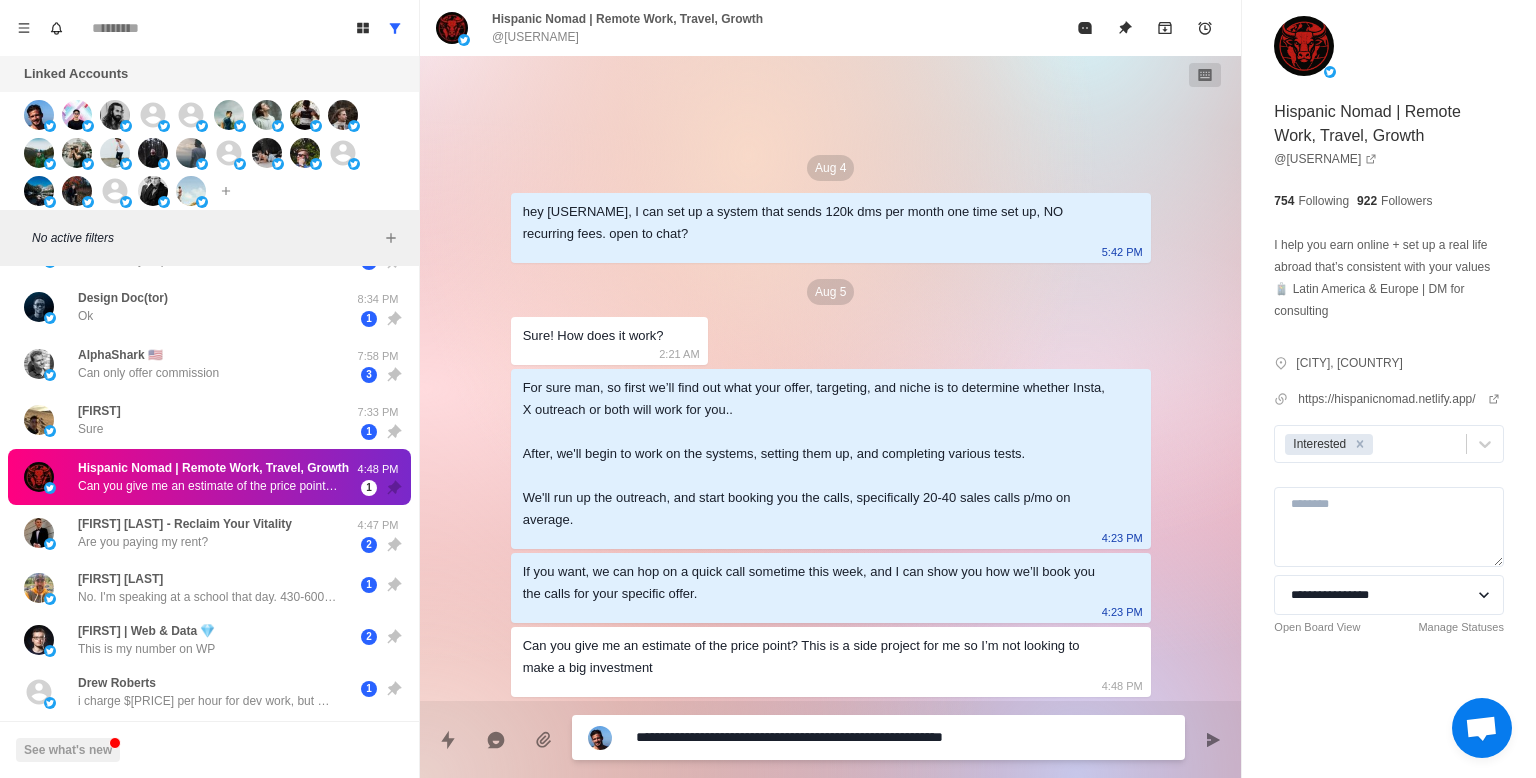 type on "*" 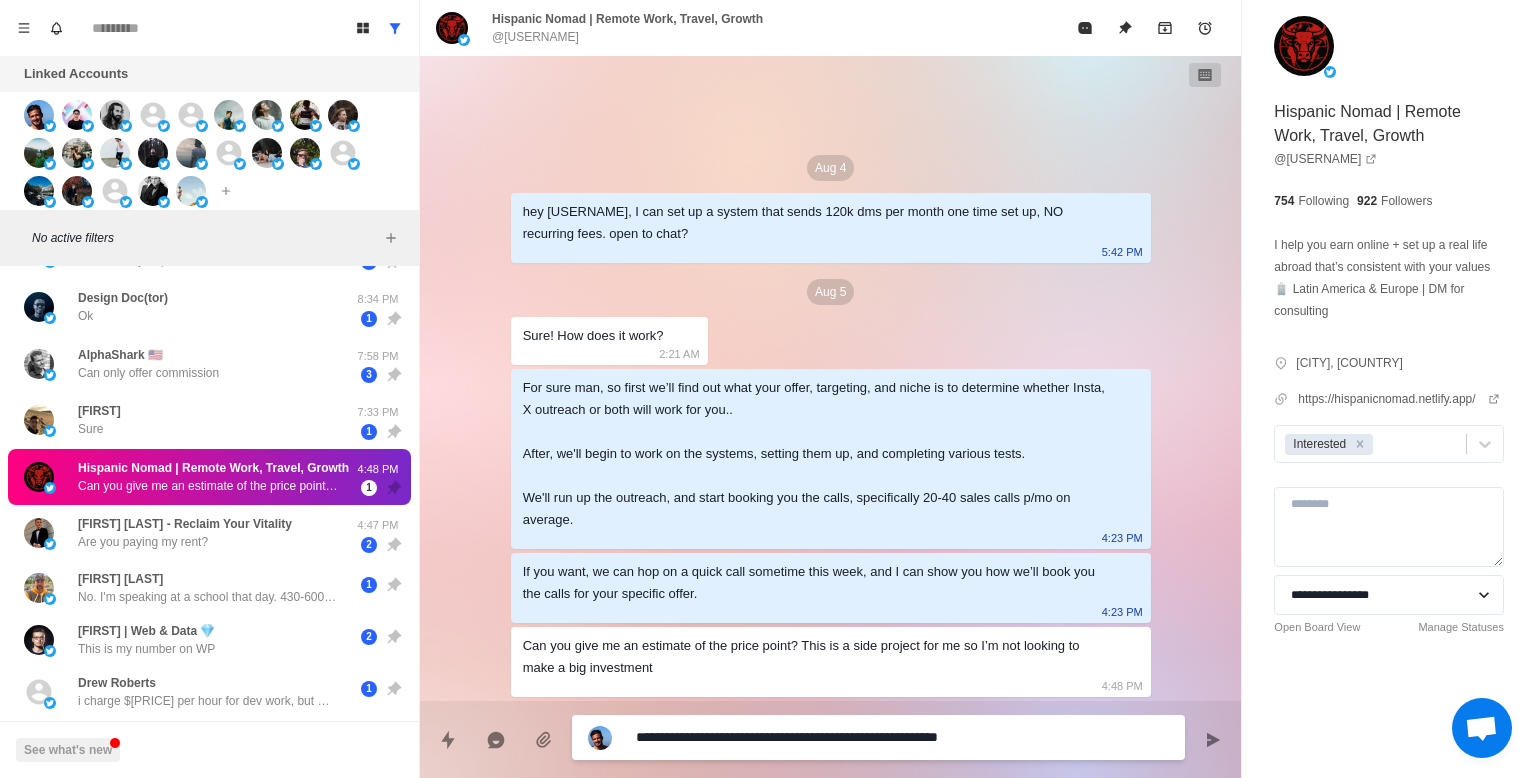 type on "*" 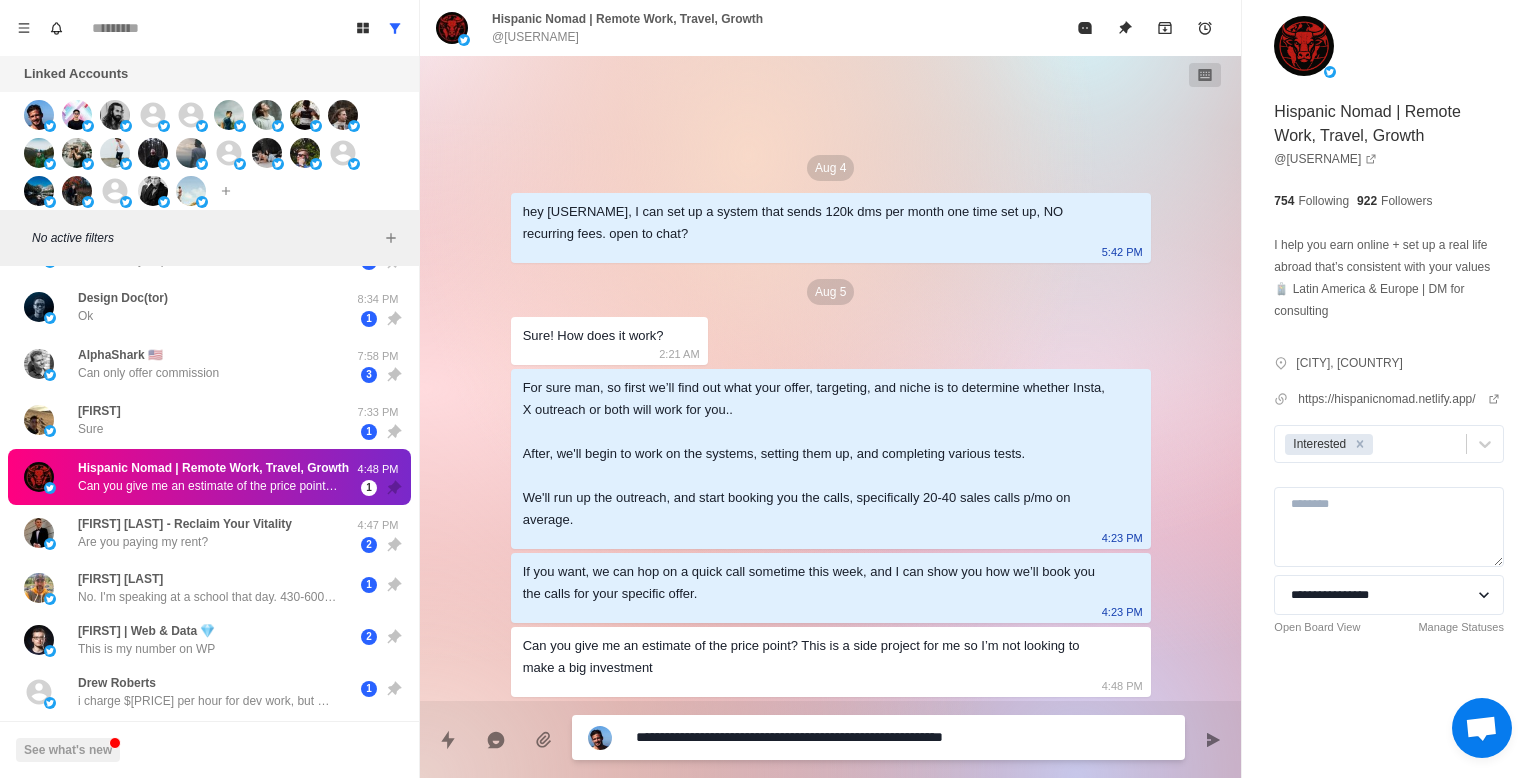 type on "*" 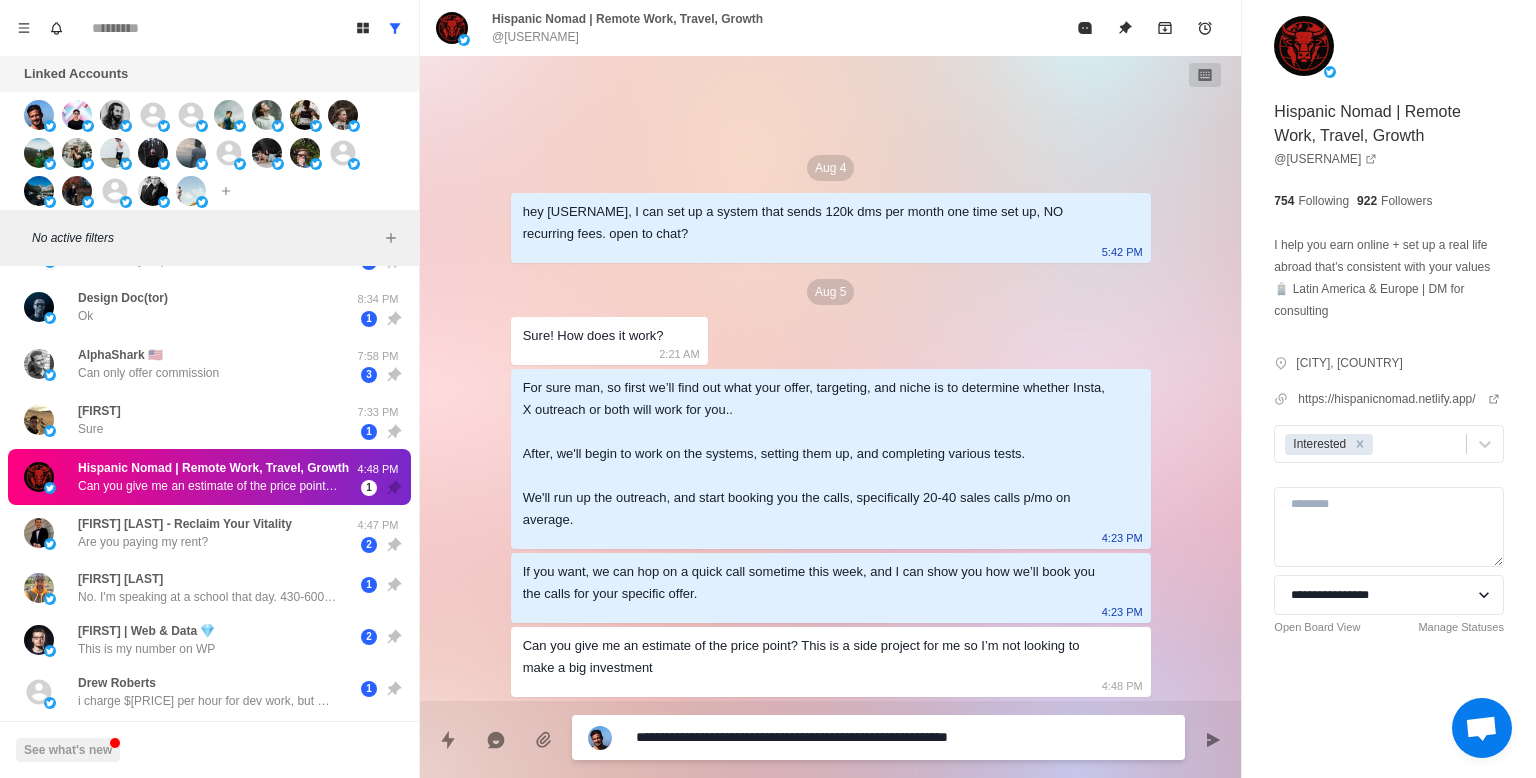 type on "*" 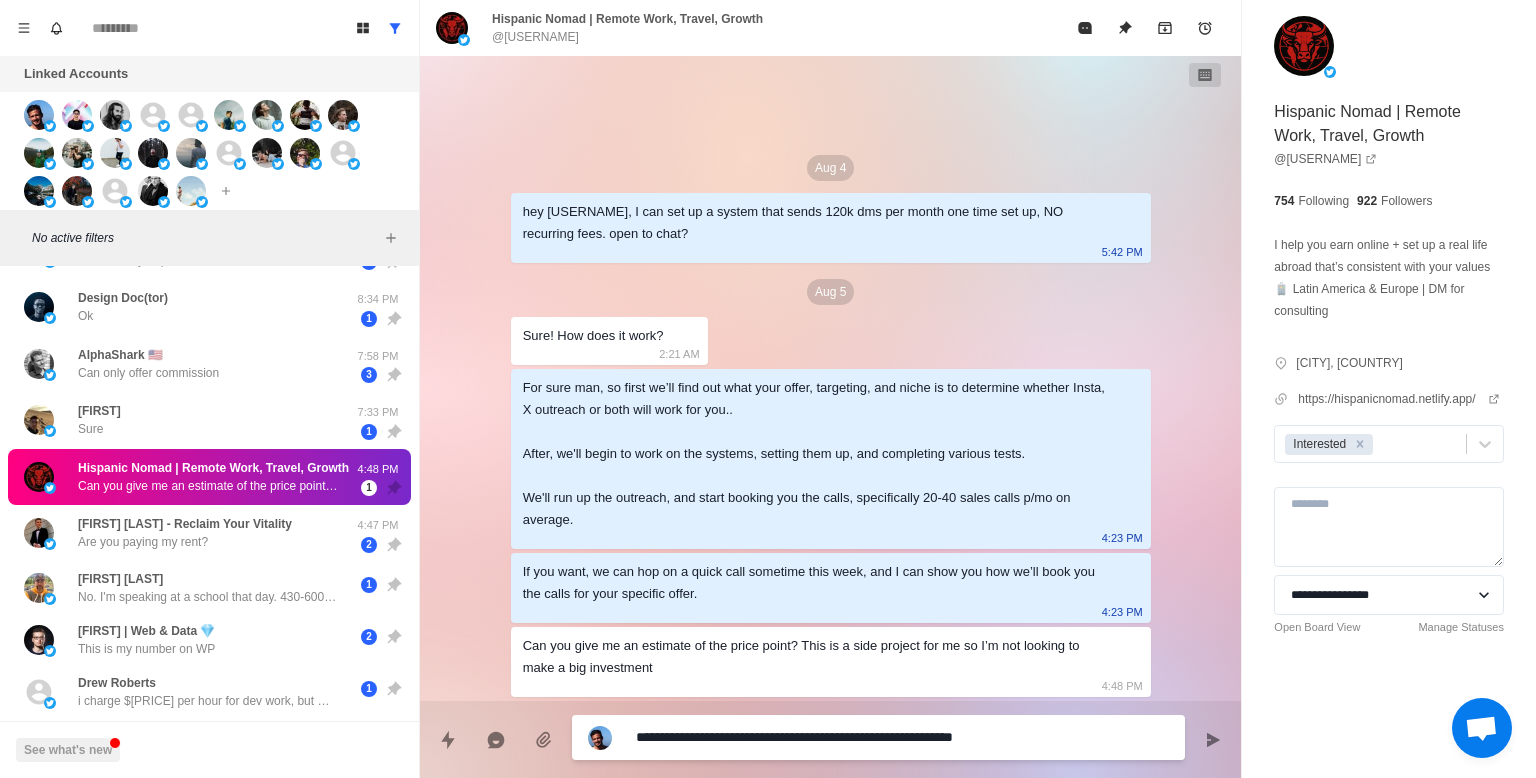 type on "*" 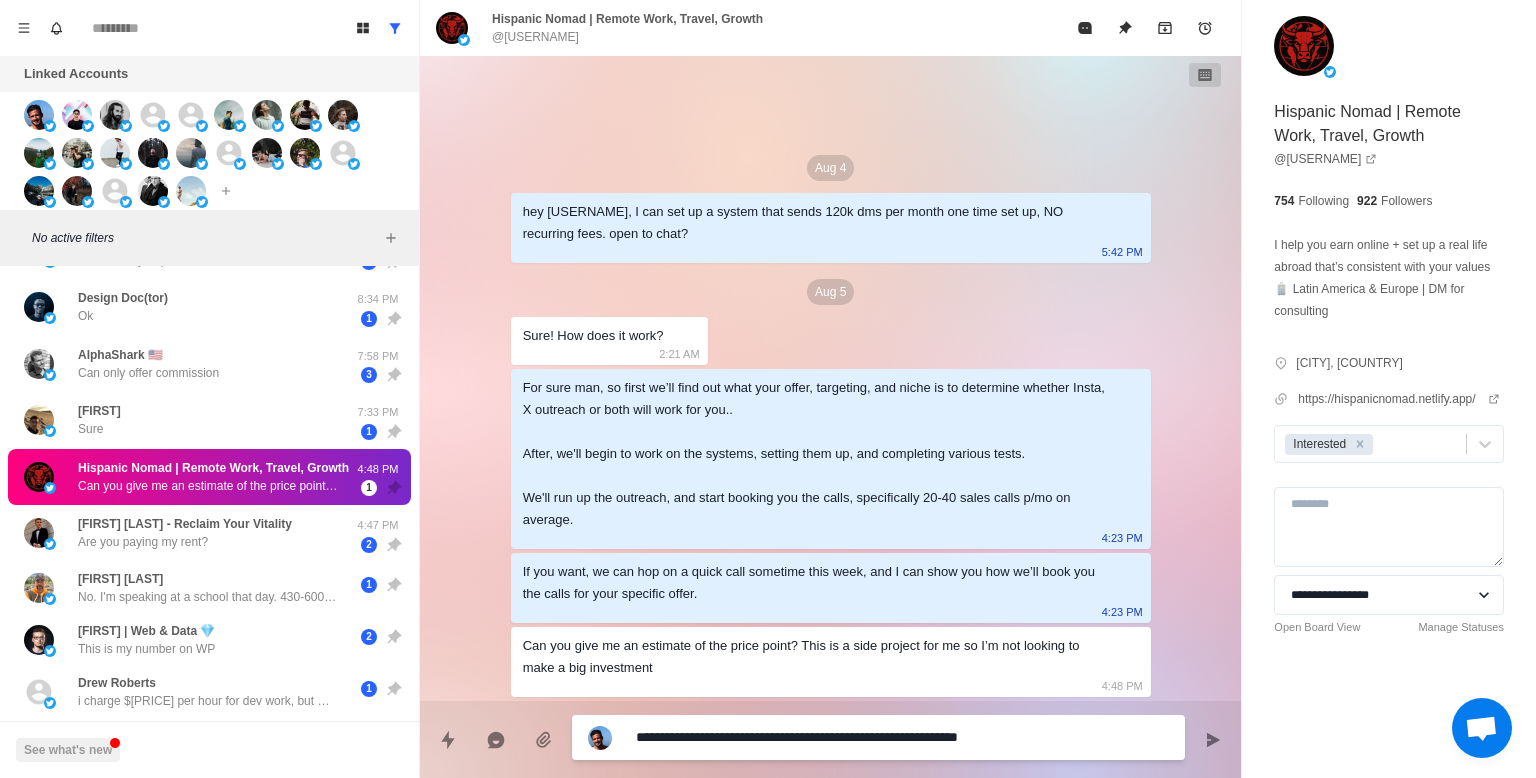 type on "*" 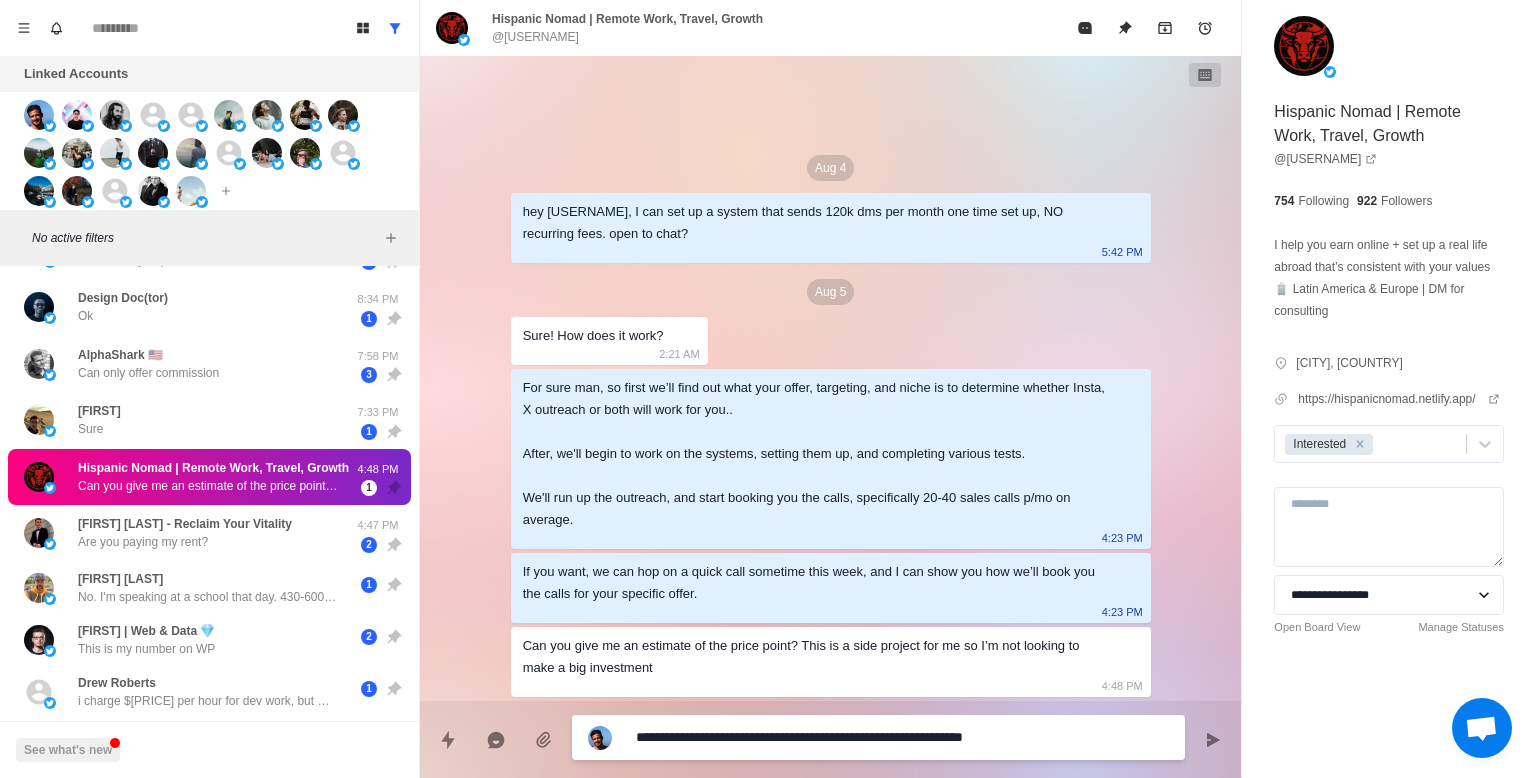 type on "*" 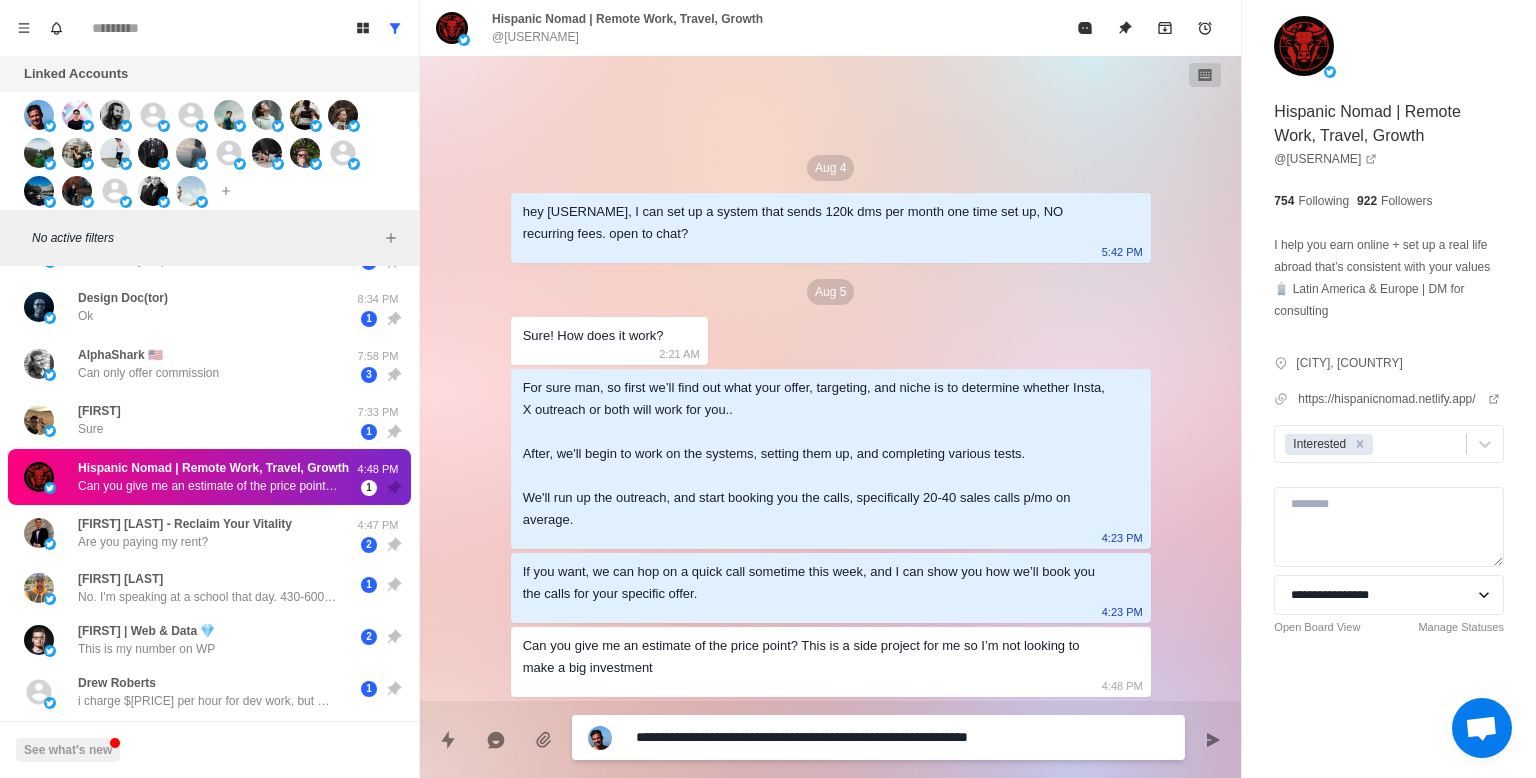 type on "*" 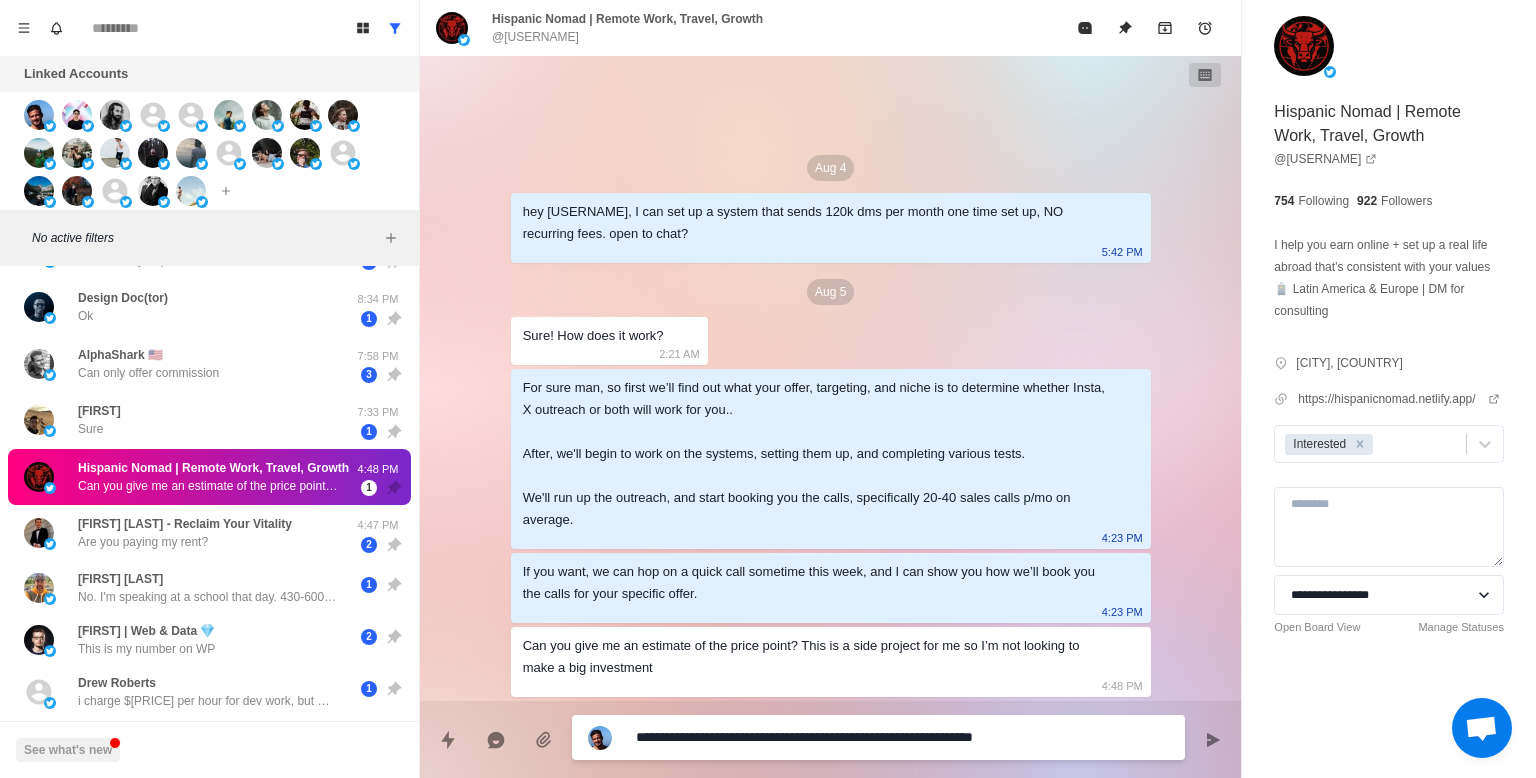 type on "*" 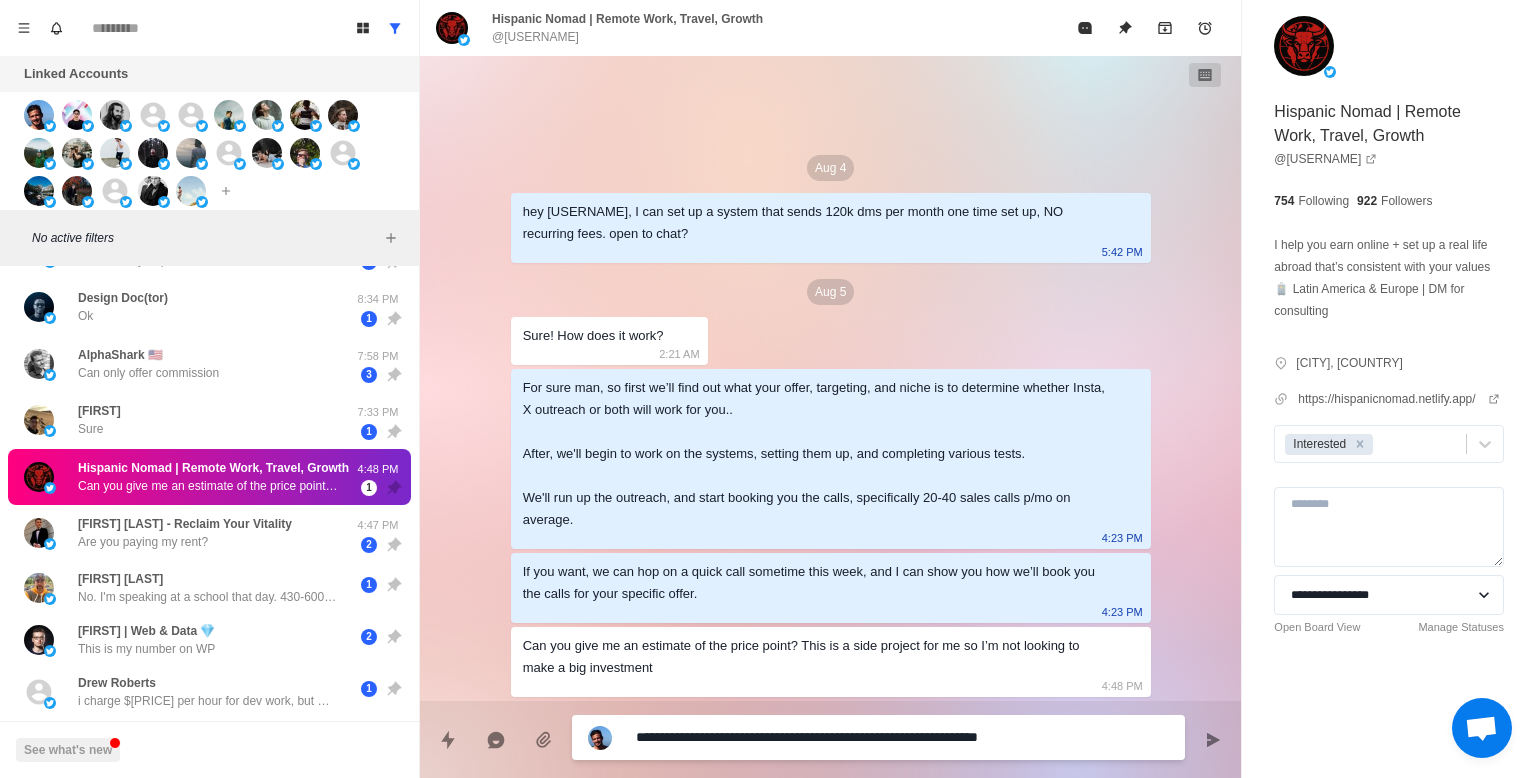 type on "*" 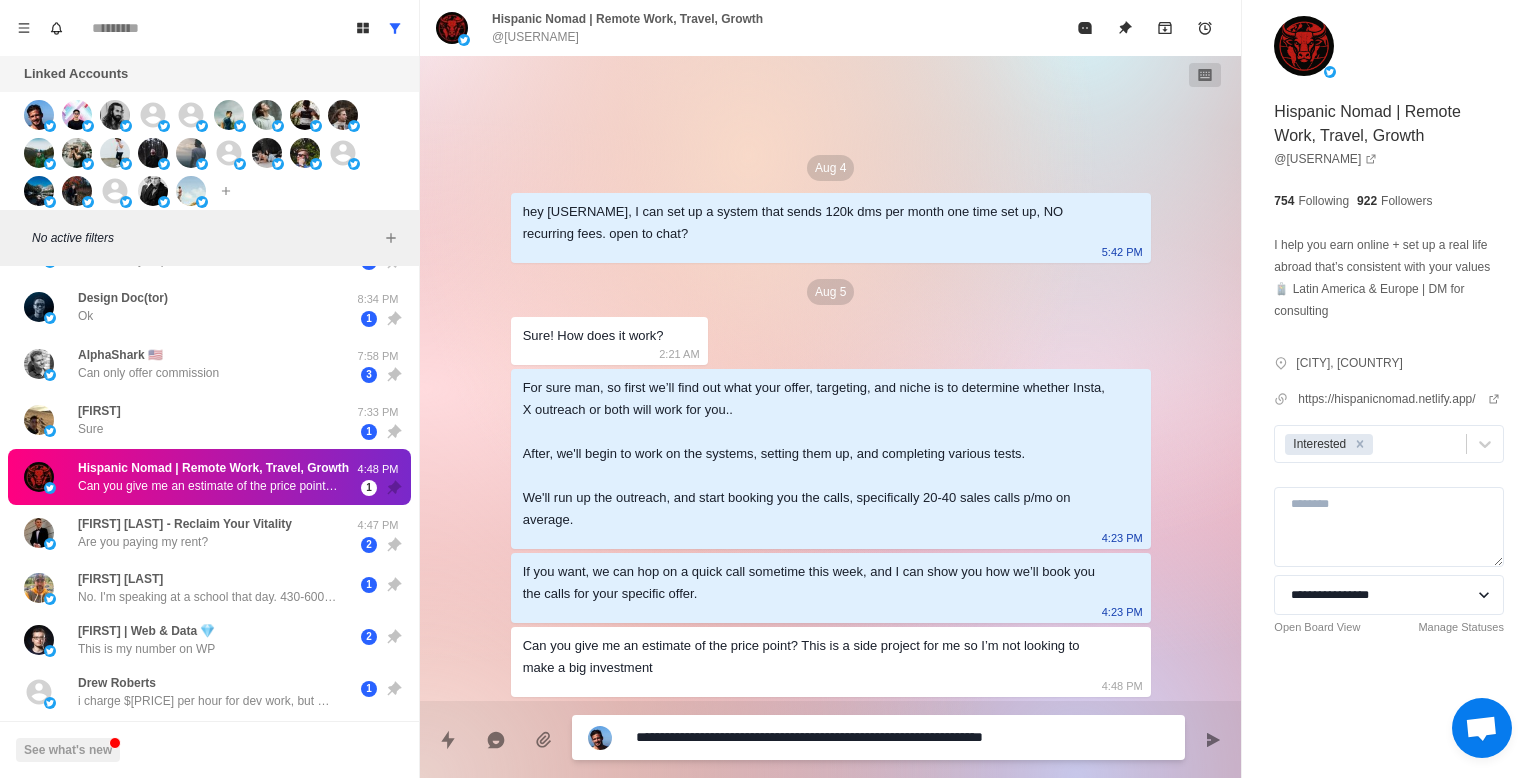 type on "*" 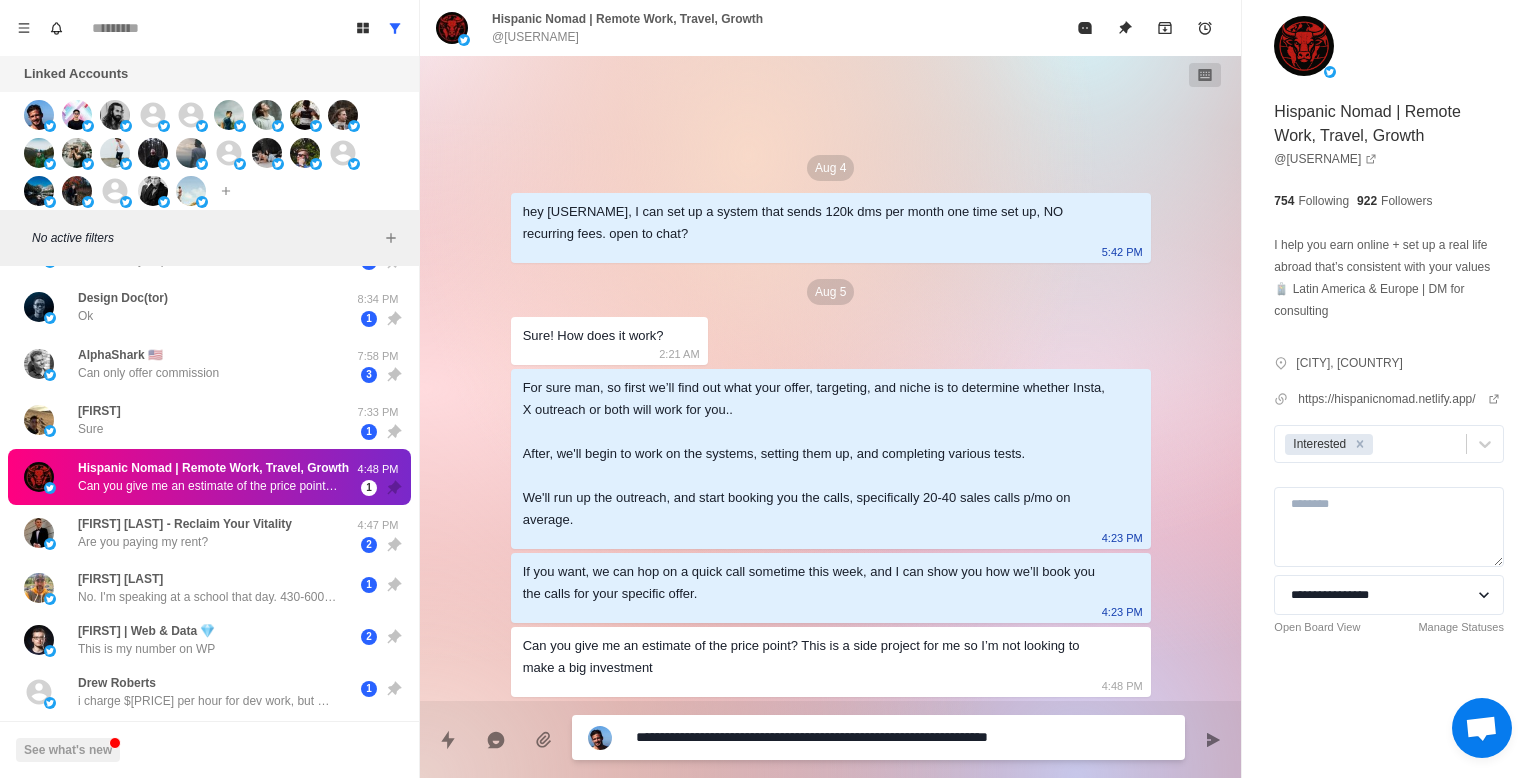 type on "**********" 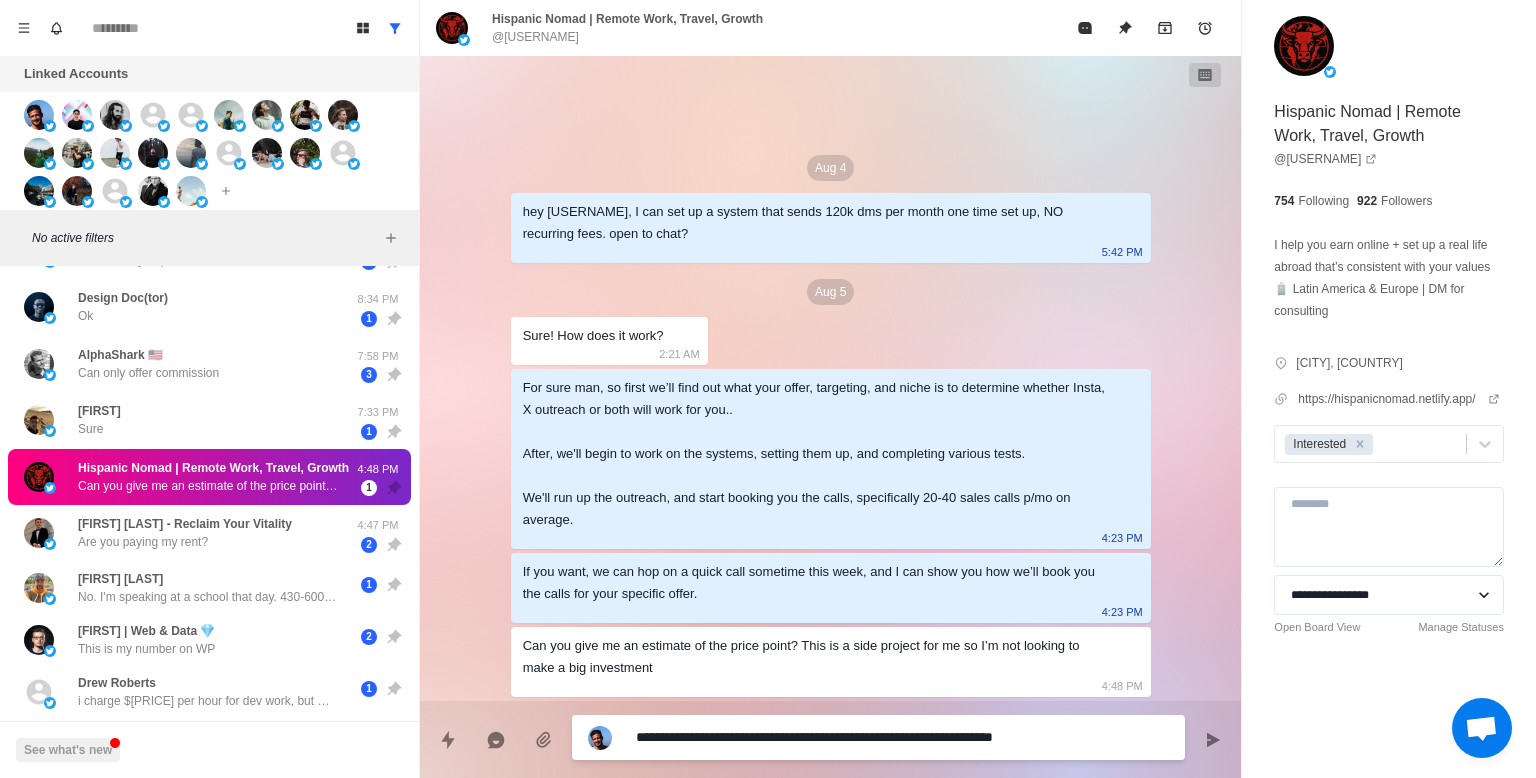 type on "*" 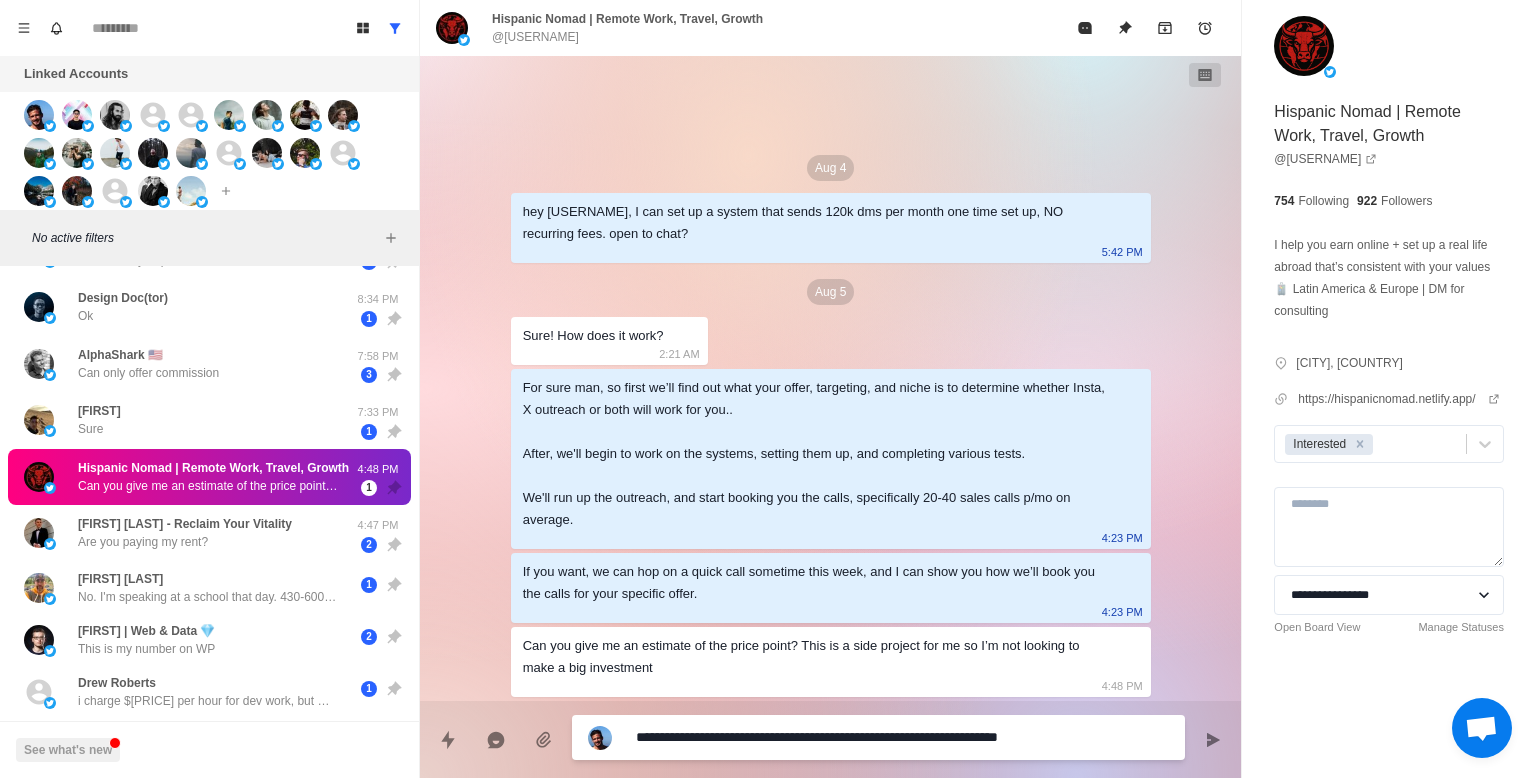 type on "*" 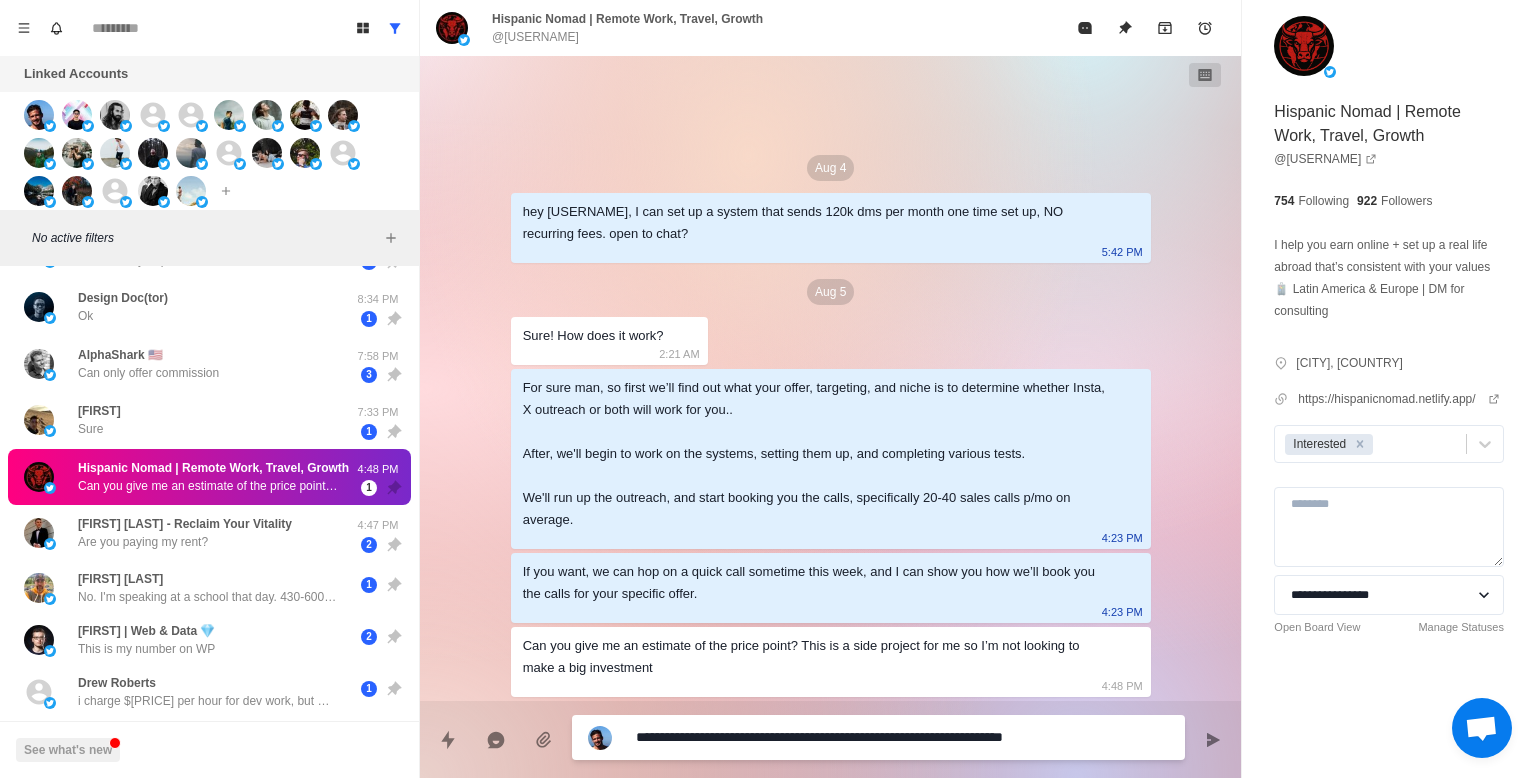 type on "*" 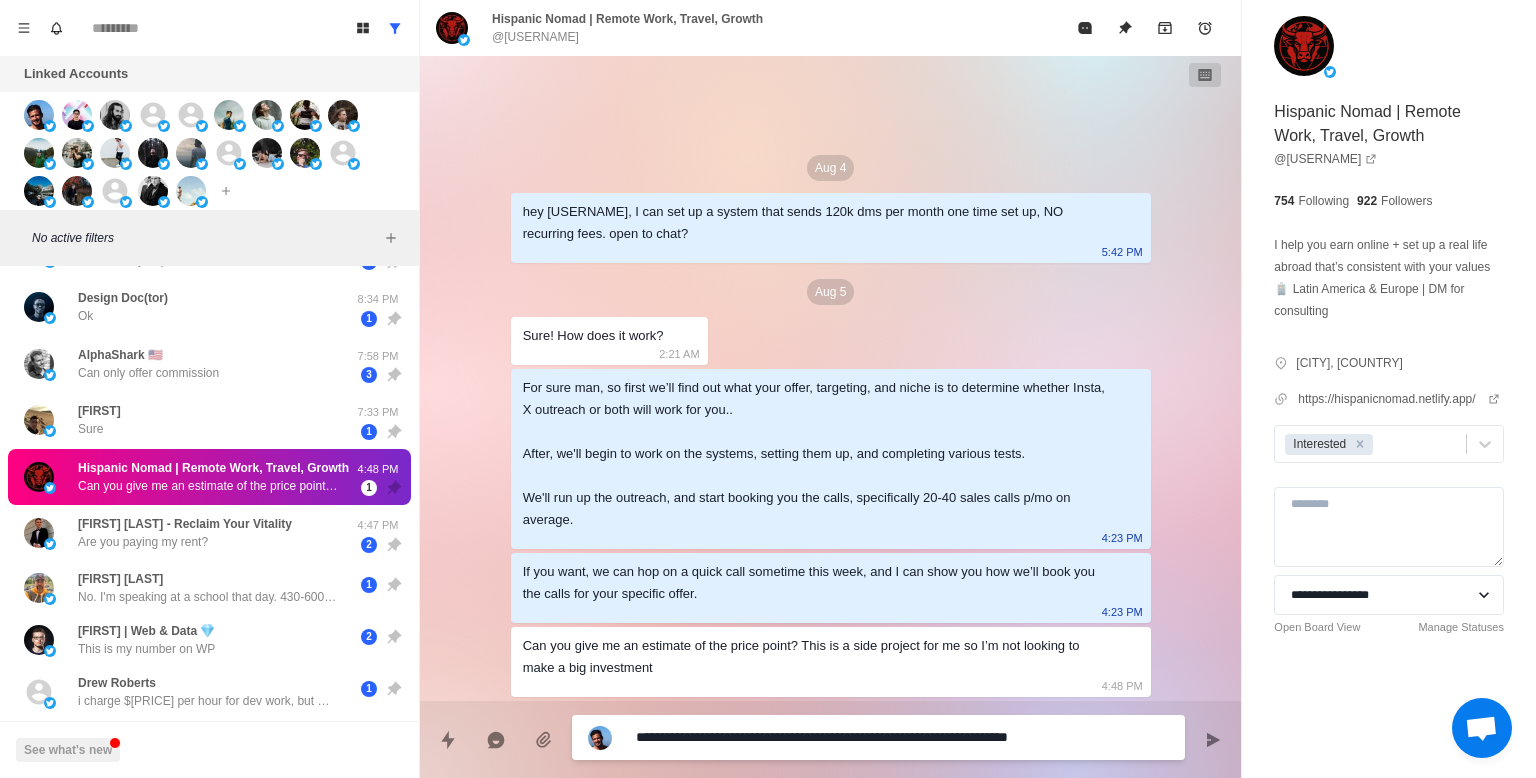 type on "*" 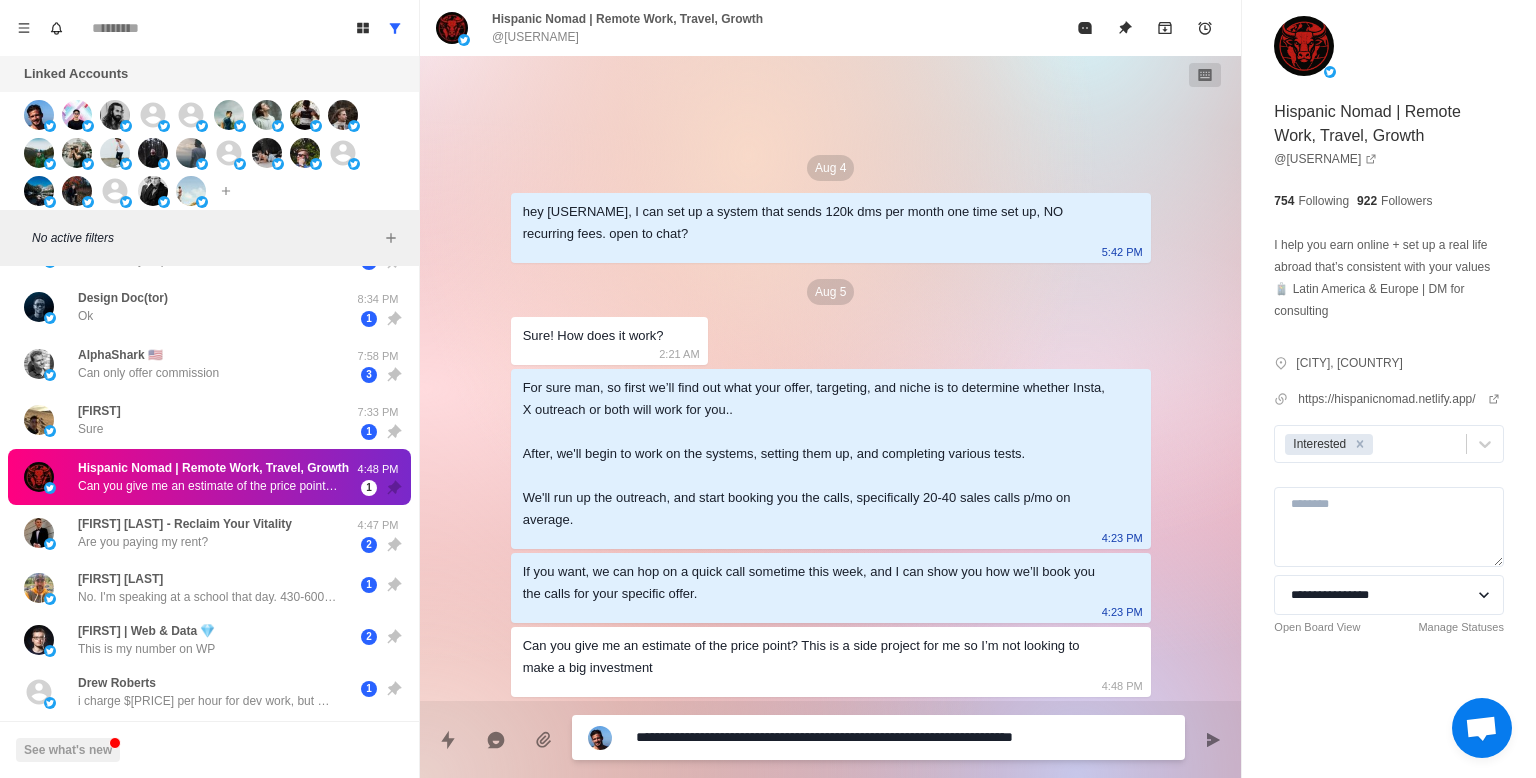 type on "*" 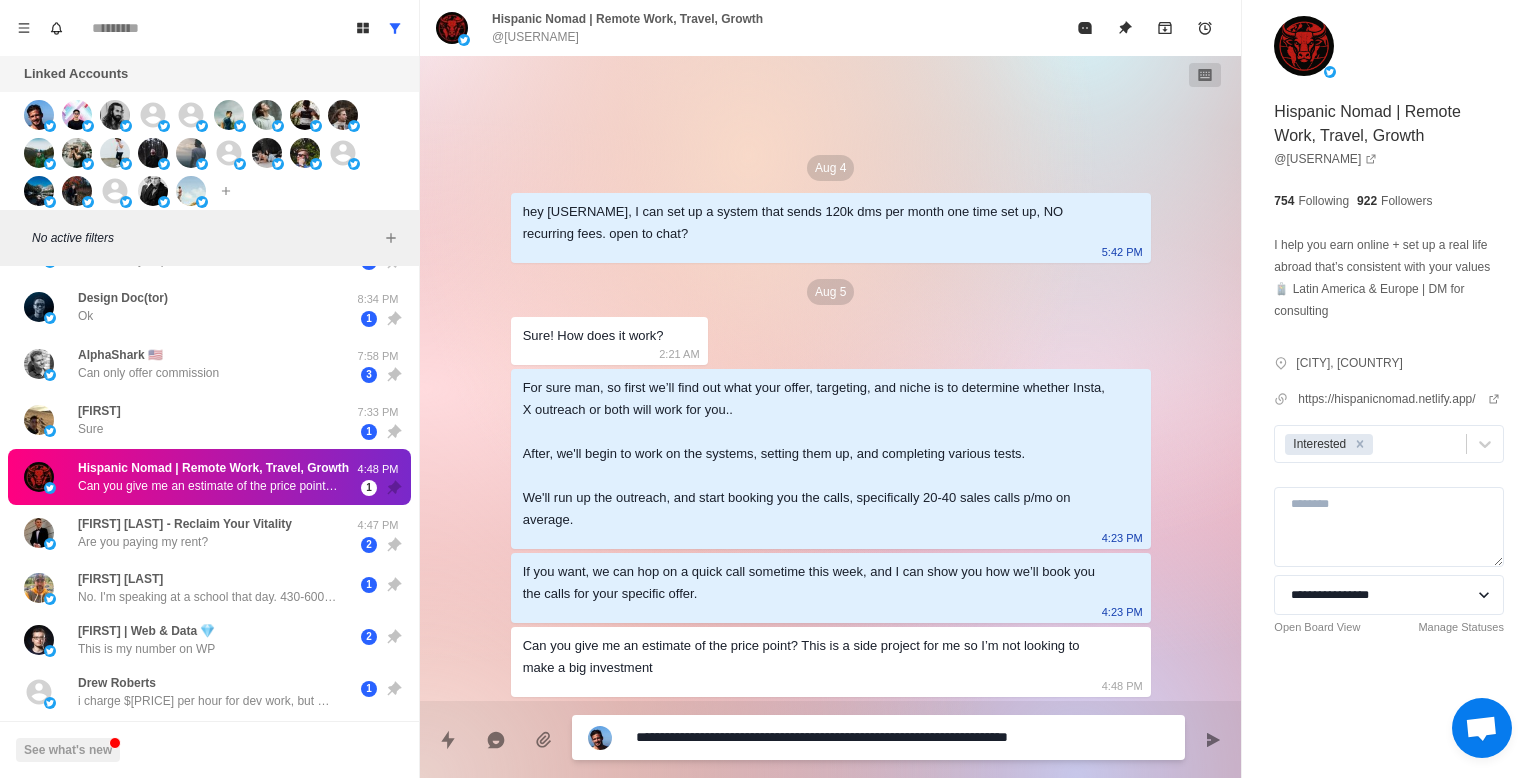 type on "*" 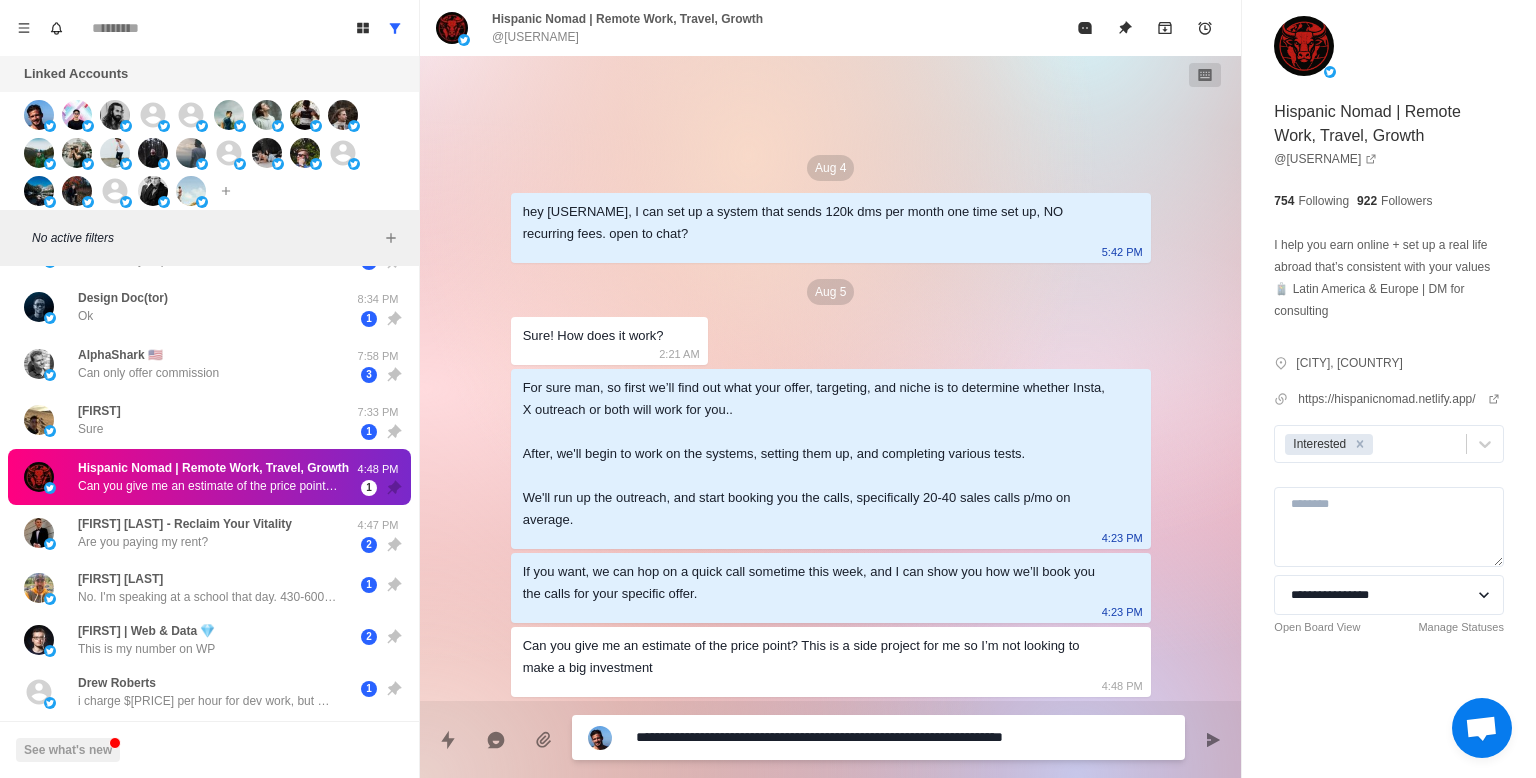 type 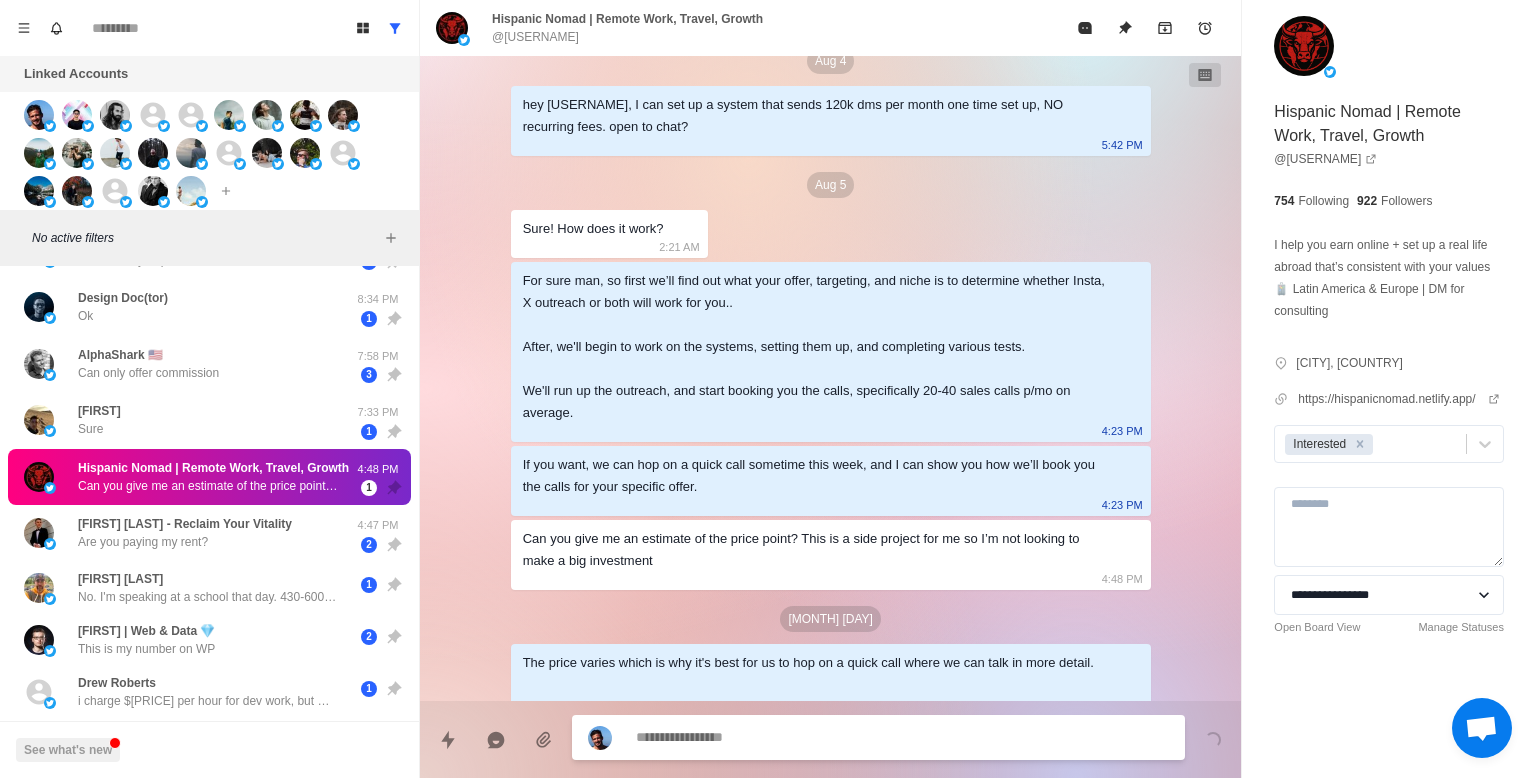 scroll, scrollTop: 141, scrollLeft: 0, axis: vertical 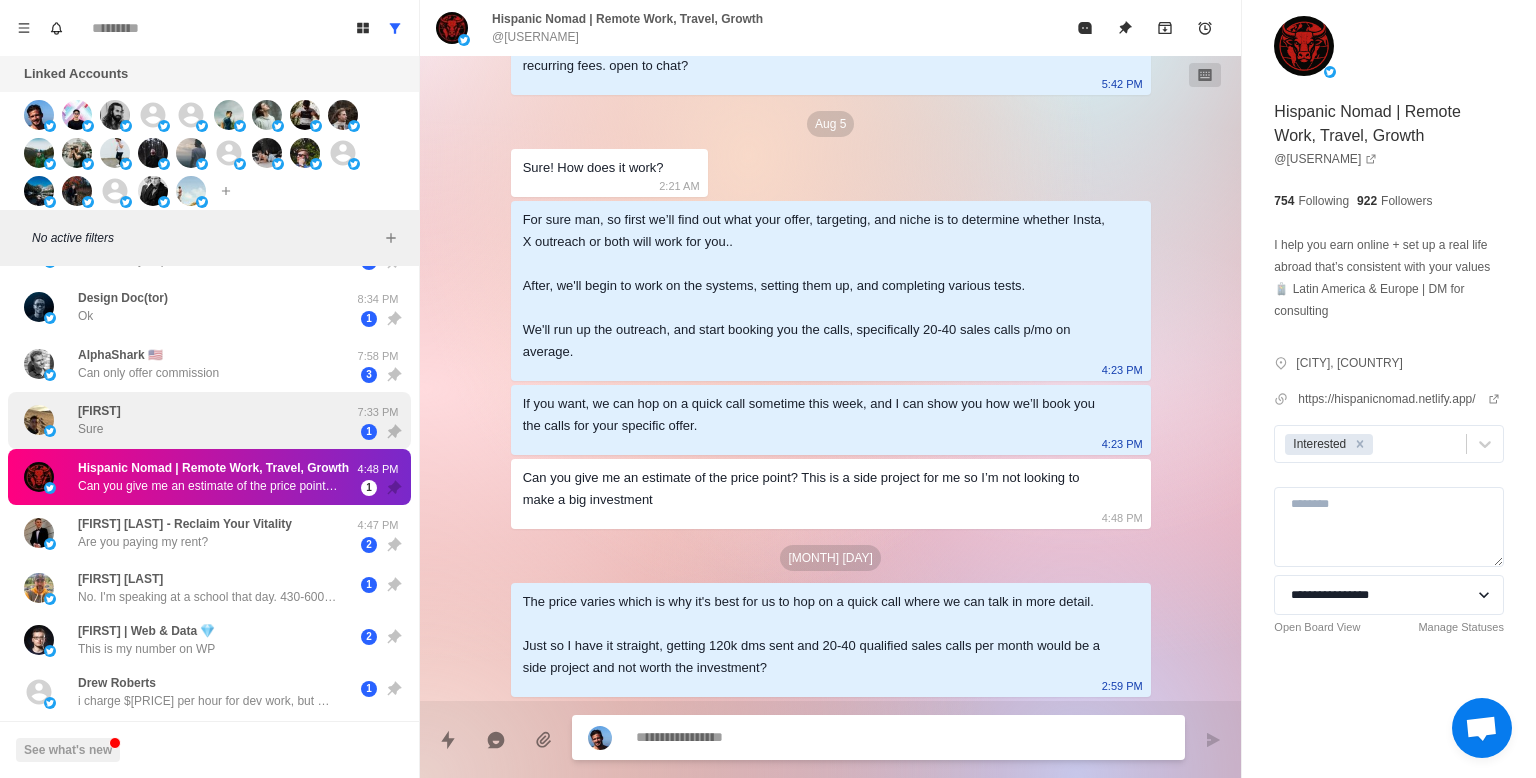 click on "[FIRST] [LAST]" at bounding box center [188, 420] 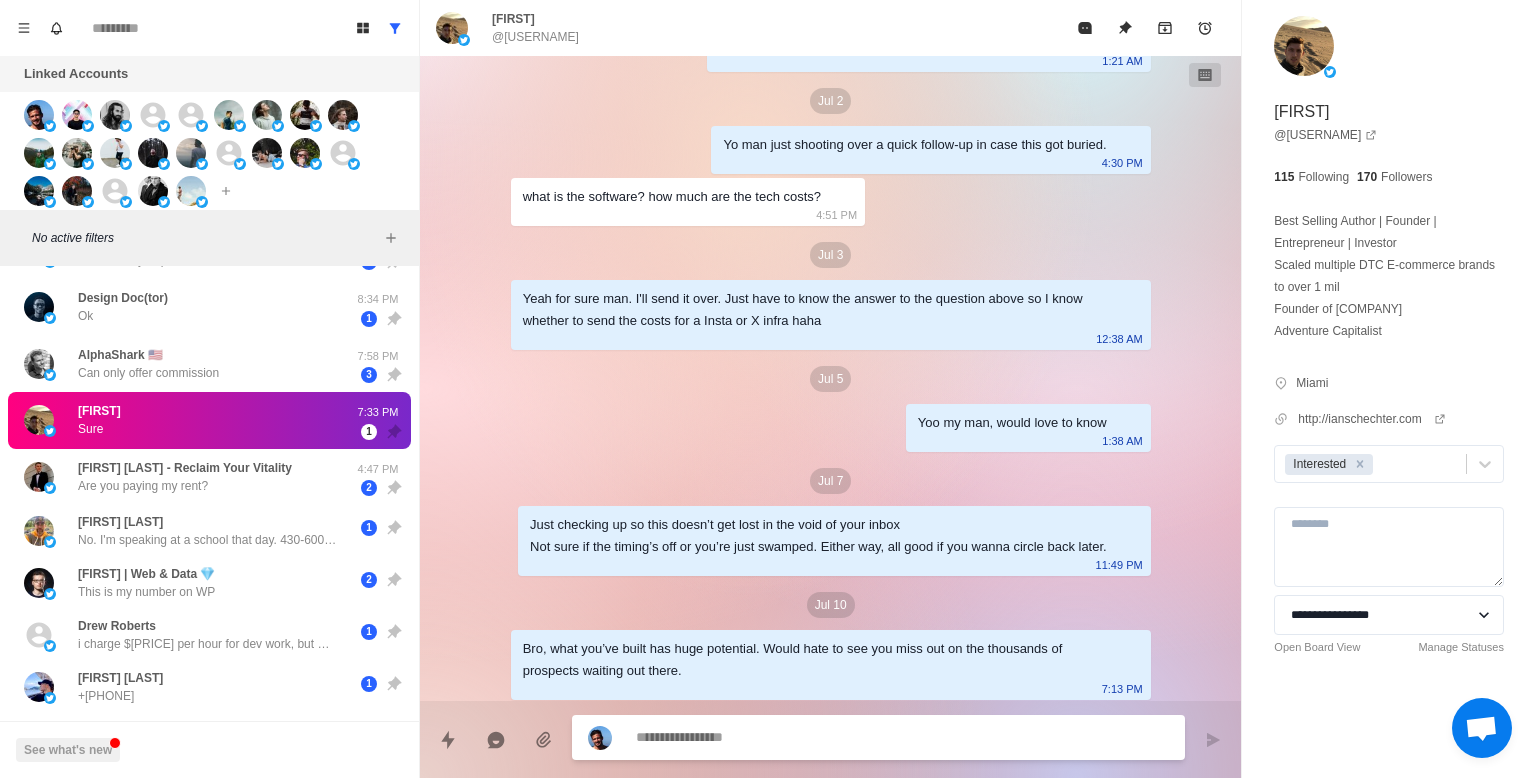 scroll, scrollTop: 1581, scrollLeft: 0, axis: vertical 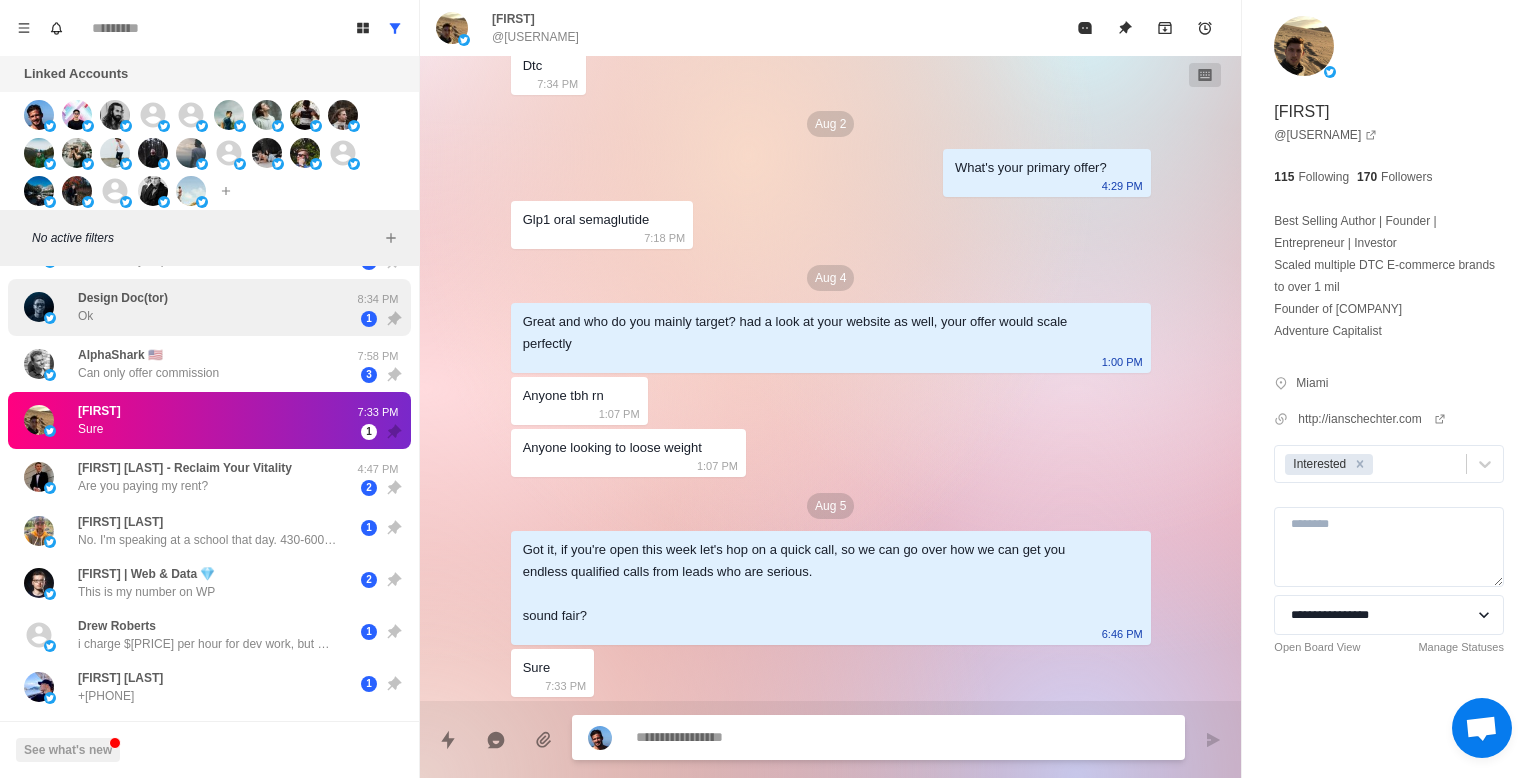 click on "[FIRST] [LAST] Ok" at bounding box center (188, 307) 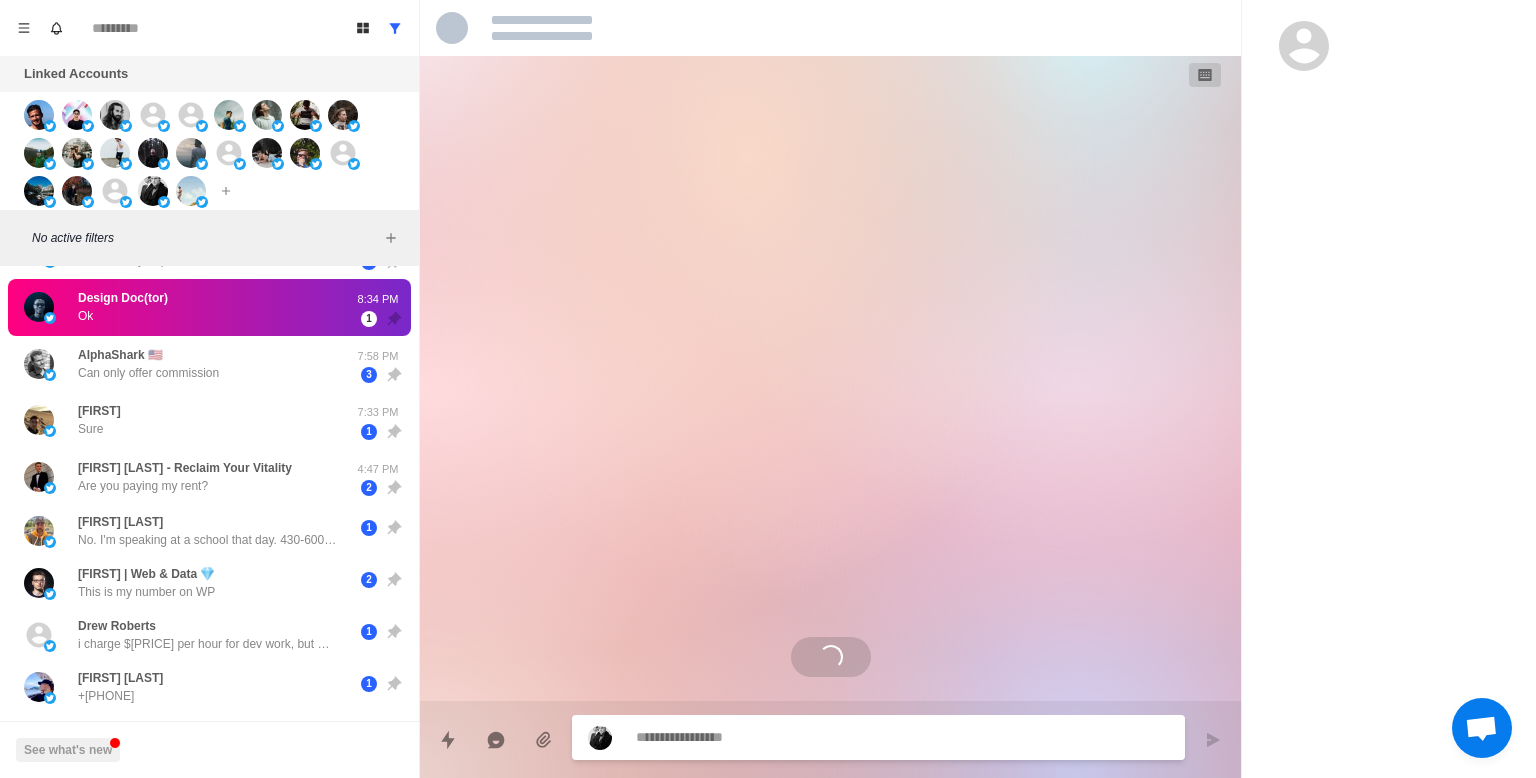 scroll, scrollTop: 579, scrollLeft: 0, axis: vertical 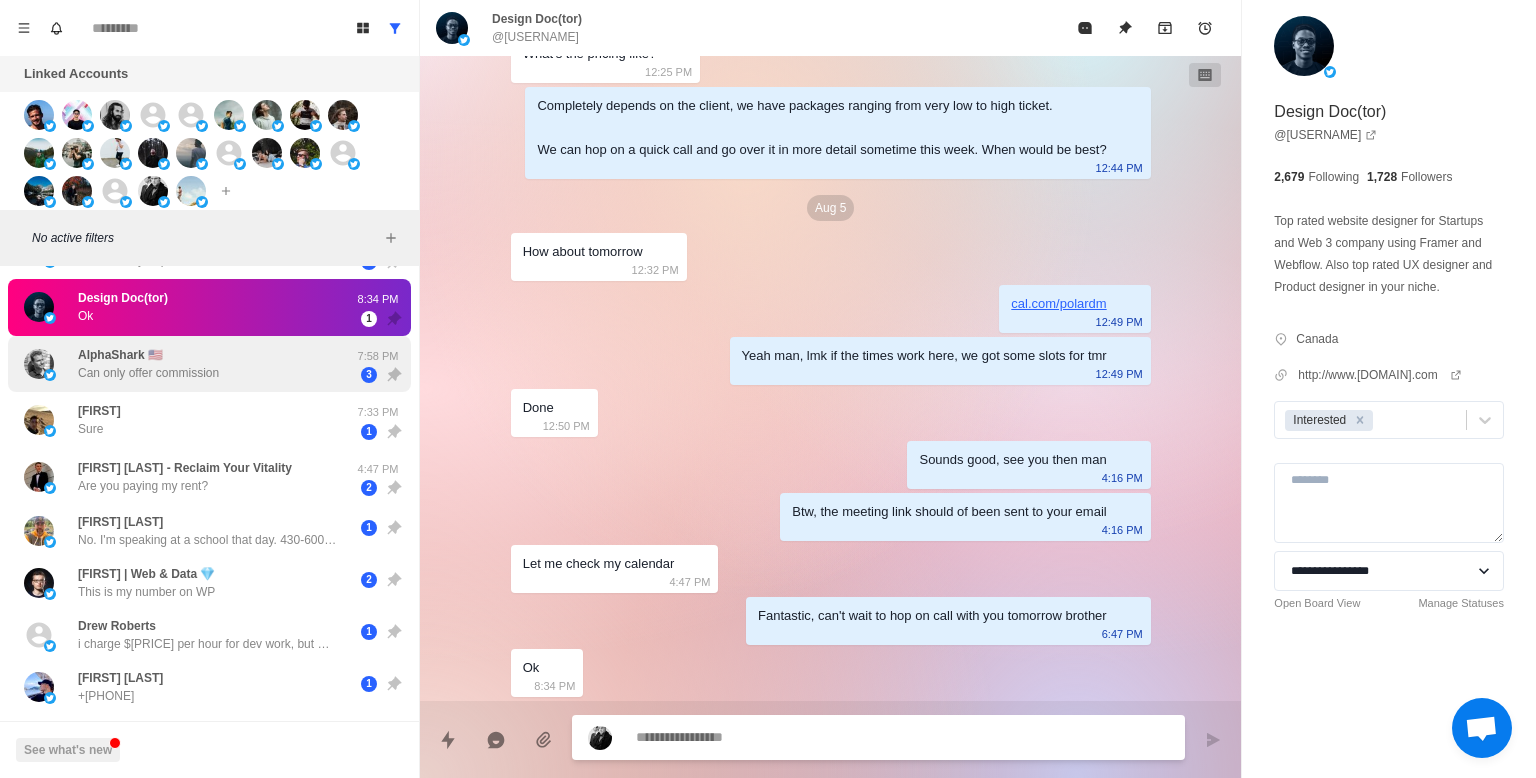 click on "AlphaShark 🇺🇸 Can only offer commission [TIME] 3" at bounding box center (209, 364) 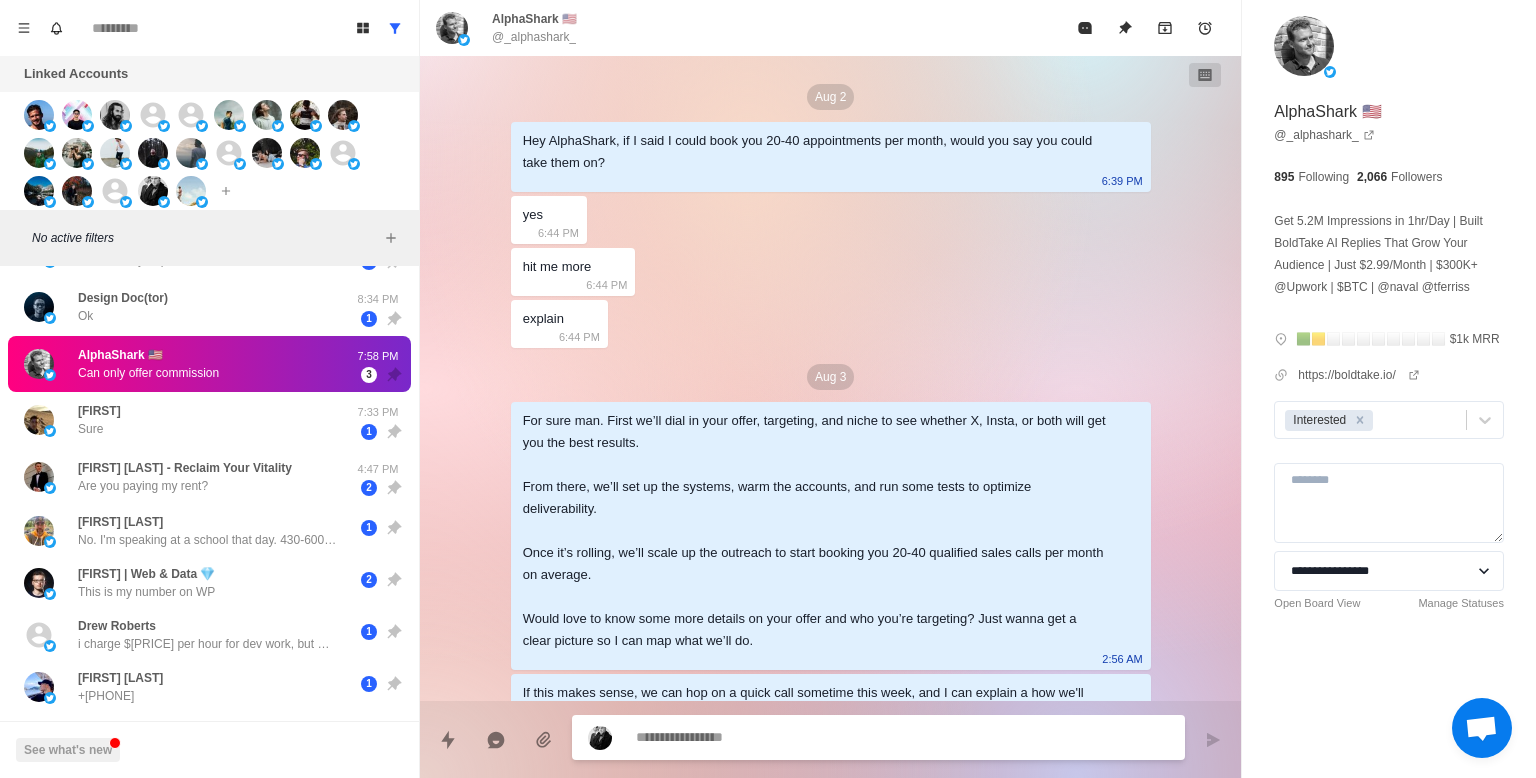 scroll, scrollTop: 1283, scrollLeft: 0, axis: vertical 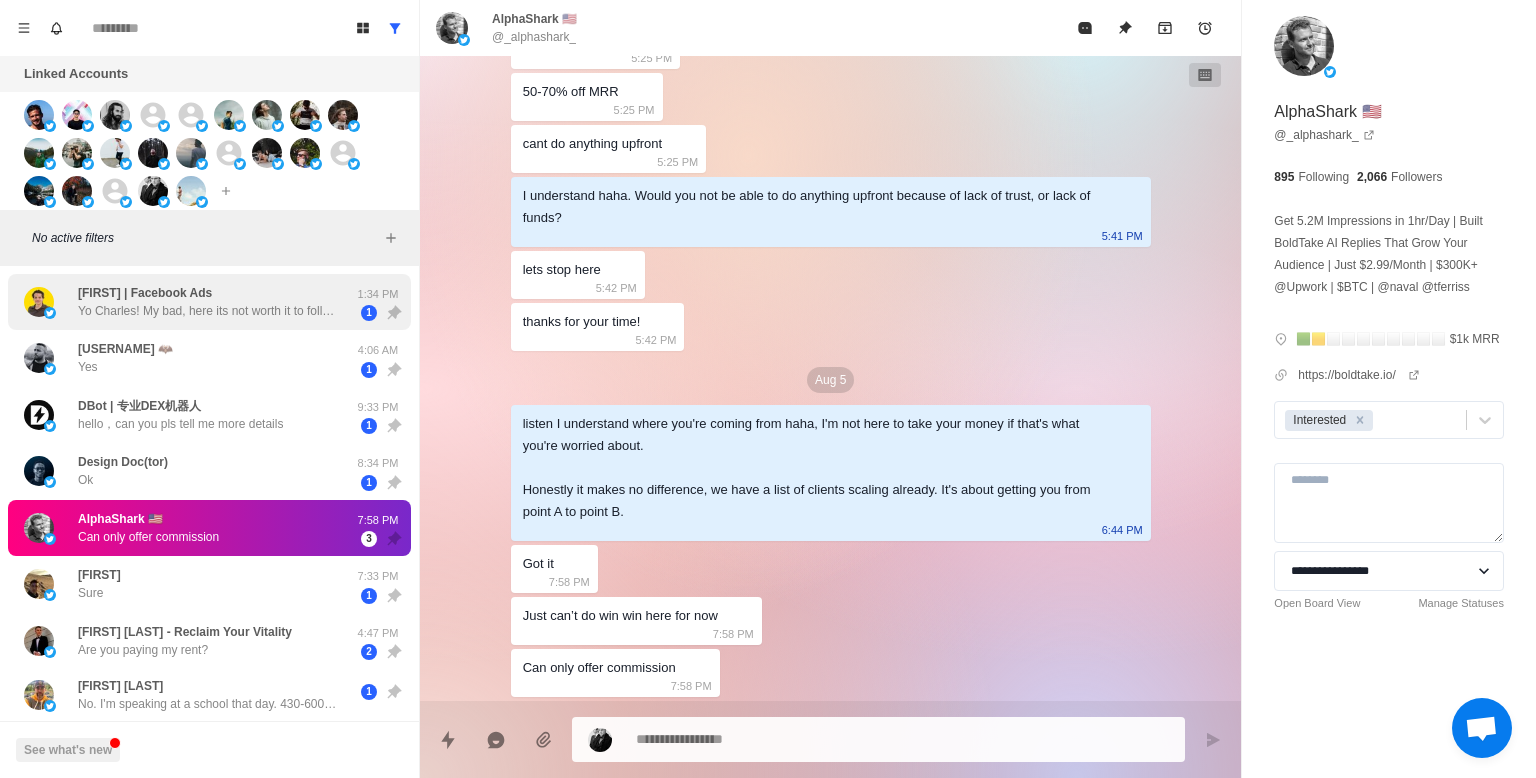 click on "[FIRST] | Facebook Ads Yo Charles! My bad, here its not worth it to follow up, my inbox is rarely checked. I will respond when I am here lol
To be honest on the offer, the "work for free until X qualified calls are hit" does not push me forward going with you guys (just a suggestion/honest thought), but paying after qualified calls would.
The objection is we have been hit badly before plenty of times - with great case results" at bounding box center (208, 302) 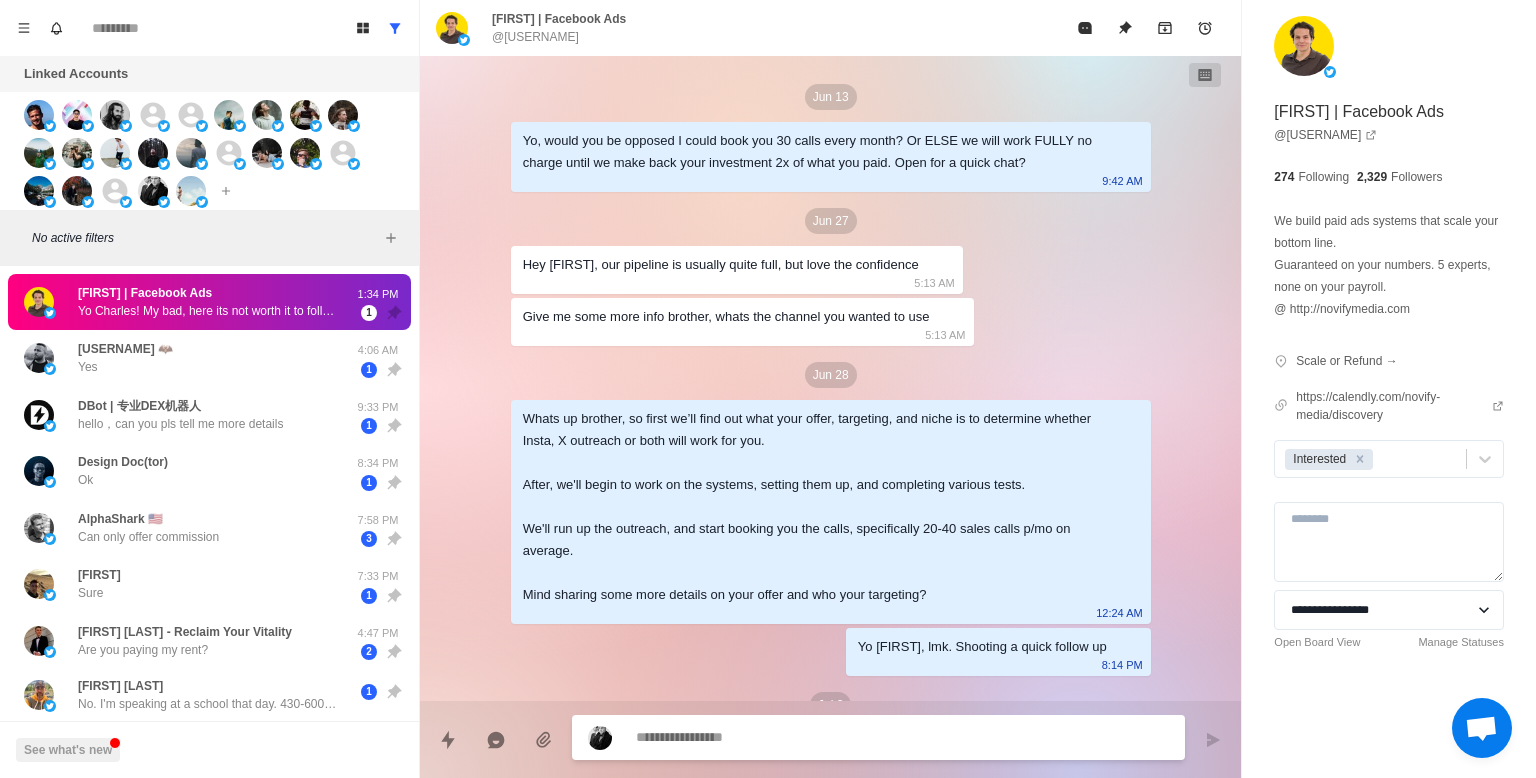 scroll, scrollTop: 2303, scrollLeft: 0, axis: vertical 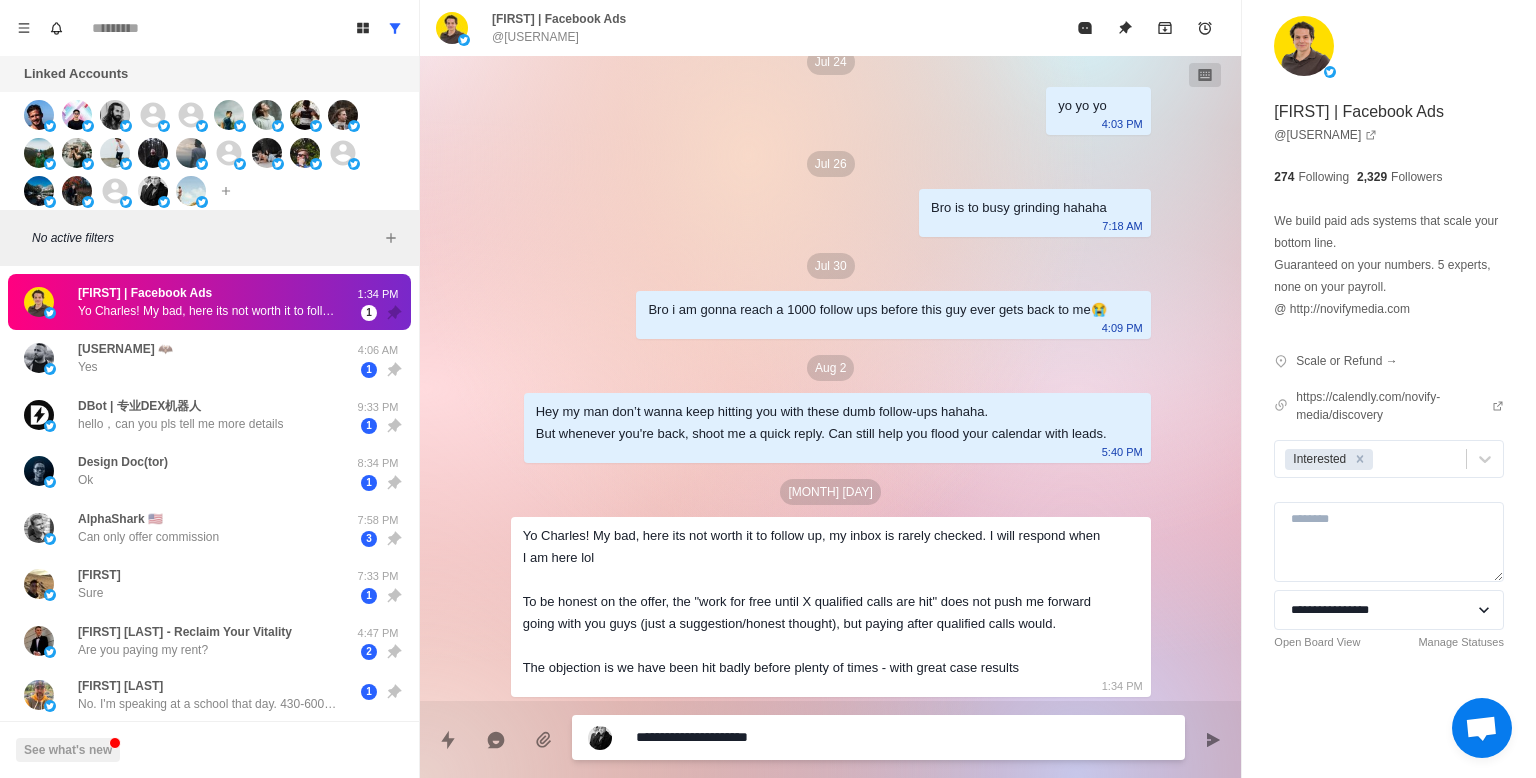 click on "**********" at bounding box center [902, 737] 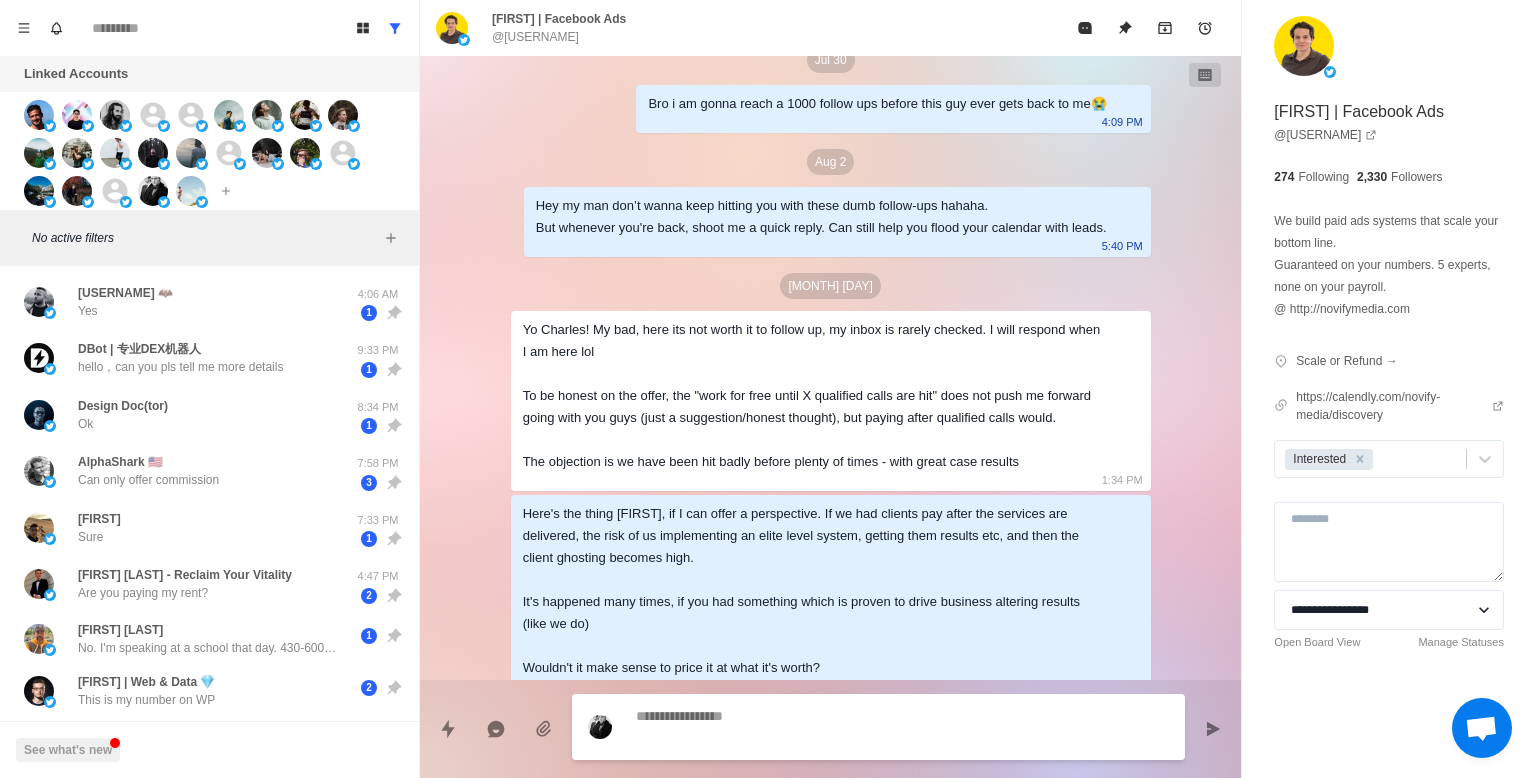 scroll, scrollTop: 2583, scrollLeft: 0, axis: vertical 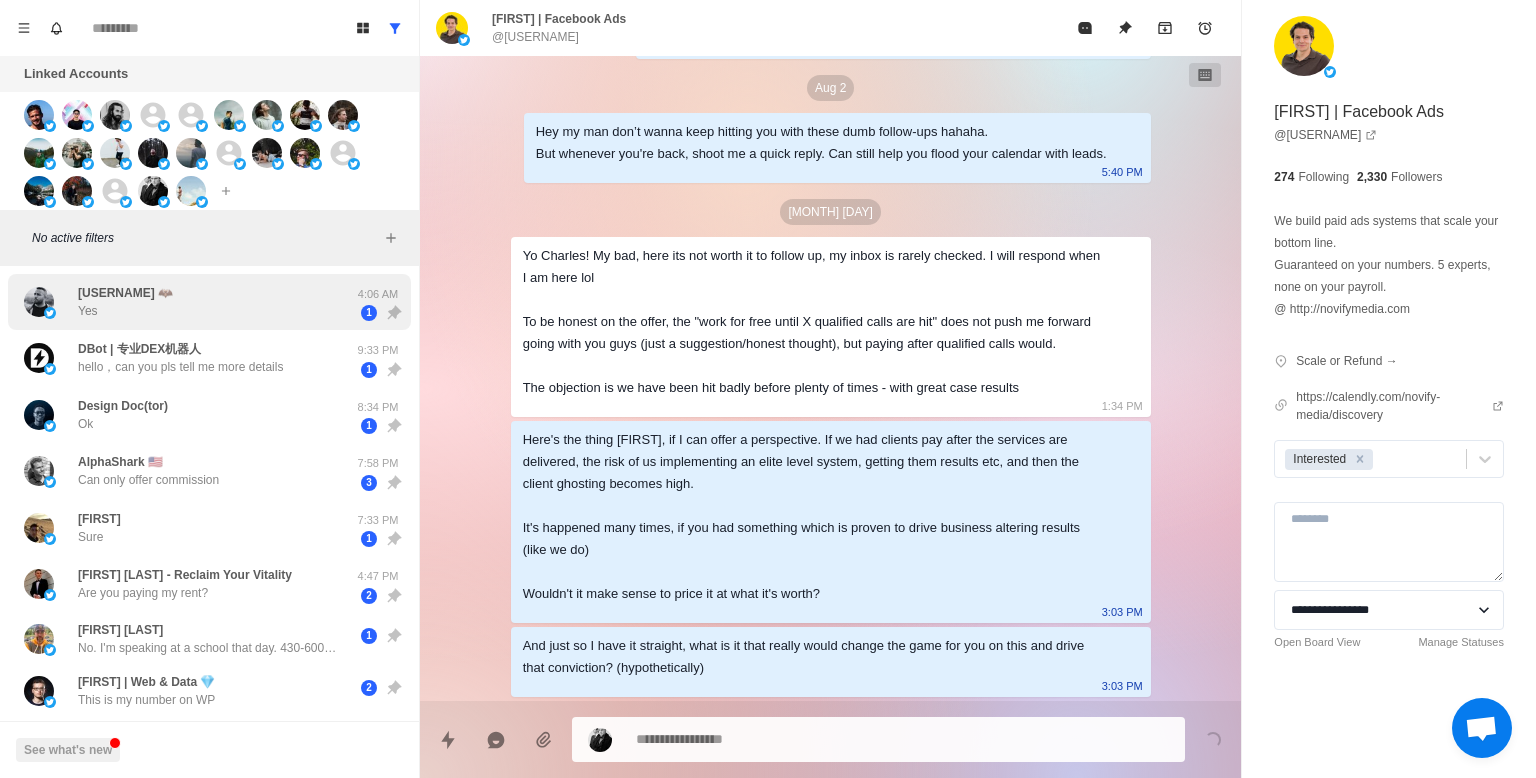 click on "[FIRST] Yes" at bounding box center [188, 302] 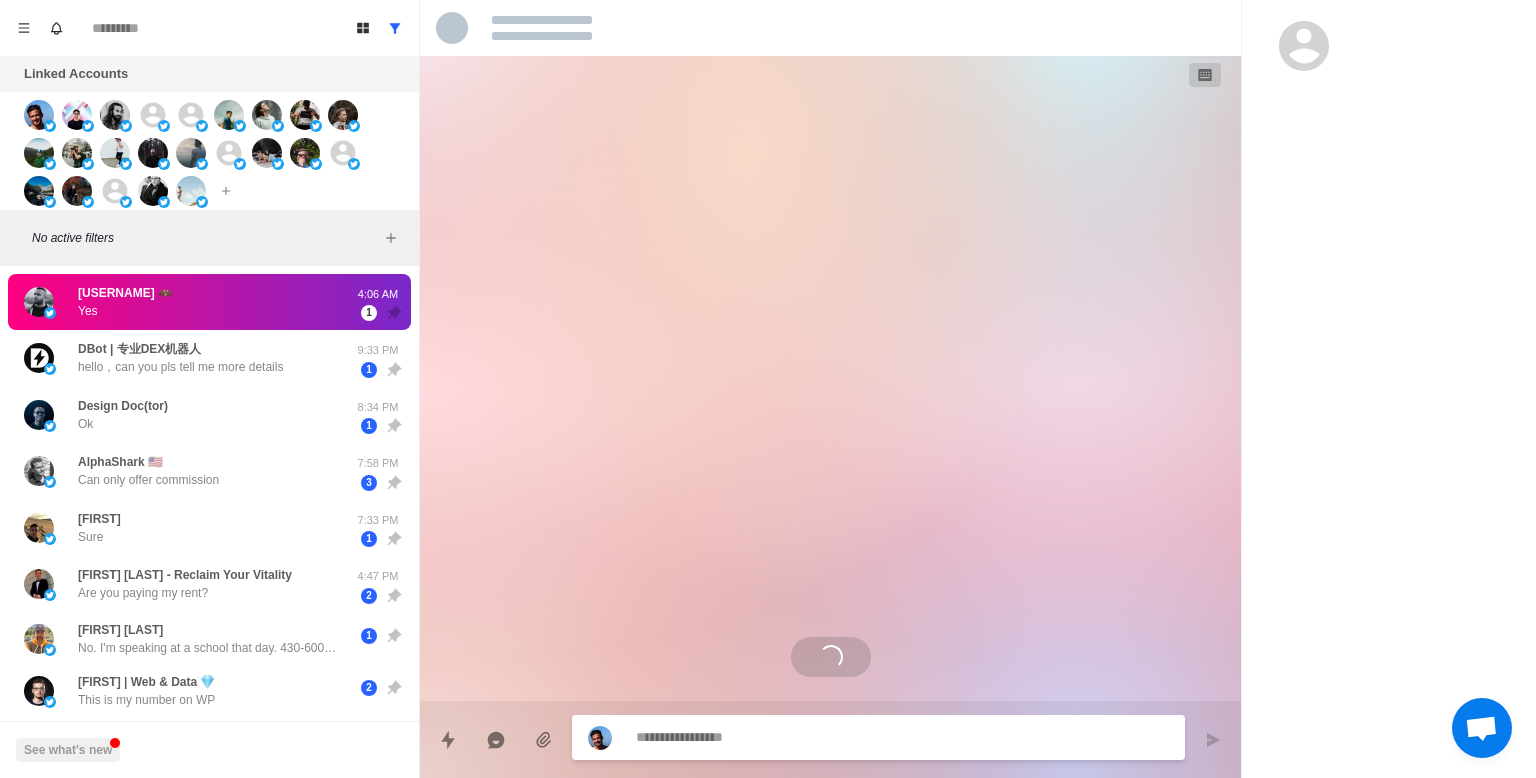 scroll, scrollTop: 0, scrollLeft: 0, axis: both 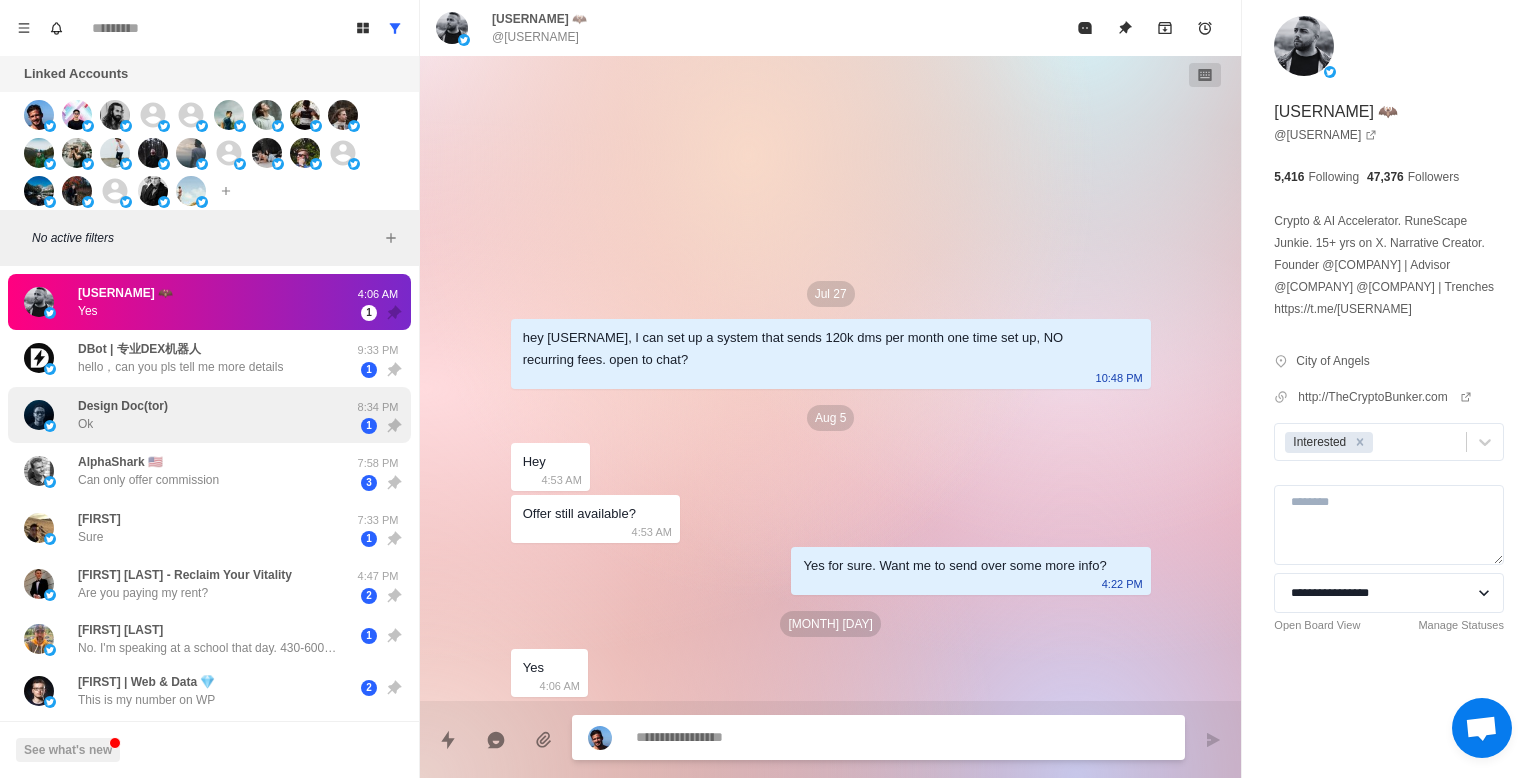 click on "[FIRST] [LAST] Ok" at bounding box center (188, 415) 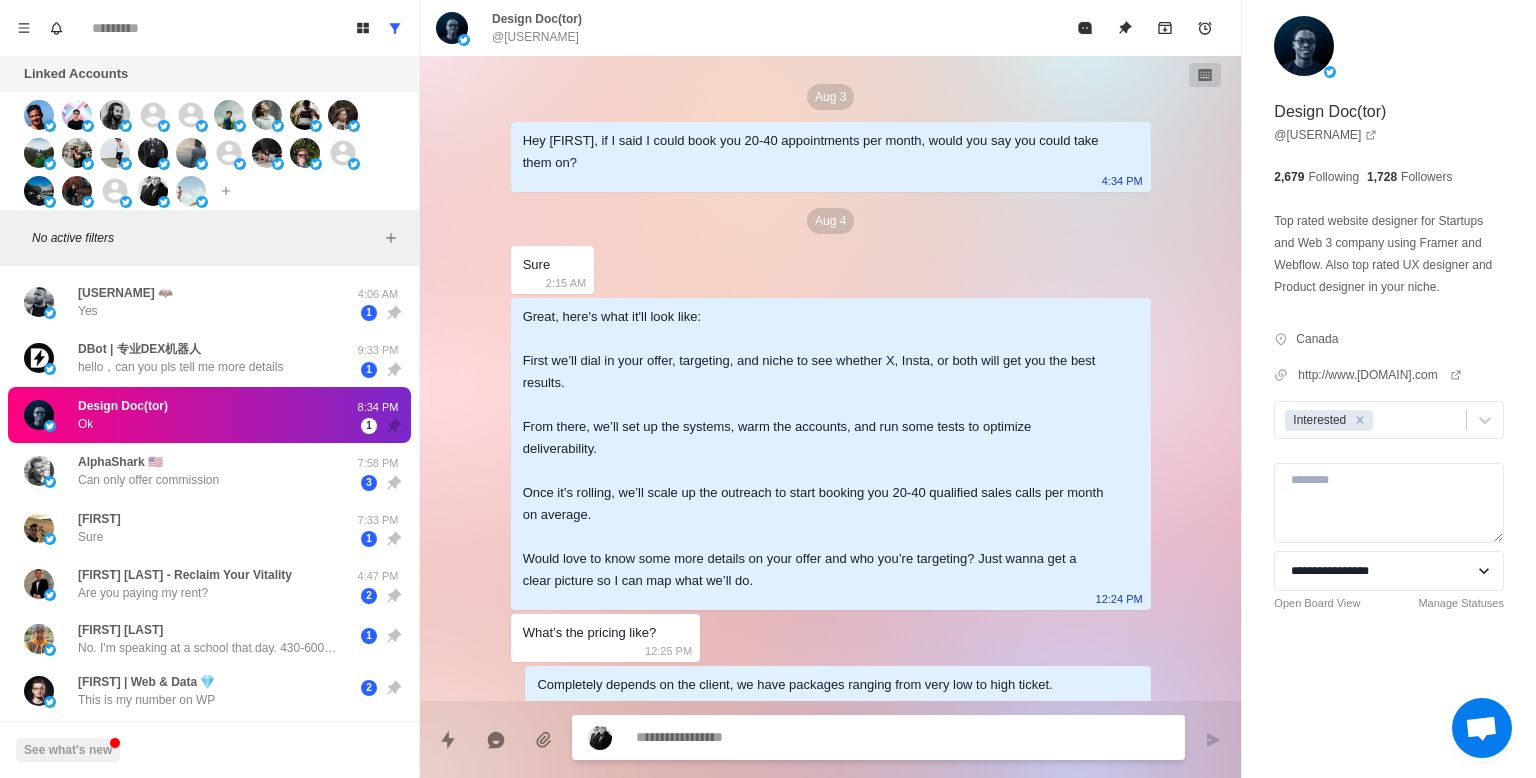 scroll, scrollTop: 579, scrollLeft: 0, axis: vertical 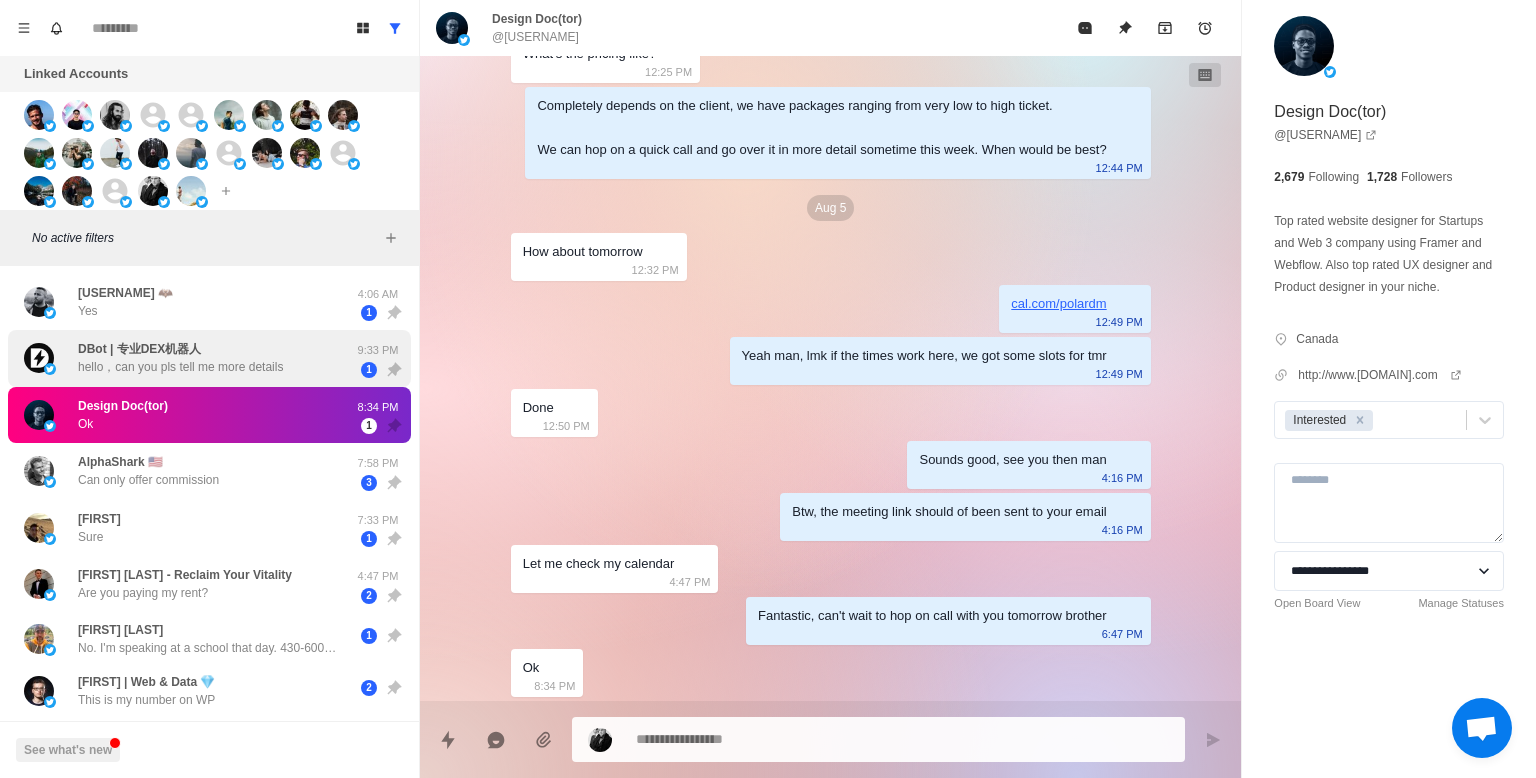 click on "DBot | 专业DEX机器人 hello，can you pls tell me more details" at bounding box center (188, 358) 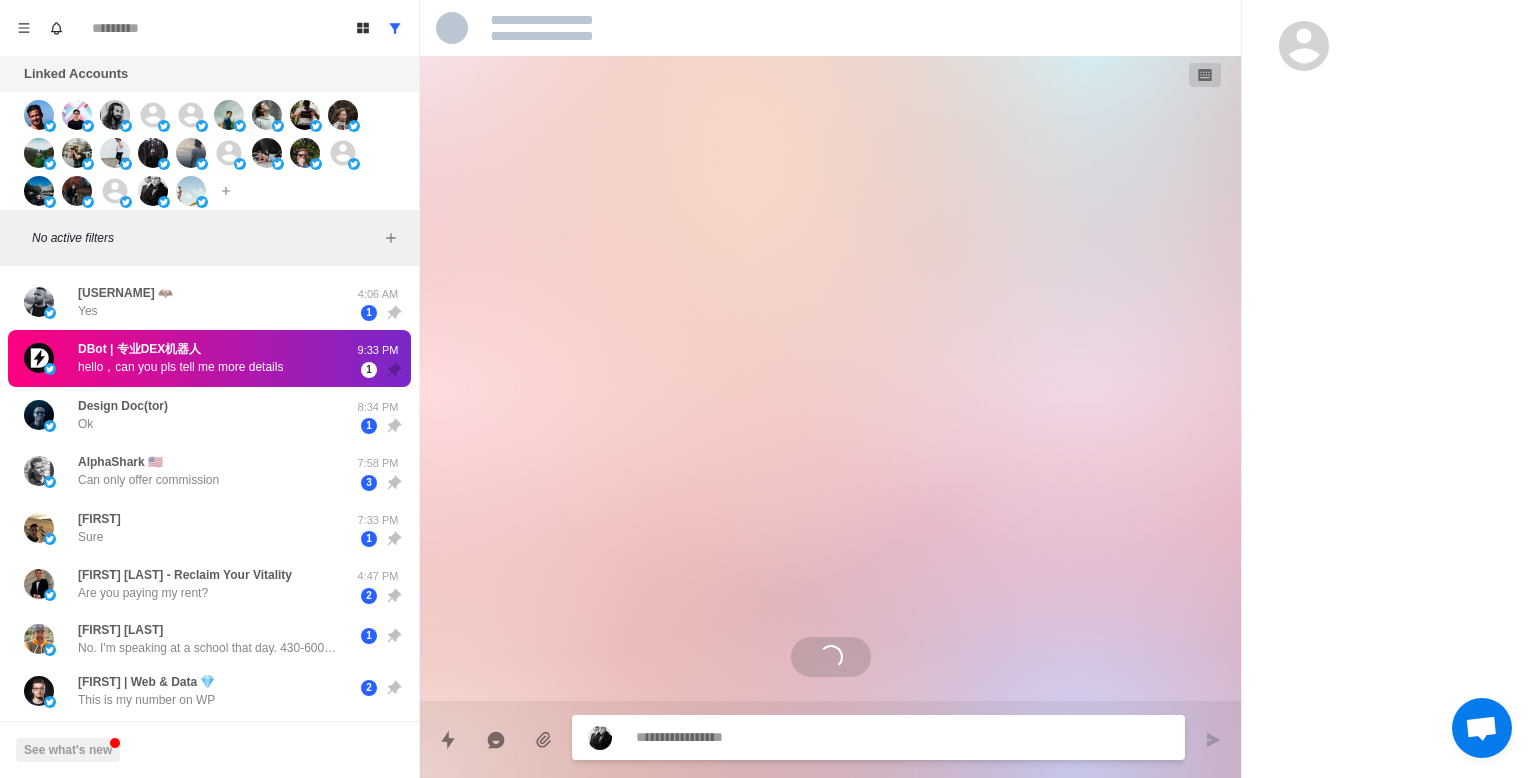 scroll, scrollTop: 0, scrollLeft: 0, axis: both 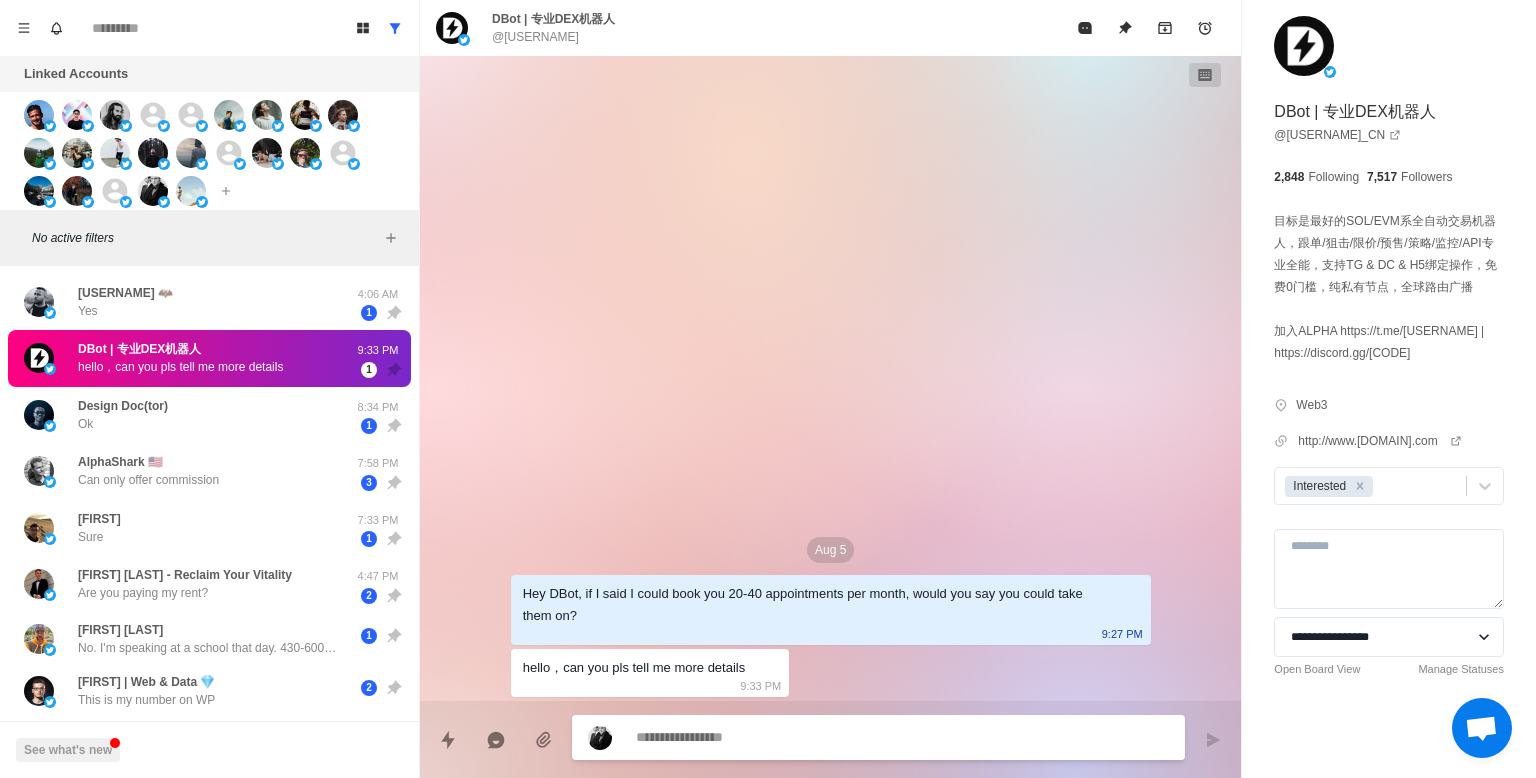click at bounding box center (902, 737) 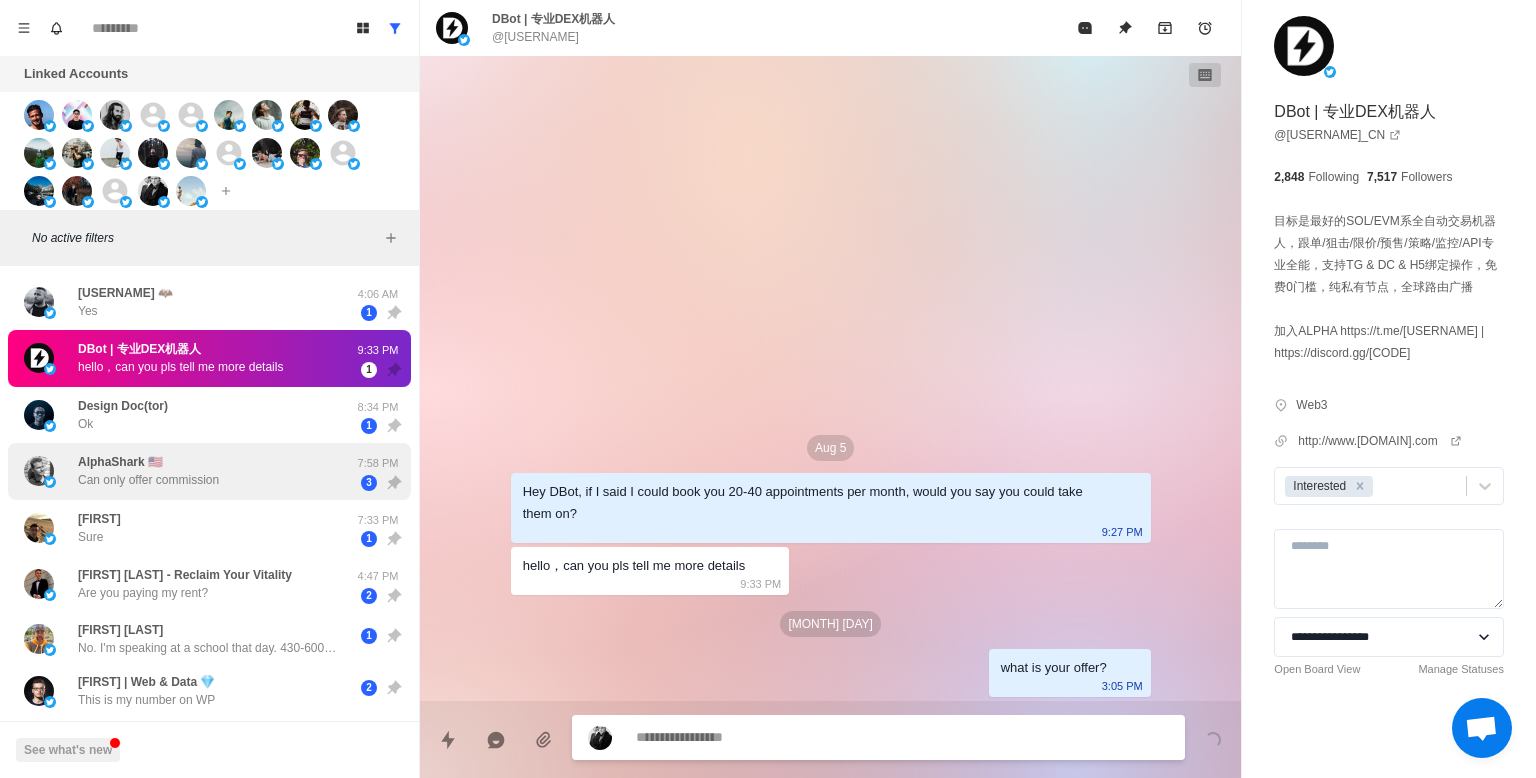click on "AlphaShark 🇺🇸 Can only offer commission" at bounding box center (188, 471) 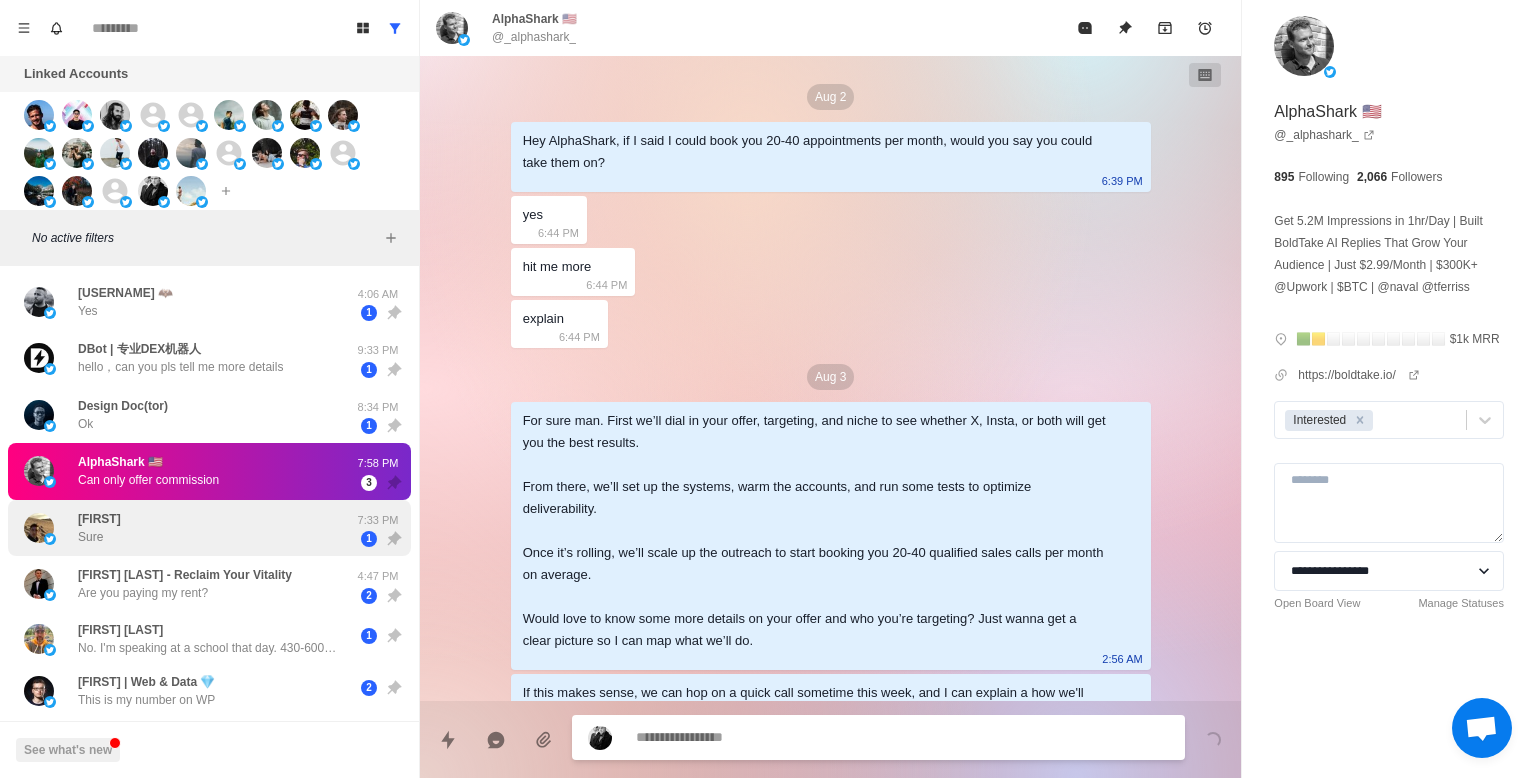 scroll, scrollTop: 1283, scrollLeft: 0, axis: vertical 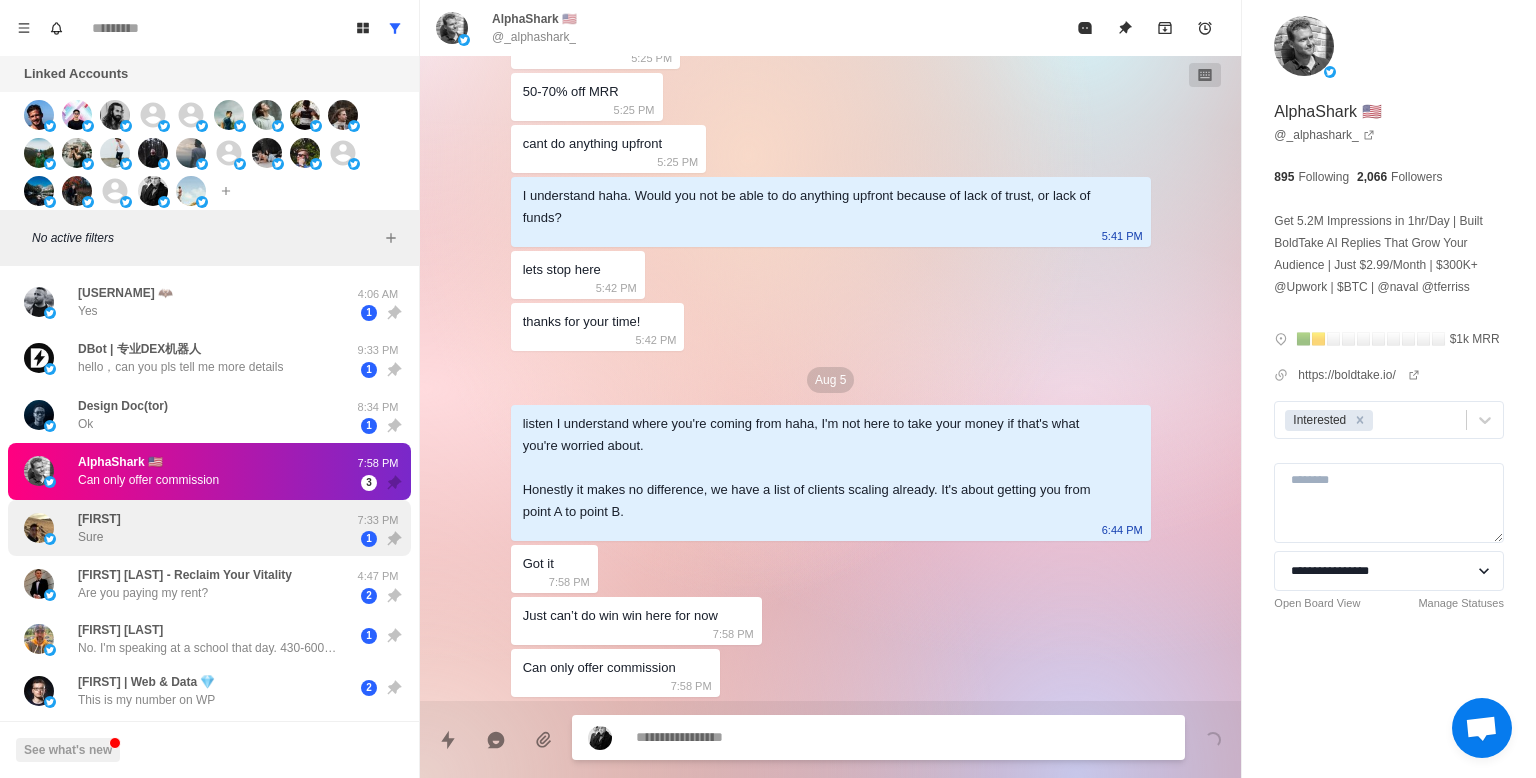 click on "[FIRST] [LAST]" at bounding box center (188, 528) 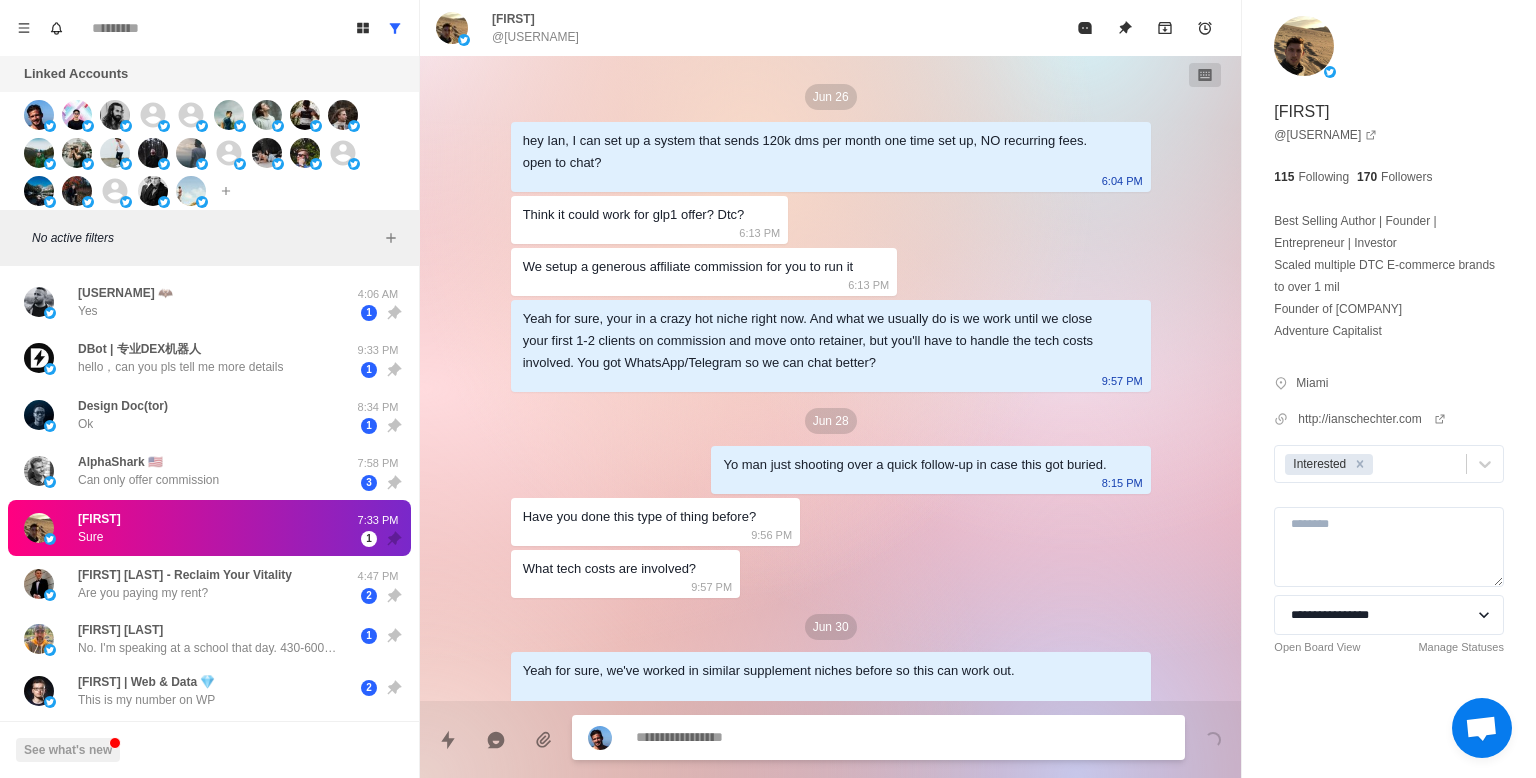 scroll, scrollTop: 1581, scrollLeft: 0, axis: vertical 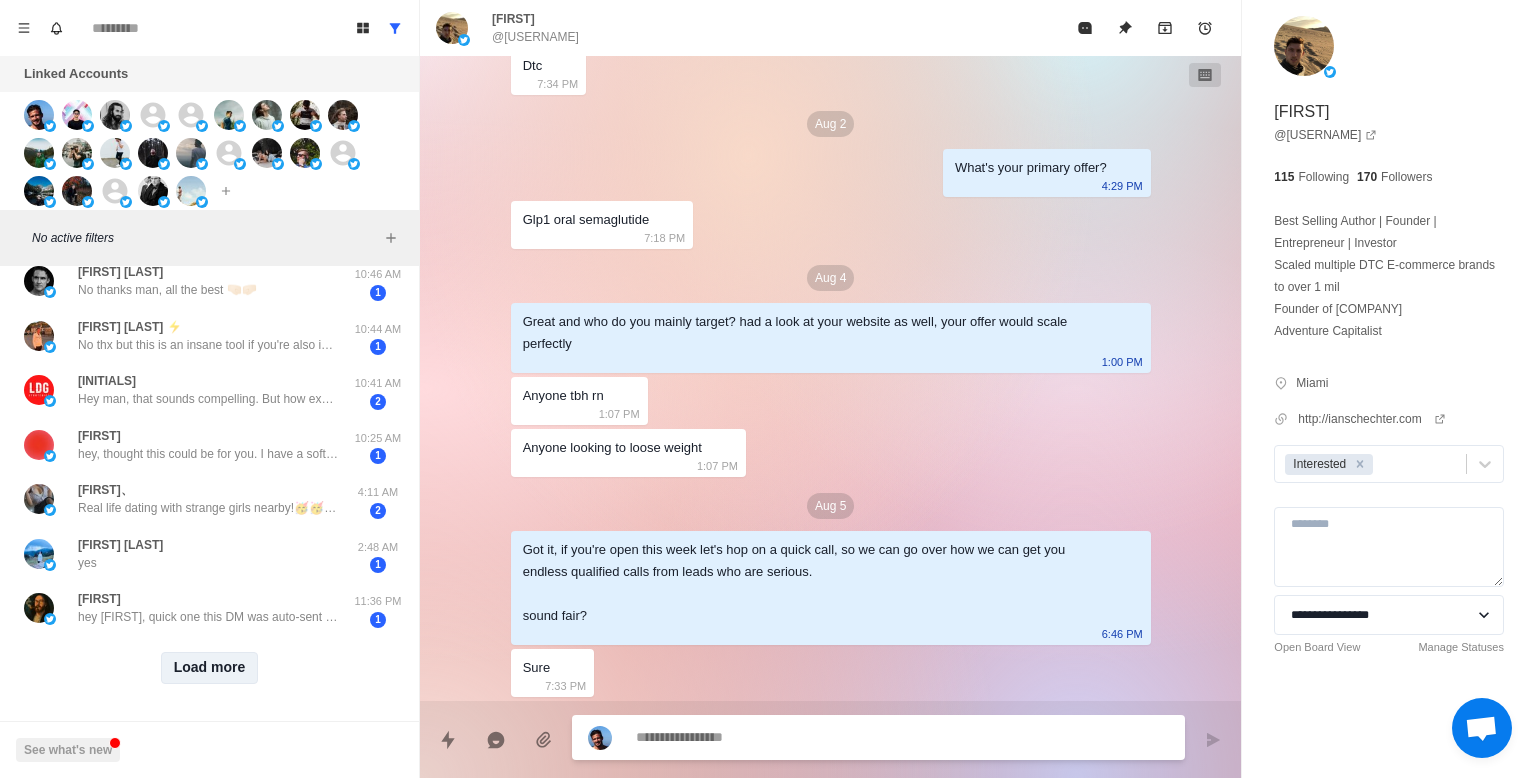 click on "Load more" at bounding box center (210, 668) 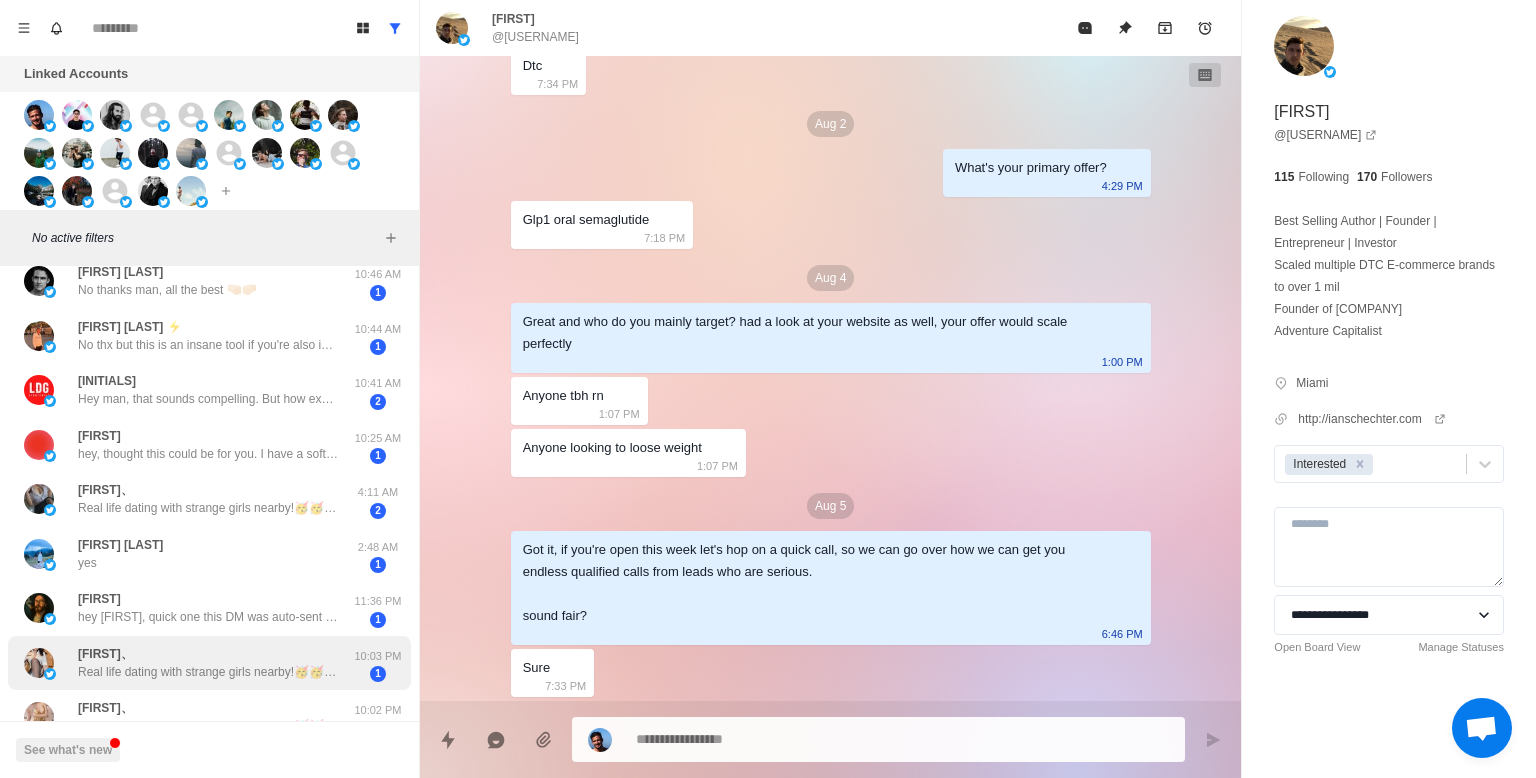 scroll, scrollTop: 859, scrollLeft: 0, axis: vertical 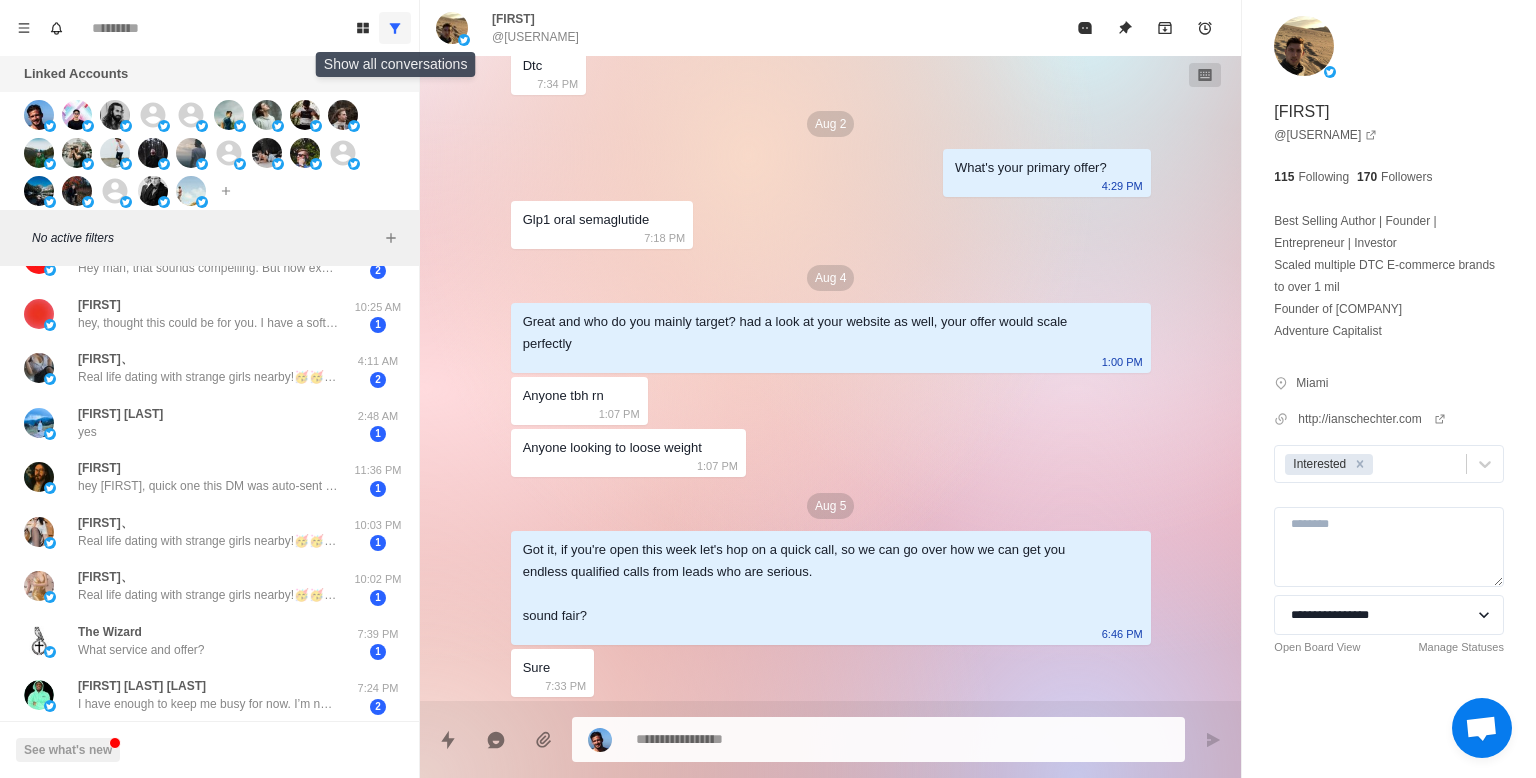 click at bounding box center [395, 28] 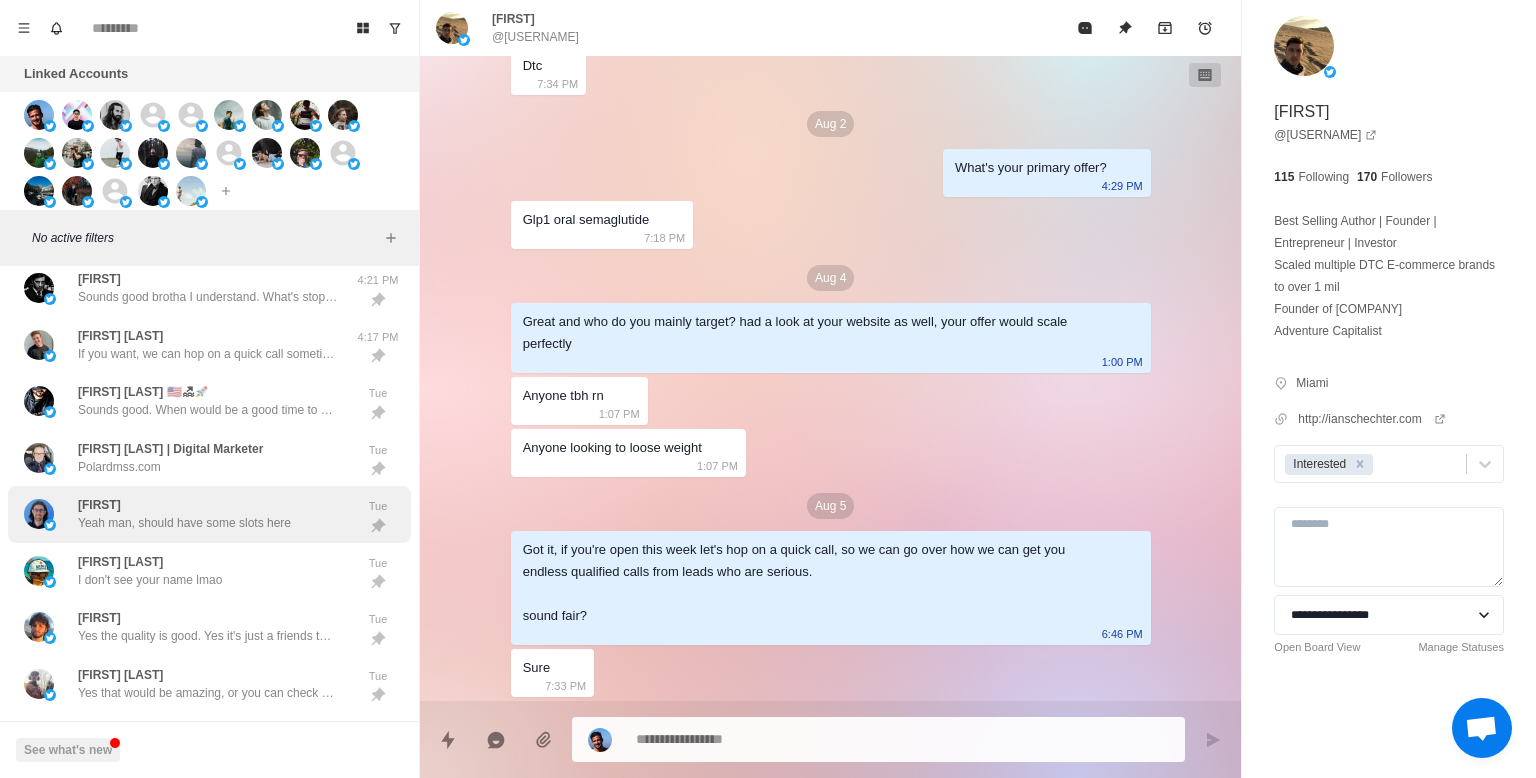 scroll, scrollTop: 768, scrollLeft: 0, axis: vertical 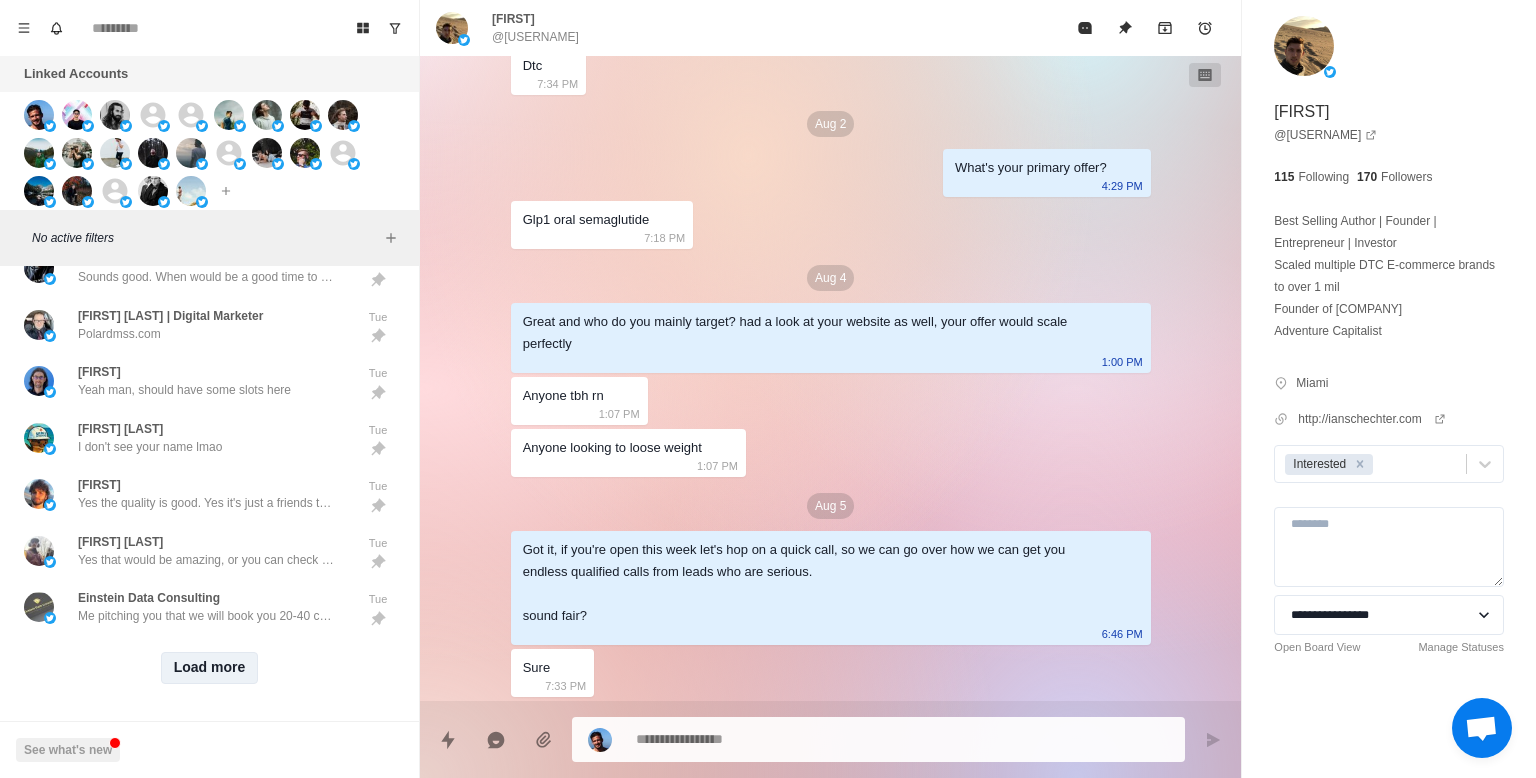 click on "Load more" at bounding box center (210, 668) 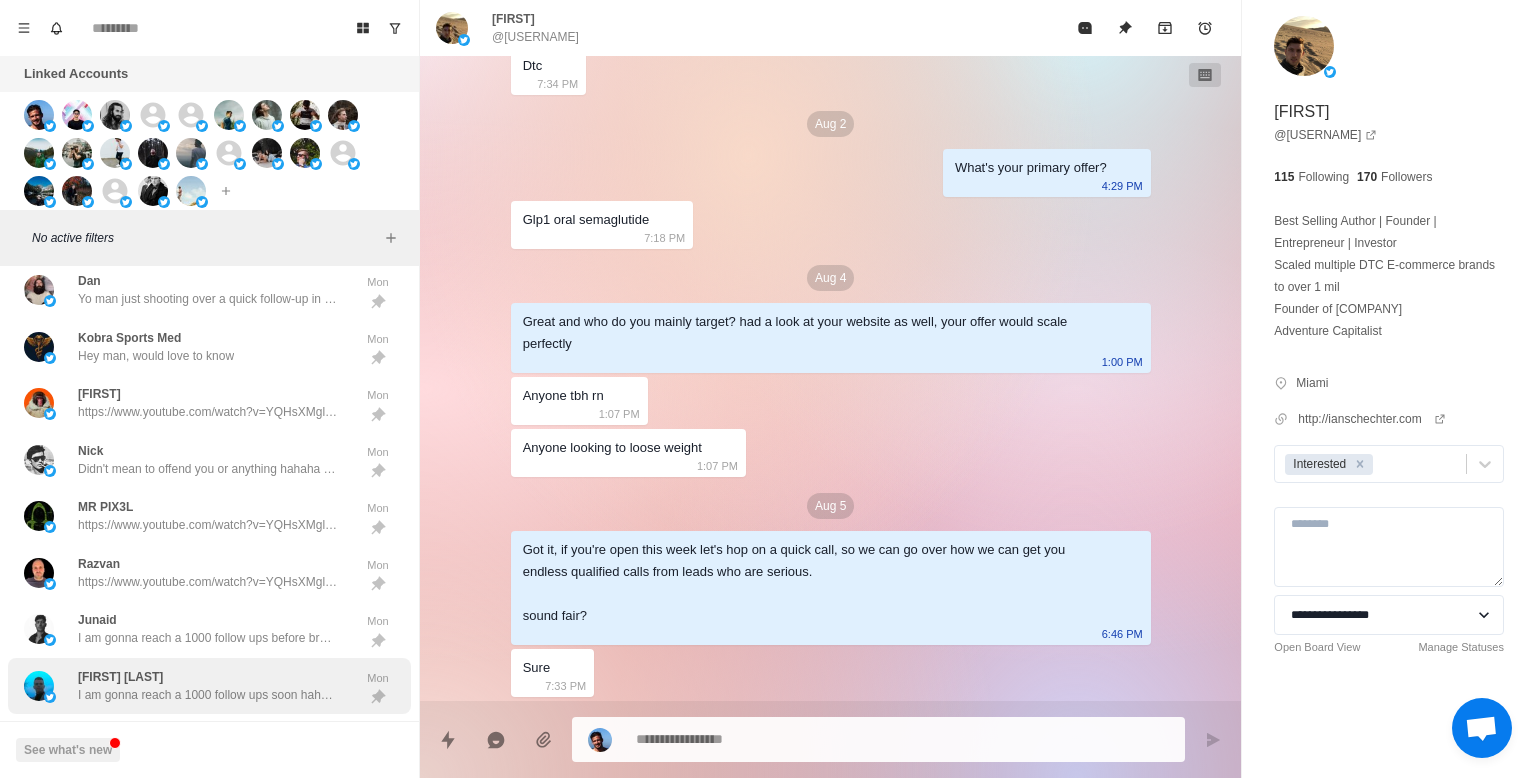 scroll, scrollTop: 1899, scrollLeft: 0, axis: vertical 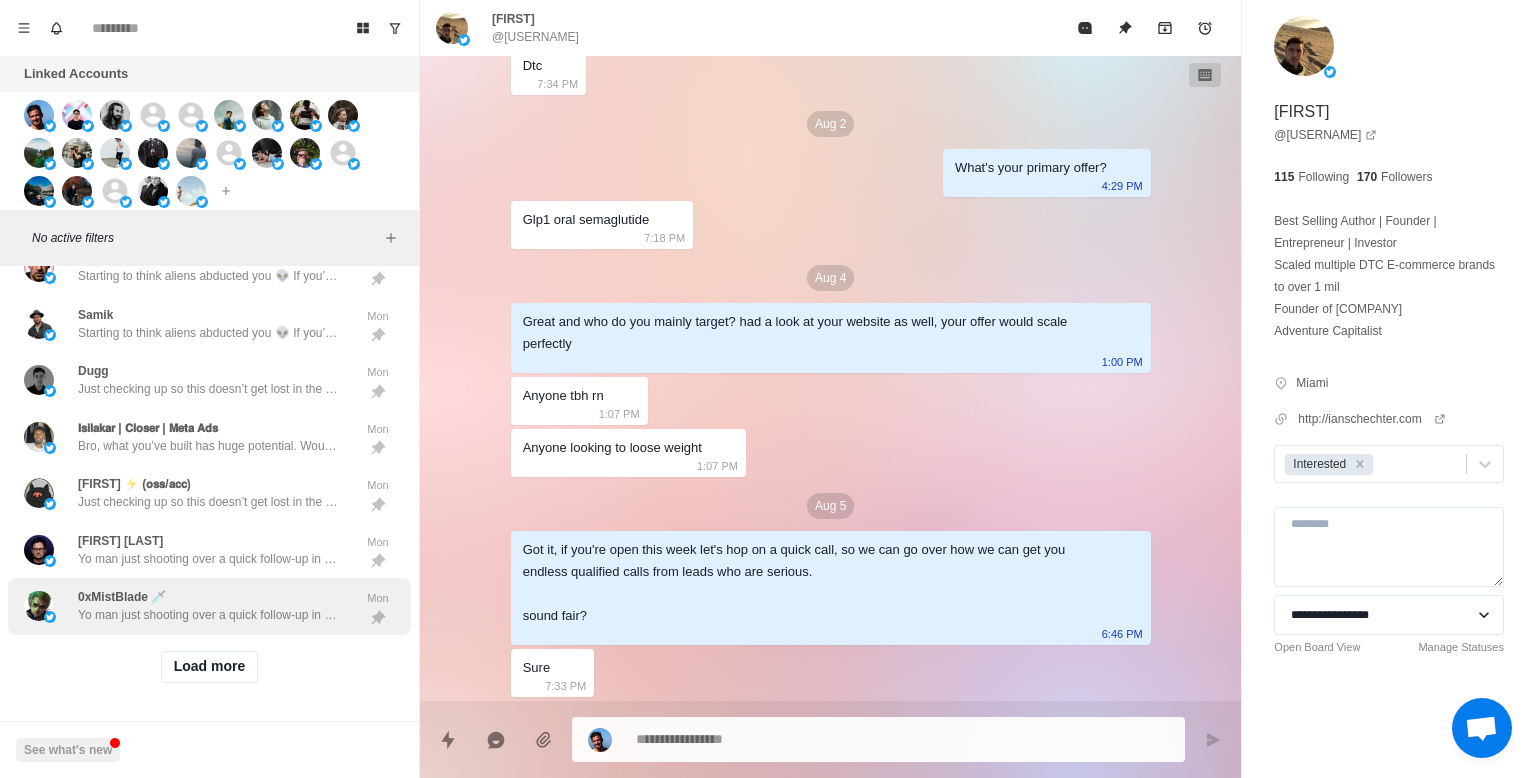 click on "Load more" at bounding box center (210, 667) 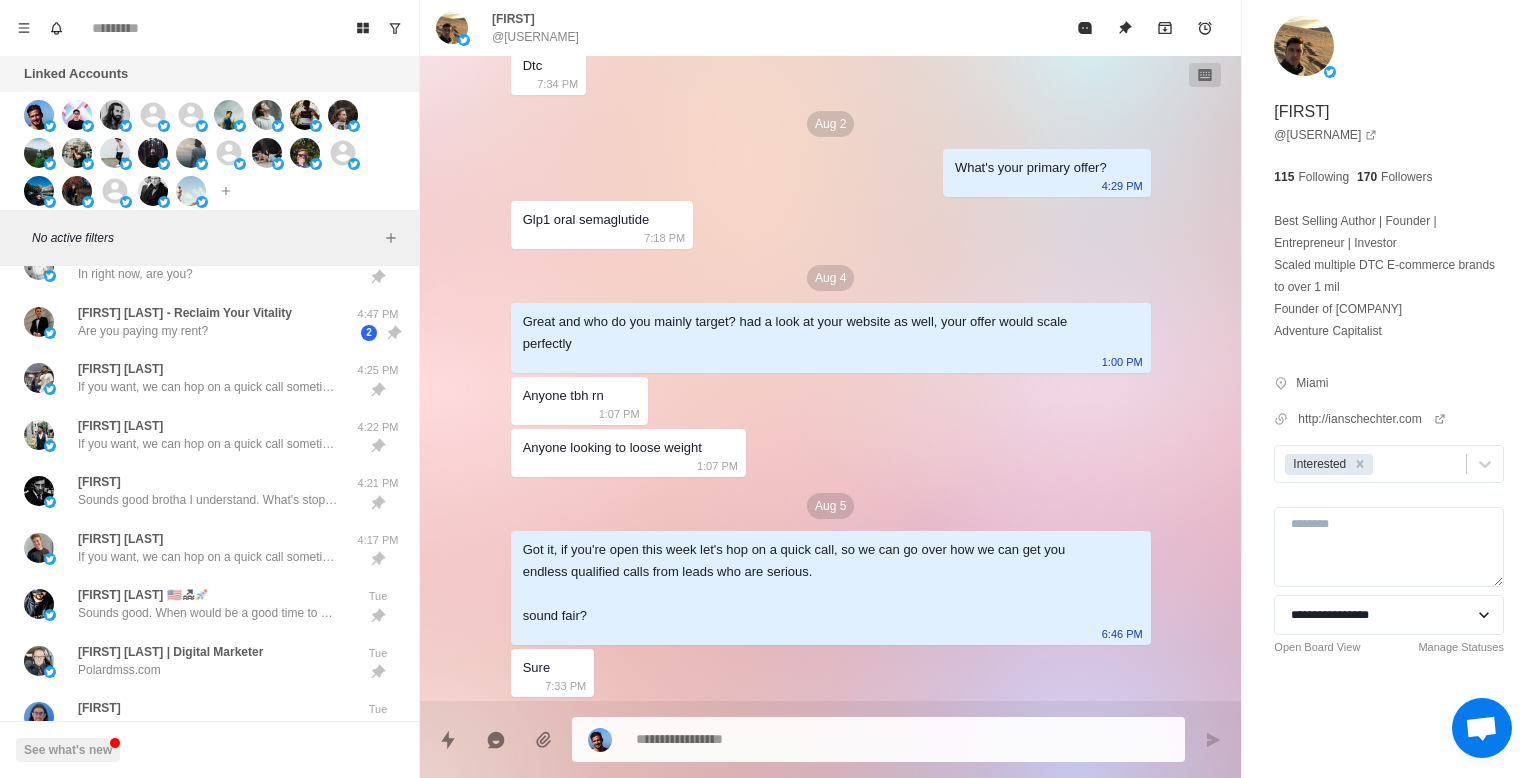 scroll, scrollTop: 259, scrollLeft: 0, axis: vertical 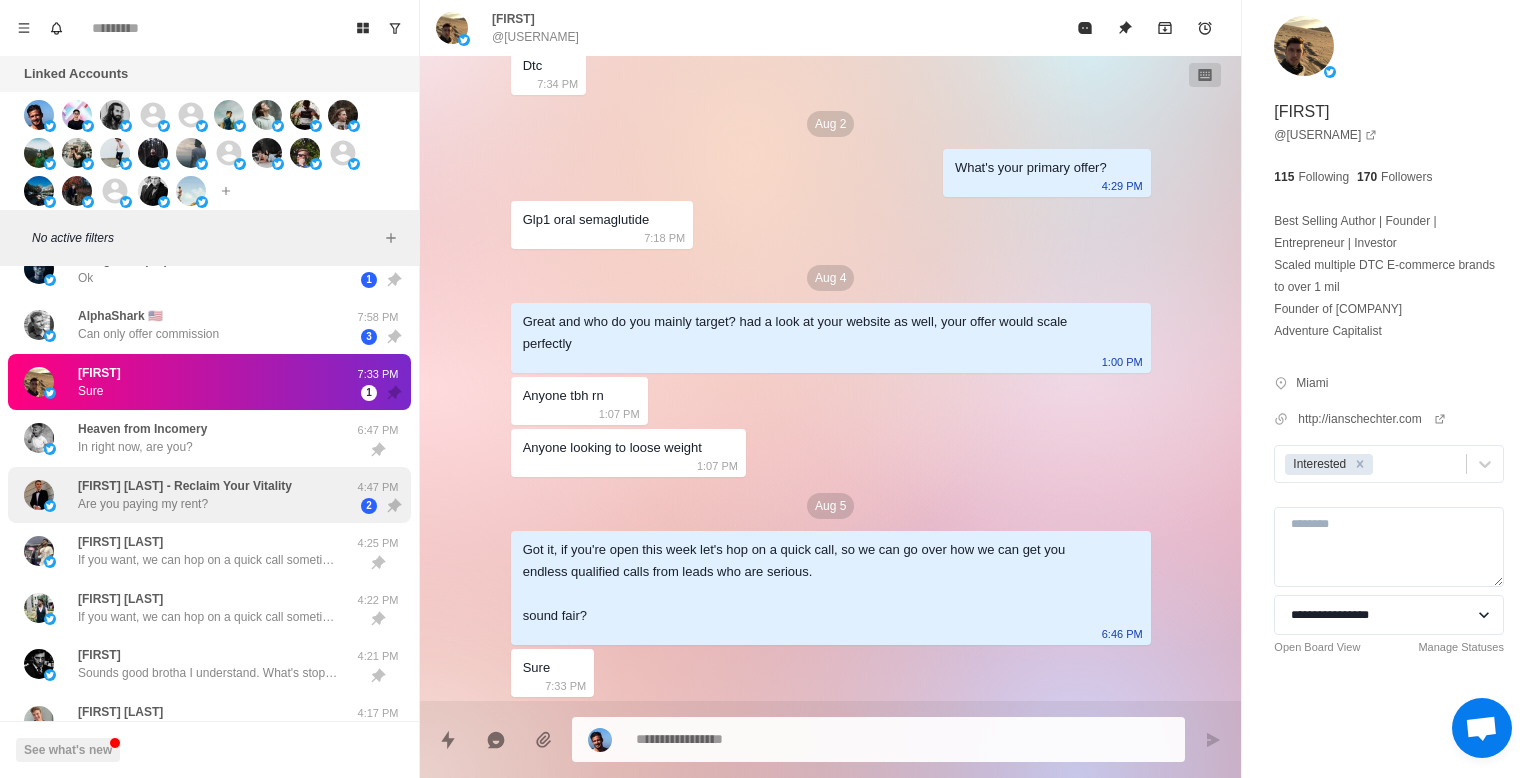click on "[FIRST] [LAST] - Reclaim Your Vitality Are you paying my rent?" at bounding box center (188, 495) 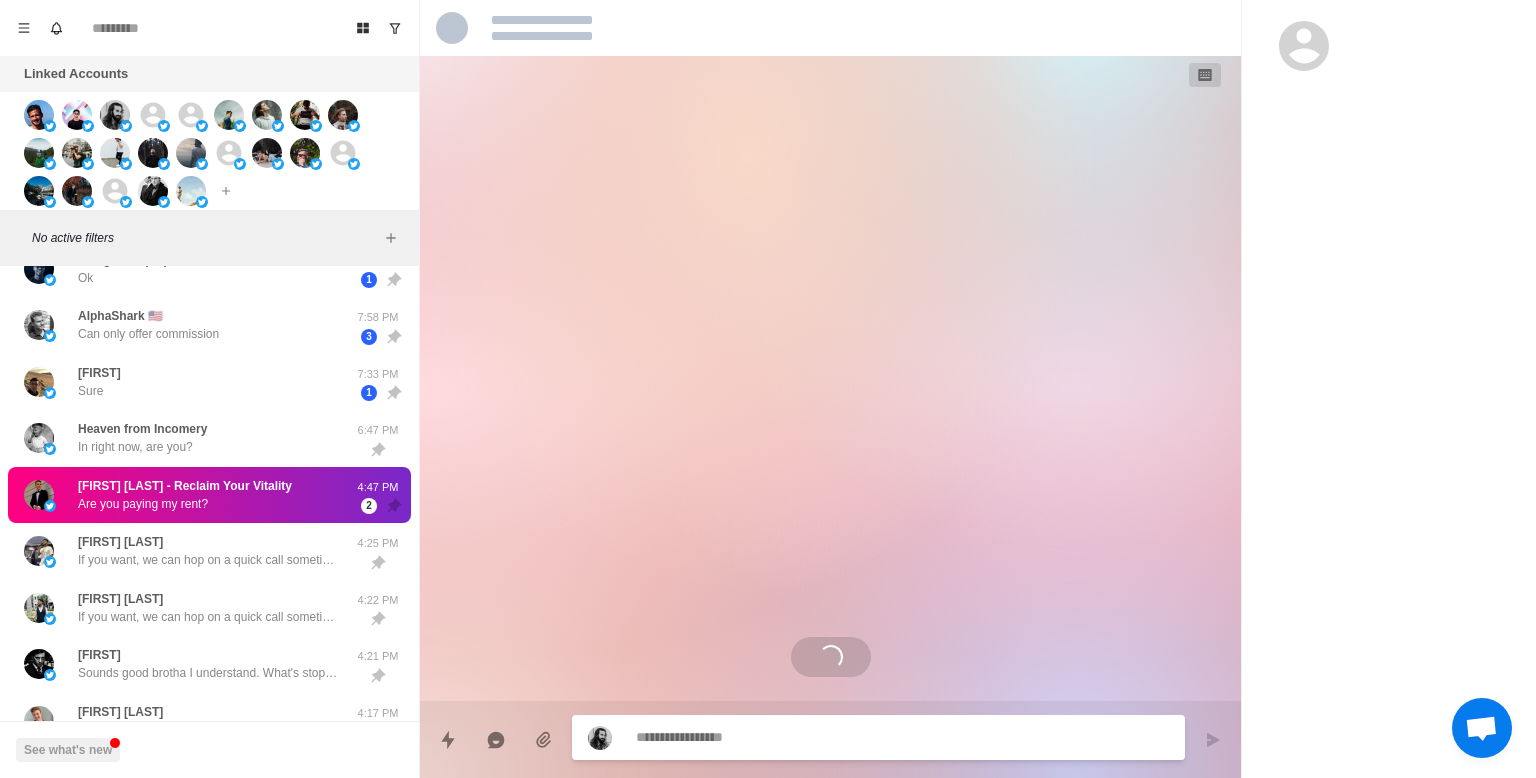 scroll, scrollTop: 849, scrollLeft: 0, axis: vertical 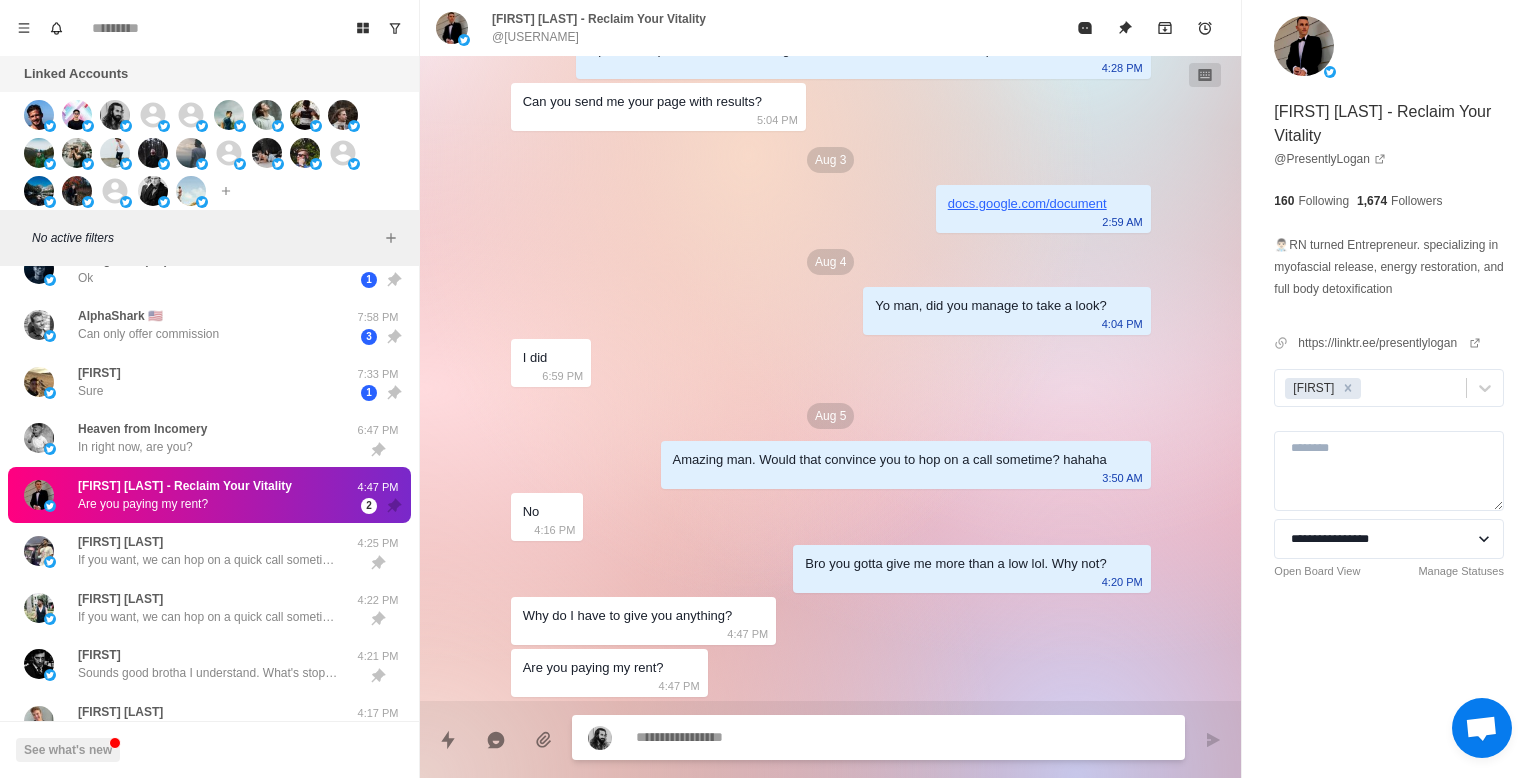 click at bounding box center [902, 737] 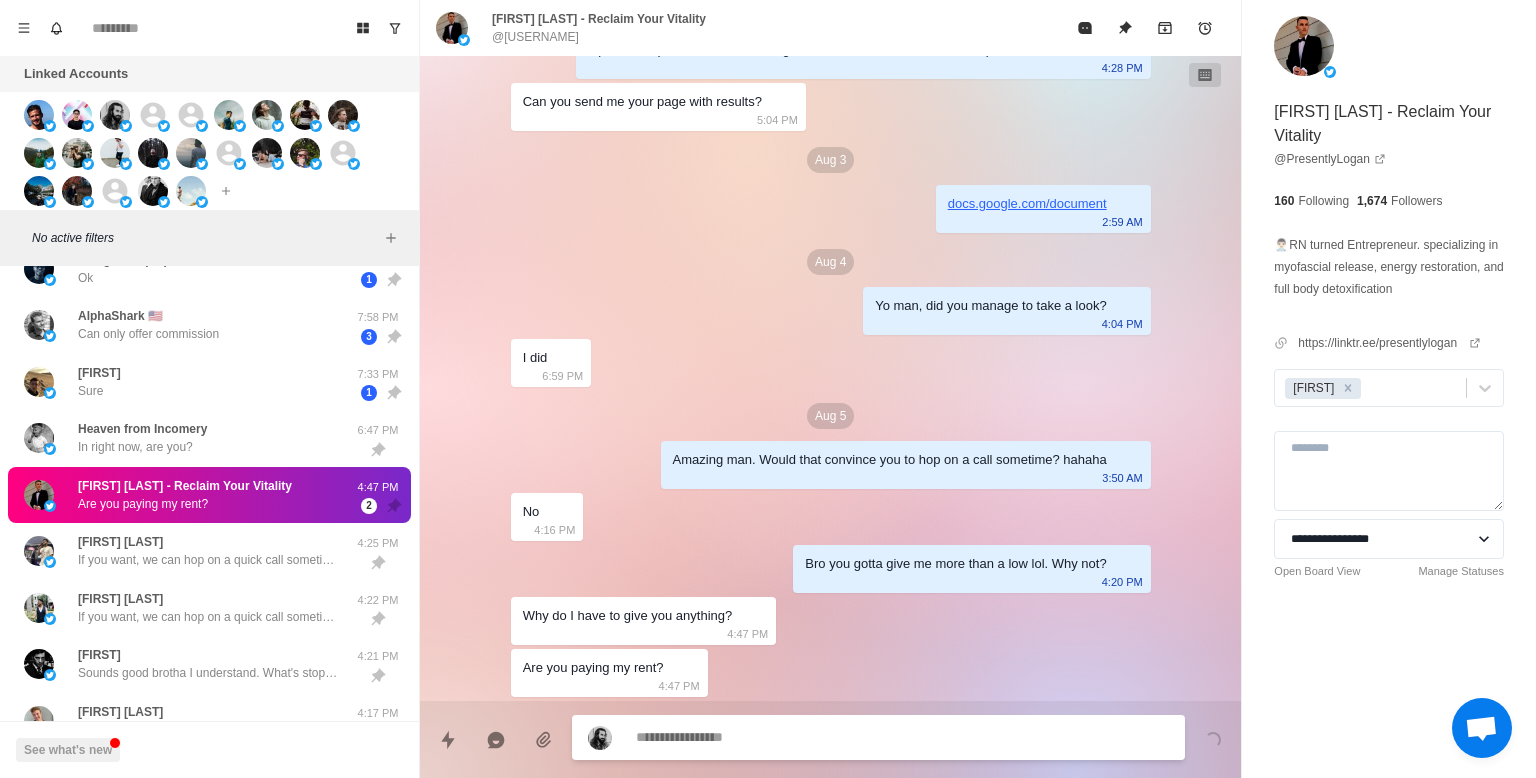 scroll, scrollTop: 951, scrollLeft: 0, axis: vertical 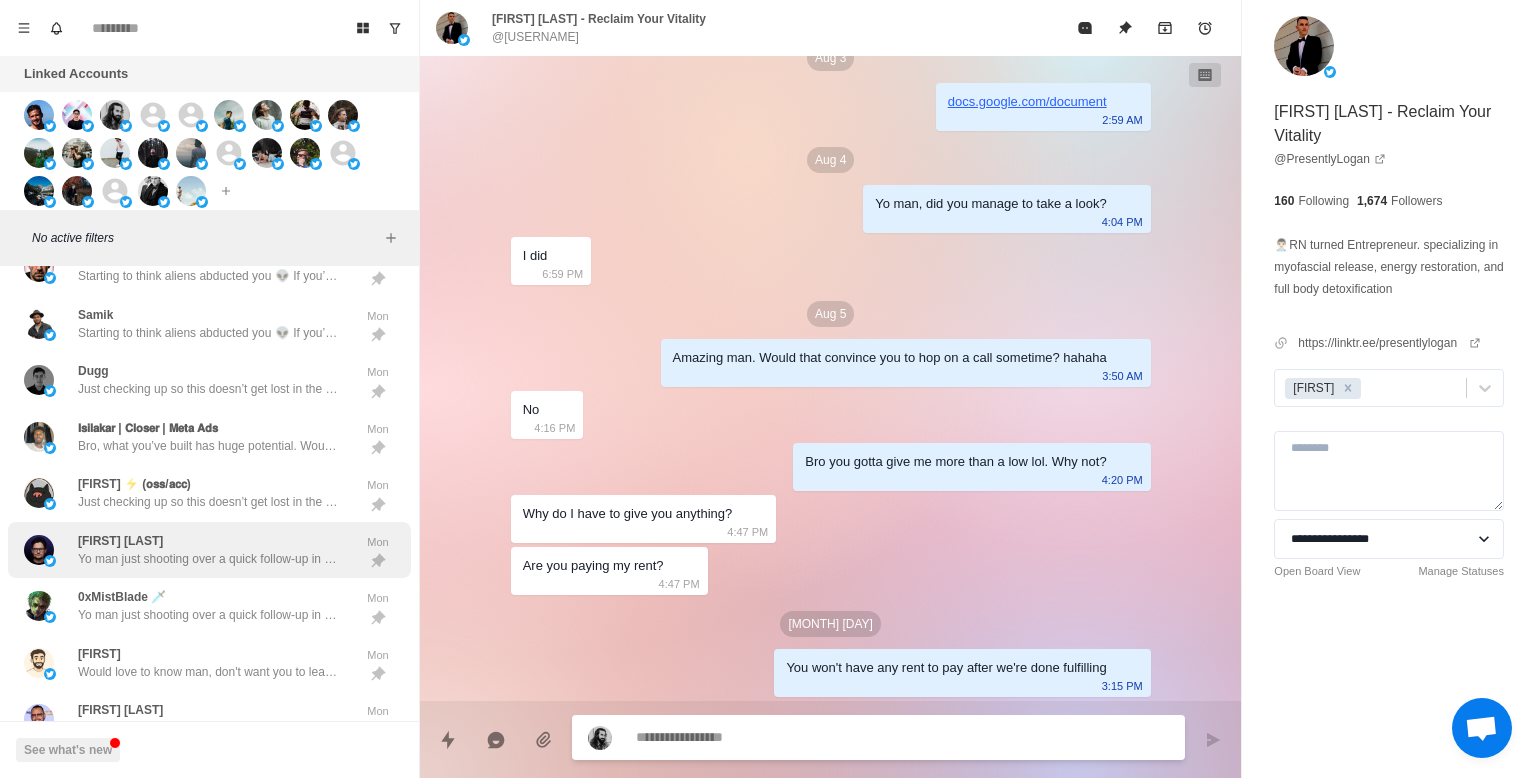 click on "[FIRST] [LAST] Yo man just shooting over a quick follow-up in case this got buried.
Mon" at bounding box center [209, 550] 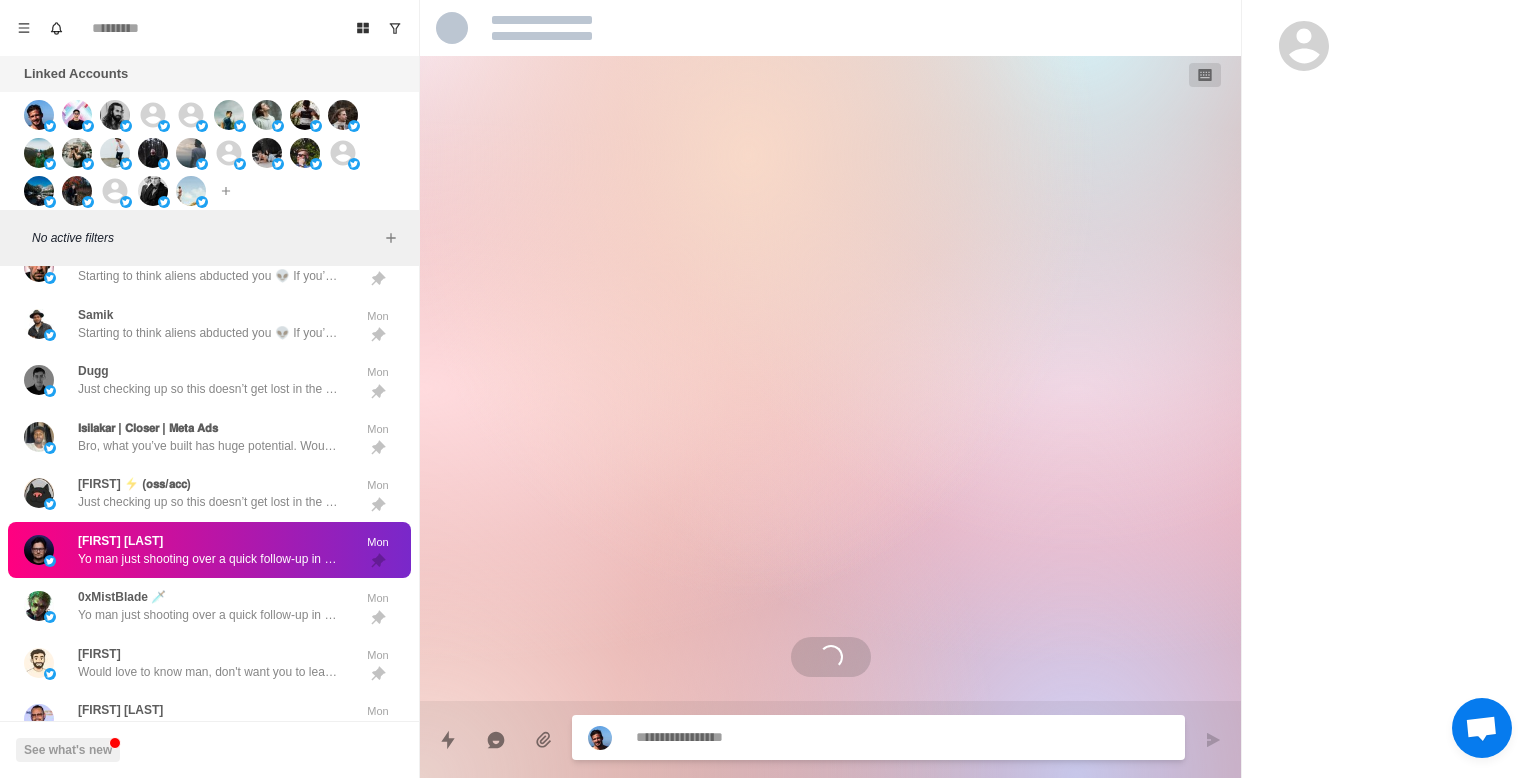 scroll, scrollTop: 0, scrollLeft: 0, axis: both 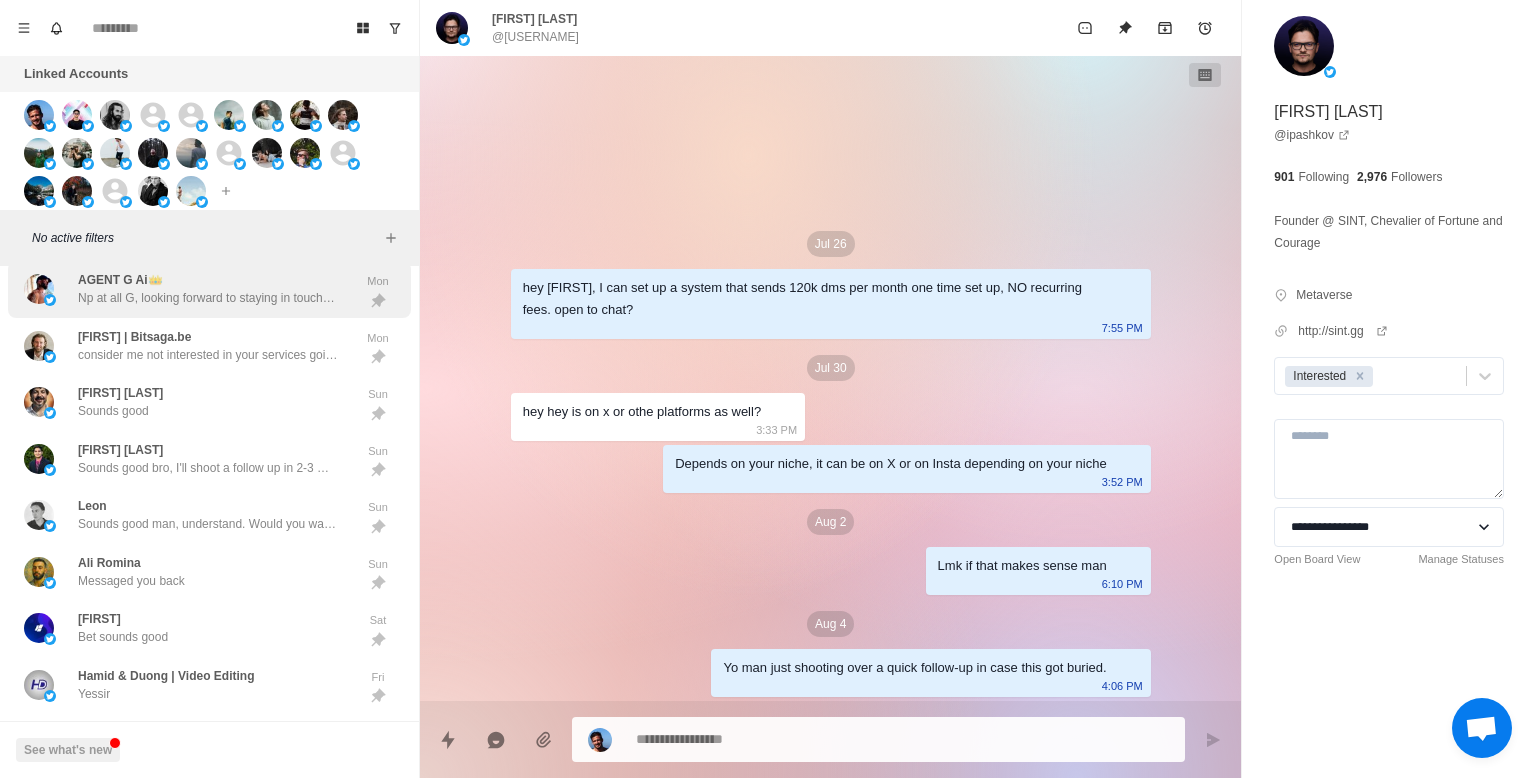 click on "AGENT G Ai👑 Np at all G, looking forward to staying in touch, I'm sure it's hectic haha. I recently moved across the US the other week as well so I get it.
Do you have telegram or whatsapp? Mon" at bounding box center [209, 289] 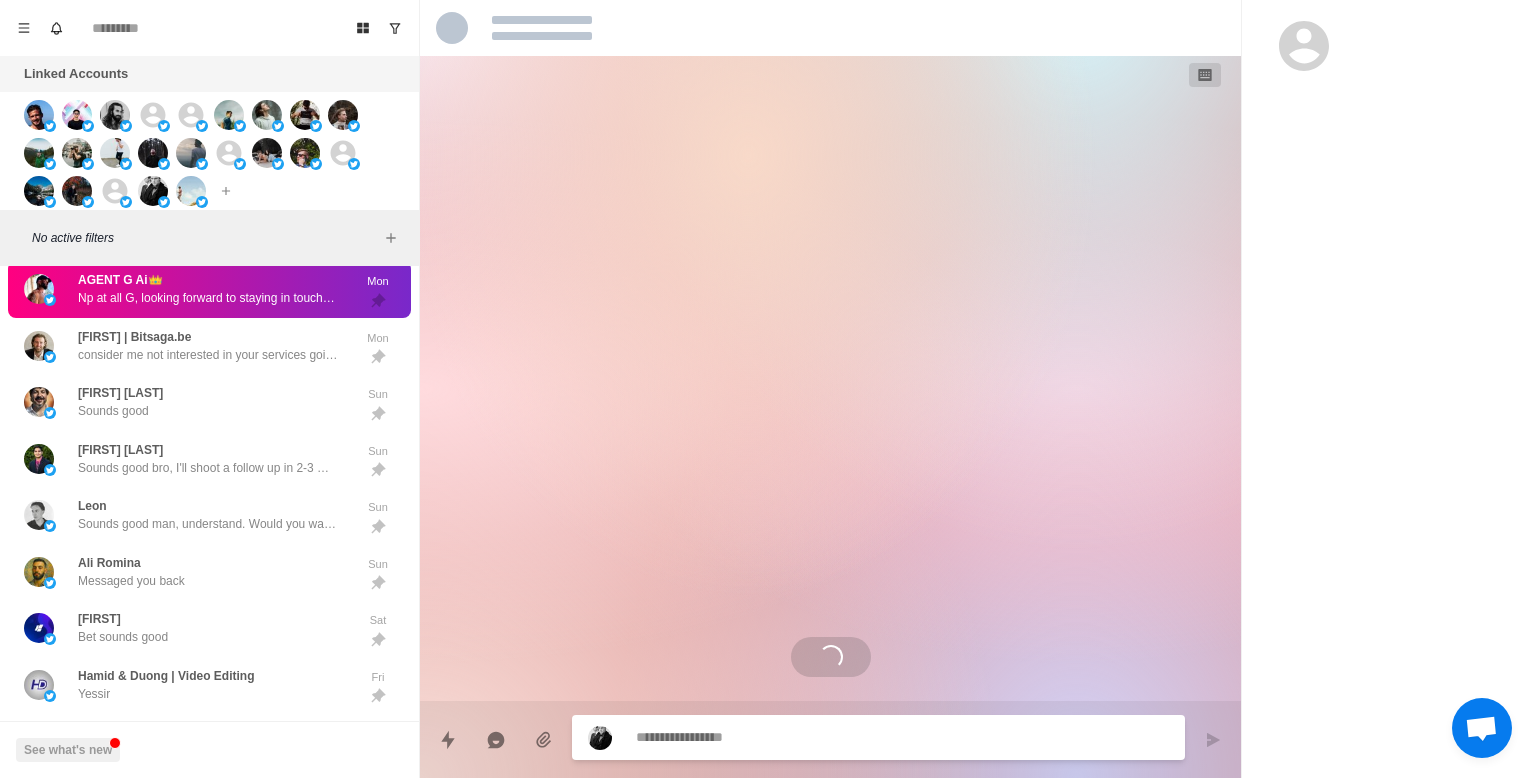 scroll, scrollTop: 3121, scrollLeft: 0, axis: vertical 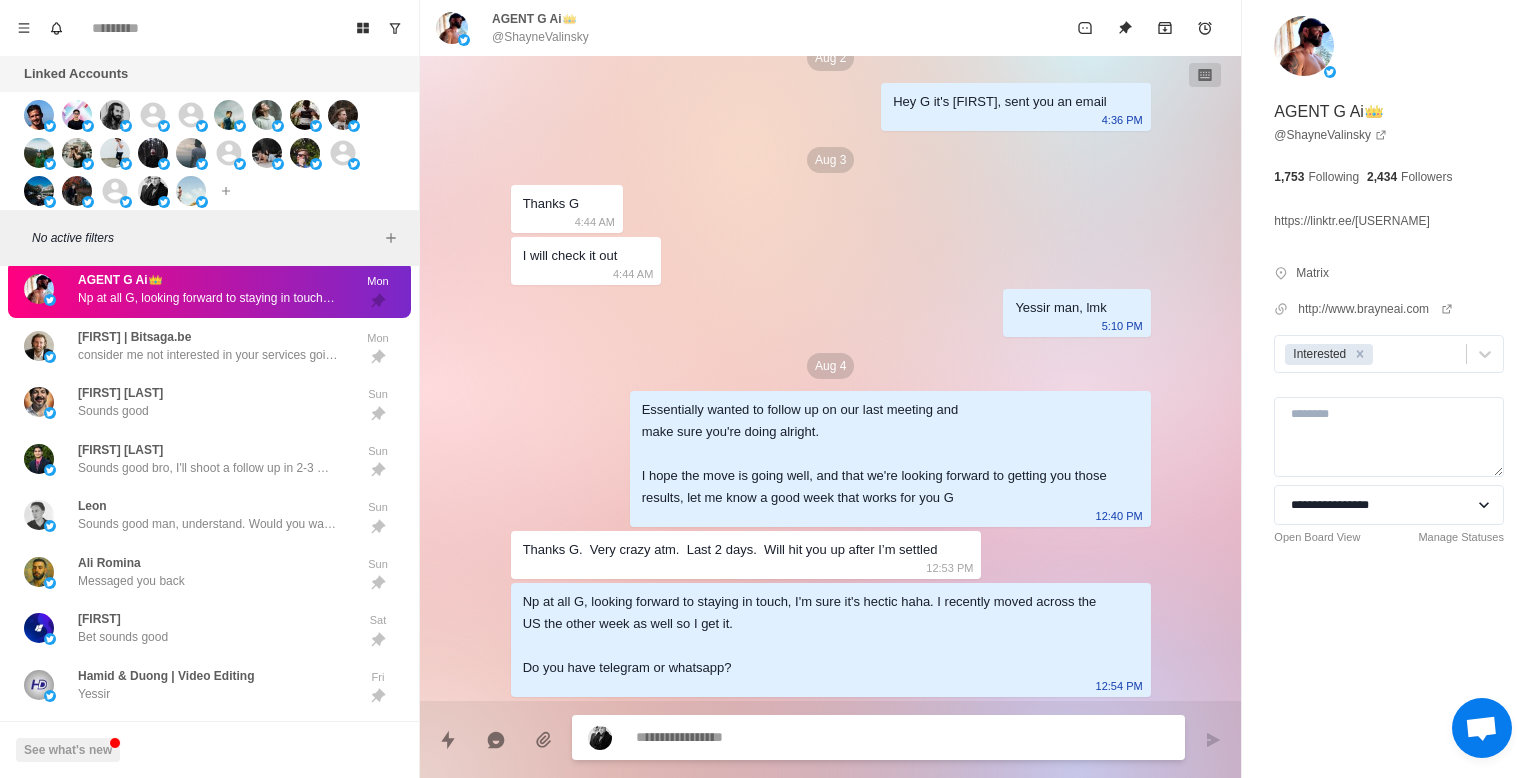click at bounding box center (902, 737) 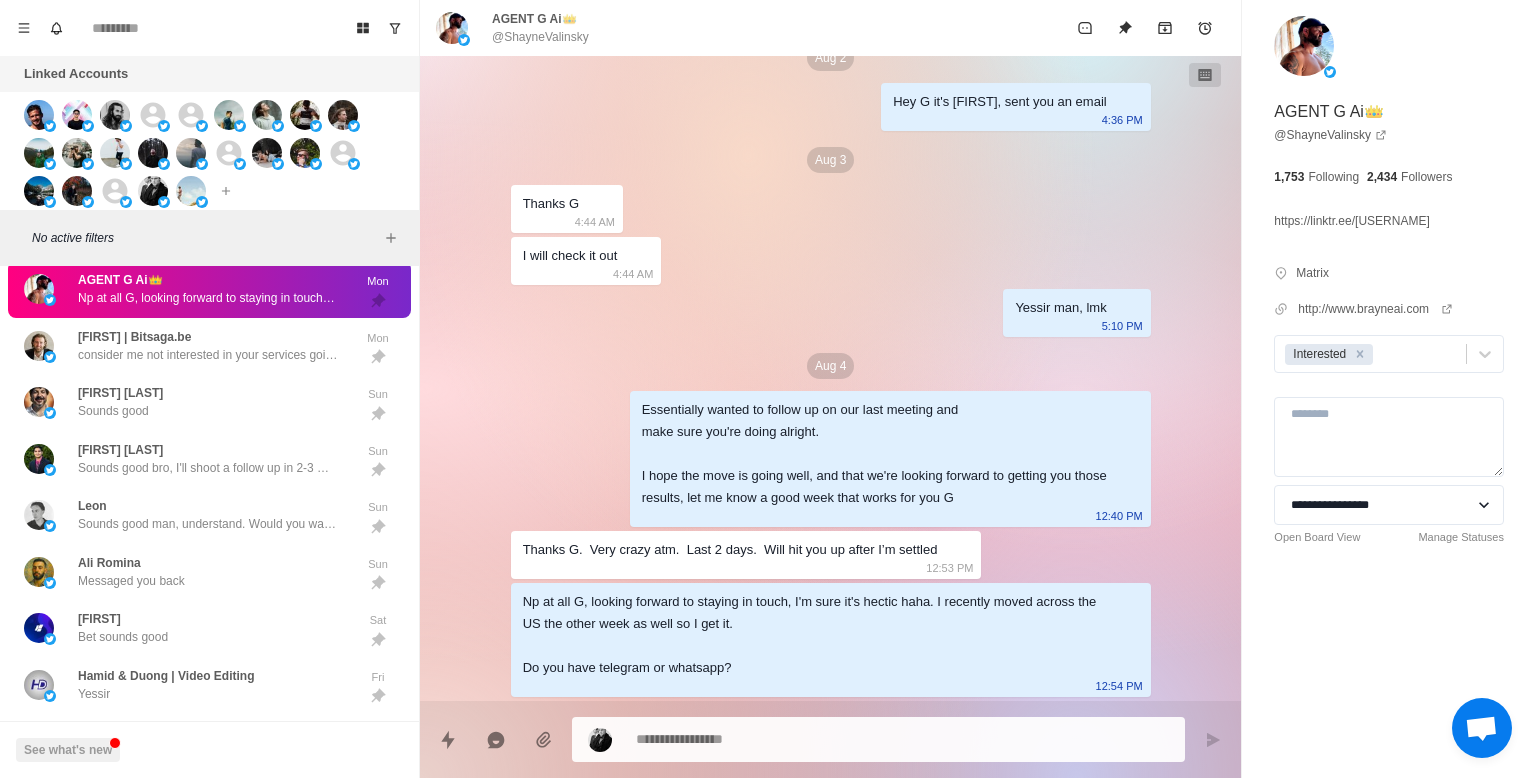 click on "https://linktr.ee/[USERNAME]" at bounding box center (1351, 221) 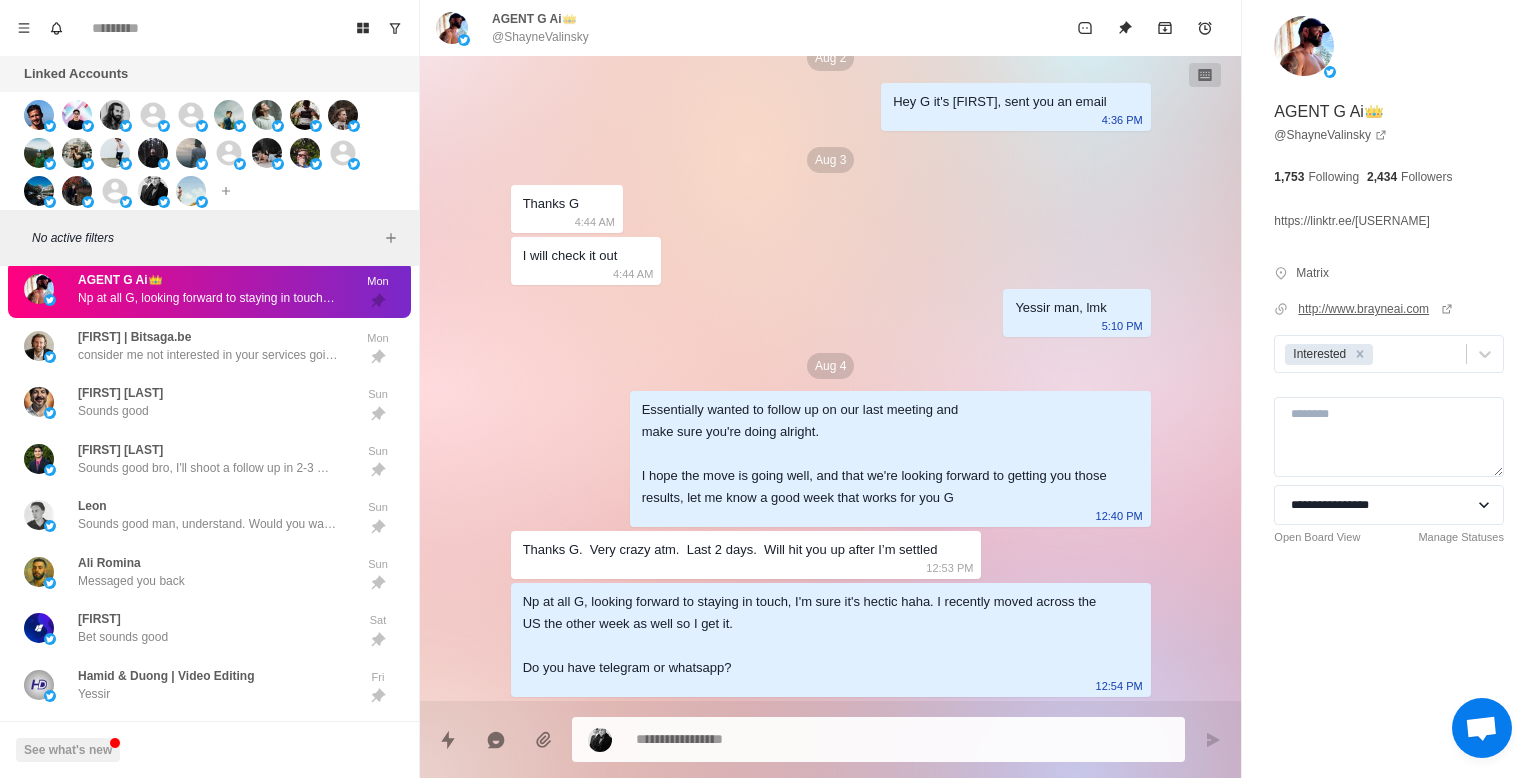 click on "http://www.brayneai.com" at bounding box center [1375, 309] 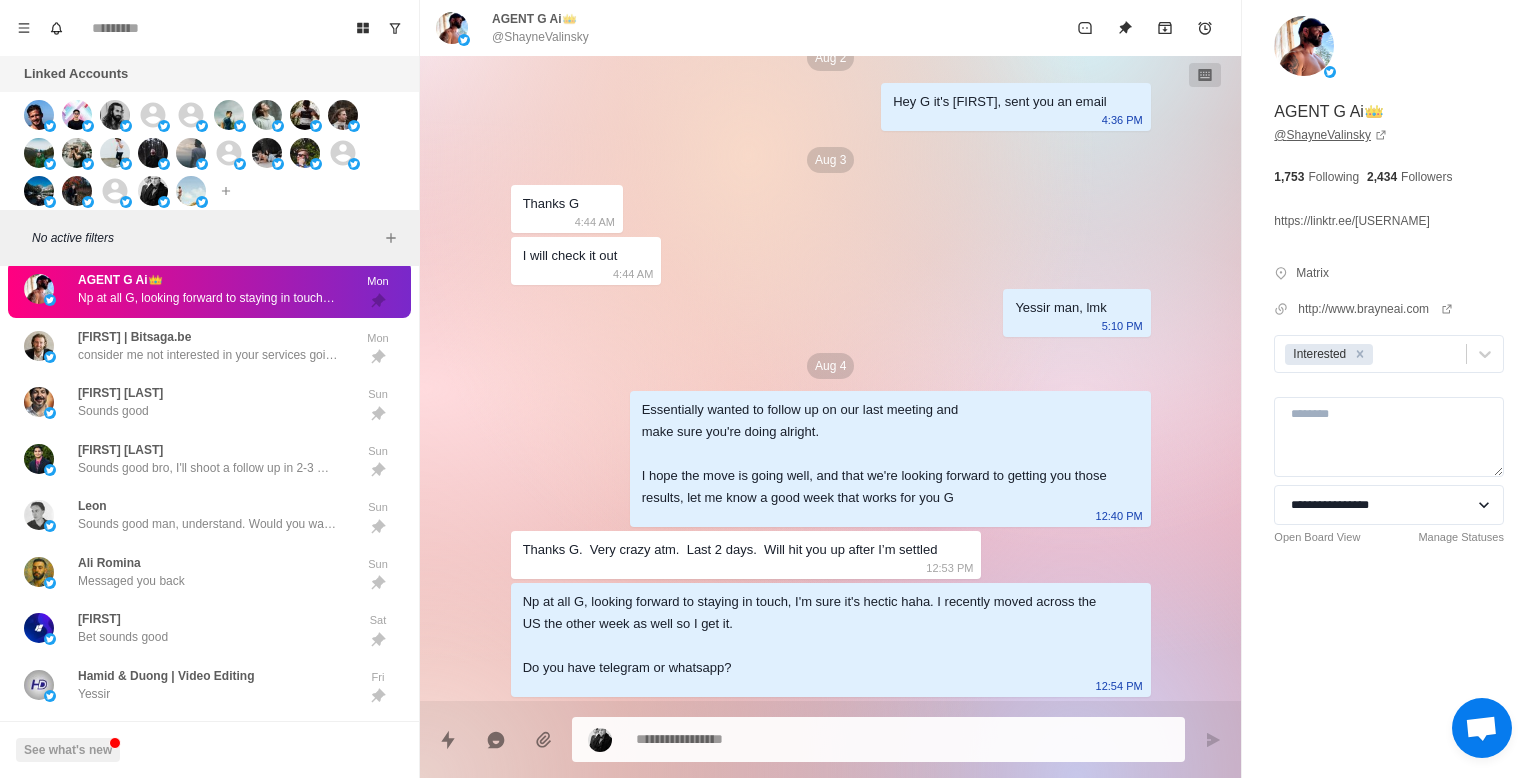 click on "@[USERNAME]" at bounding box center (1330, 135) 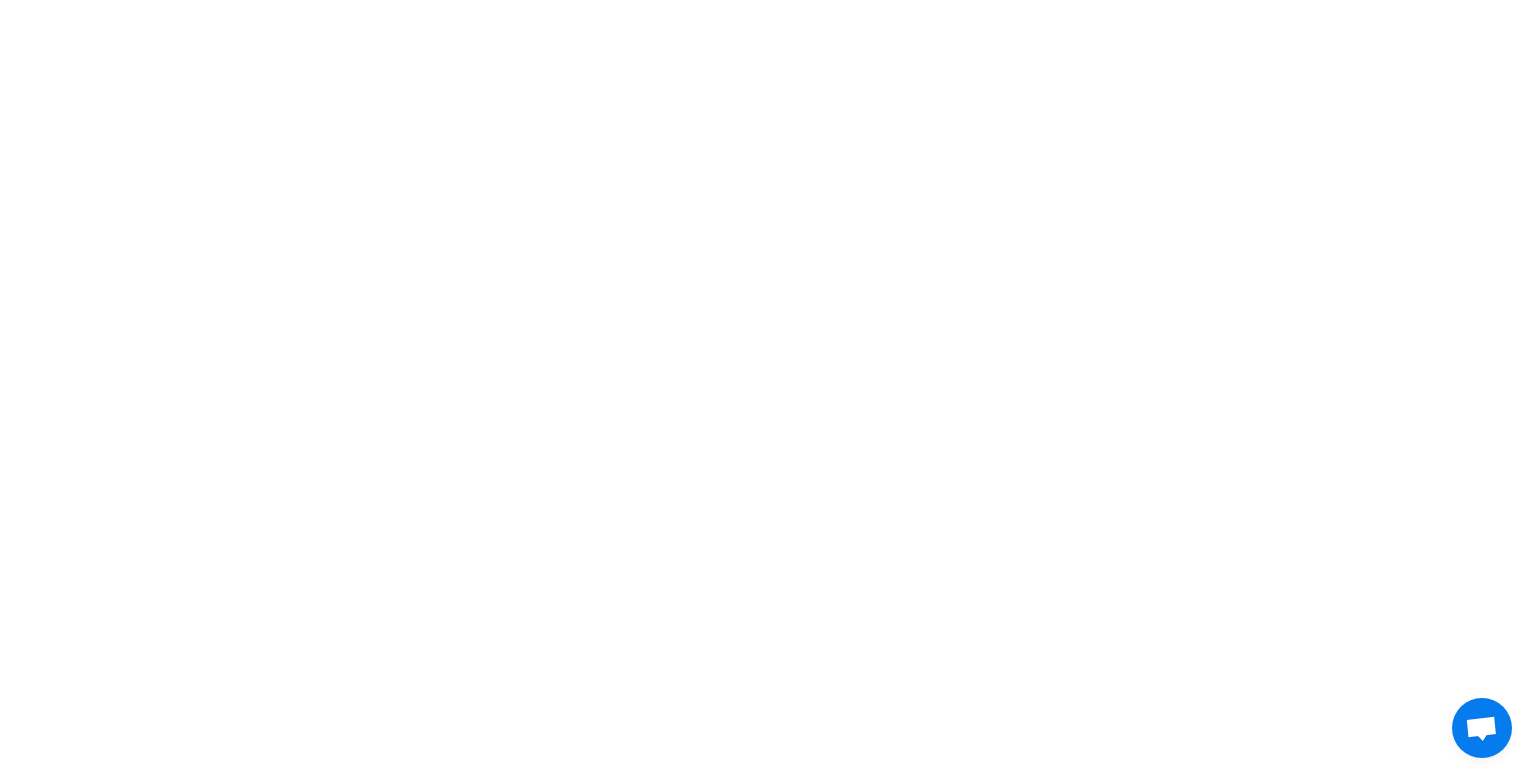 scroll, scrollTop: 0, scrollLeft: 0, axis: both 